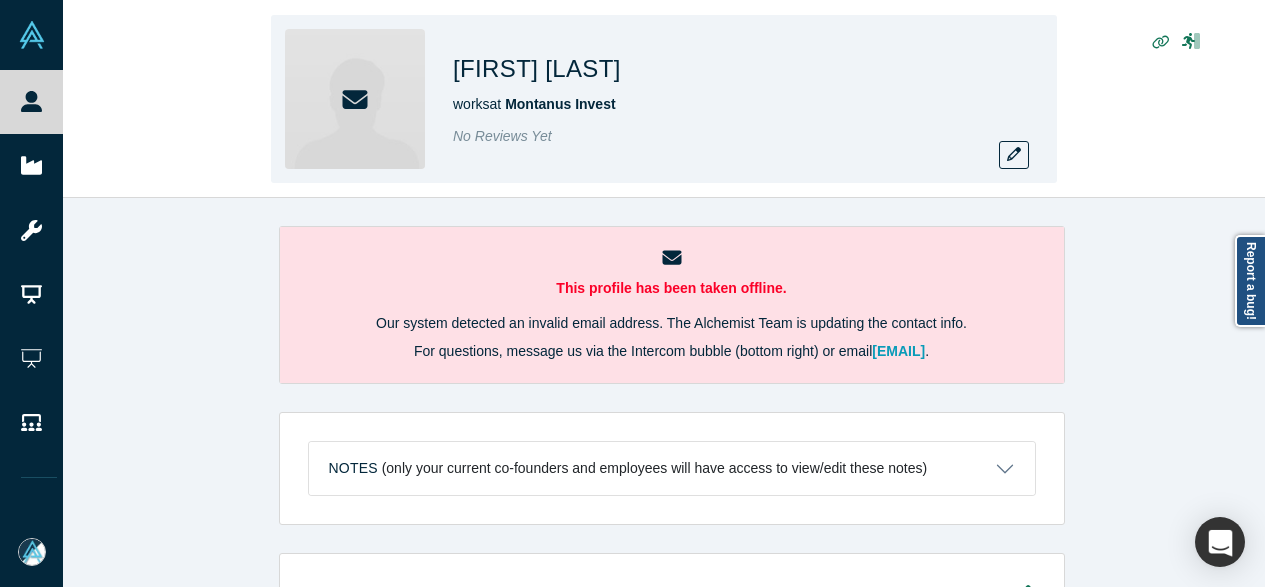 scroll, scrollTop: 0, scrollLeft: 0, axis: both 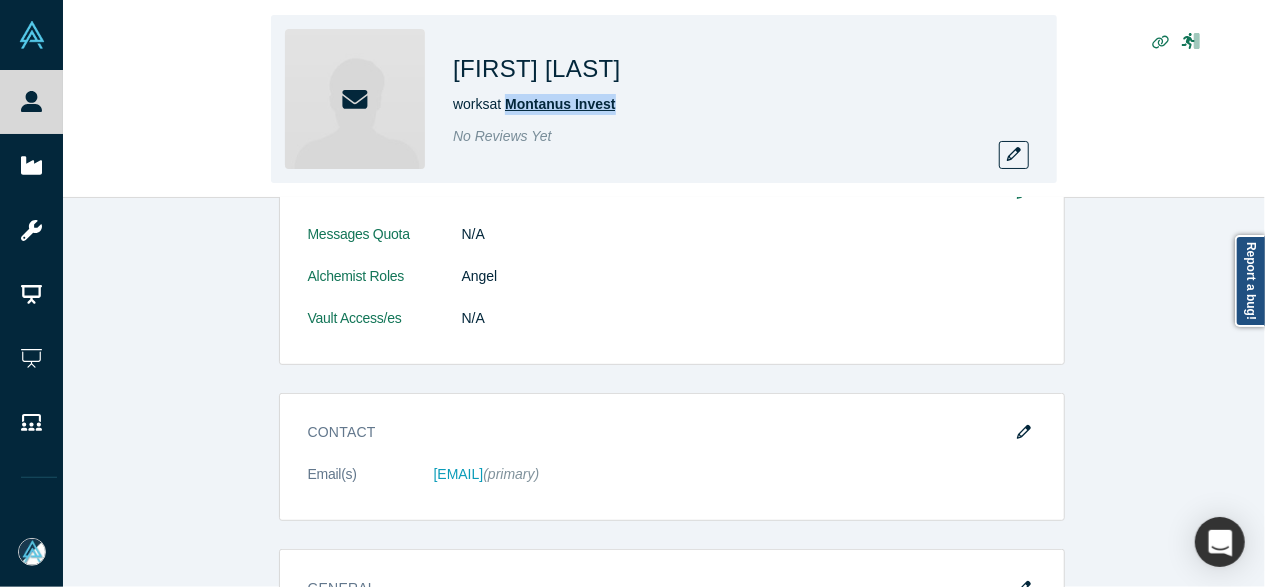 drag, startPoint x: 650, startPoint y: 109, endPoint x: 511, endPoint y: 111, distance: 139.01439 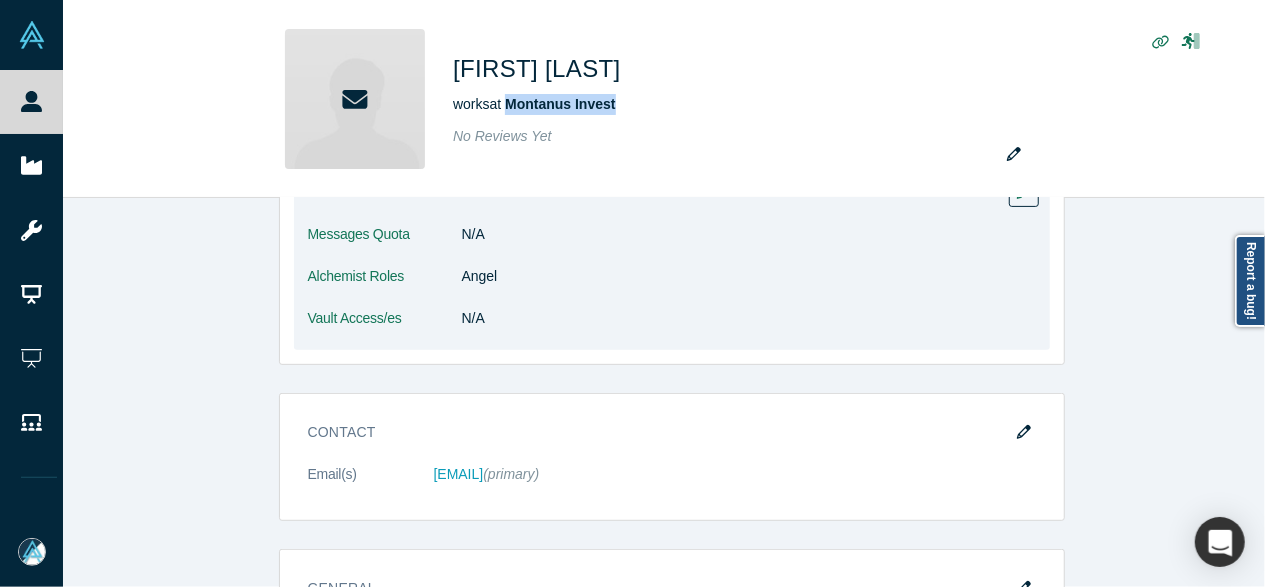 copy on "Montanus Invest" 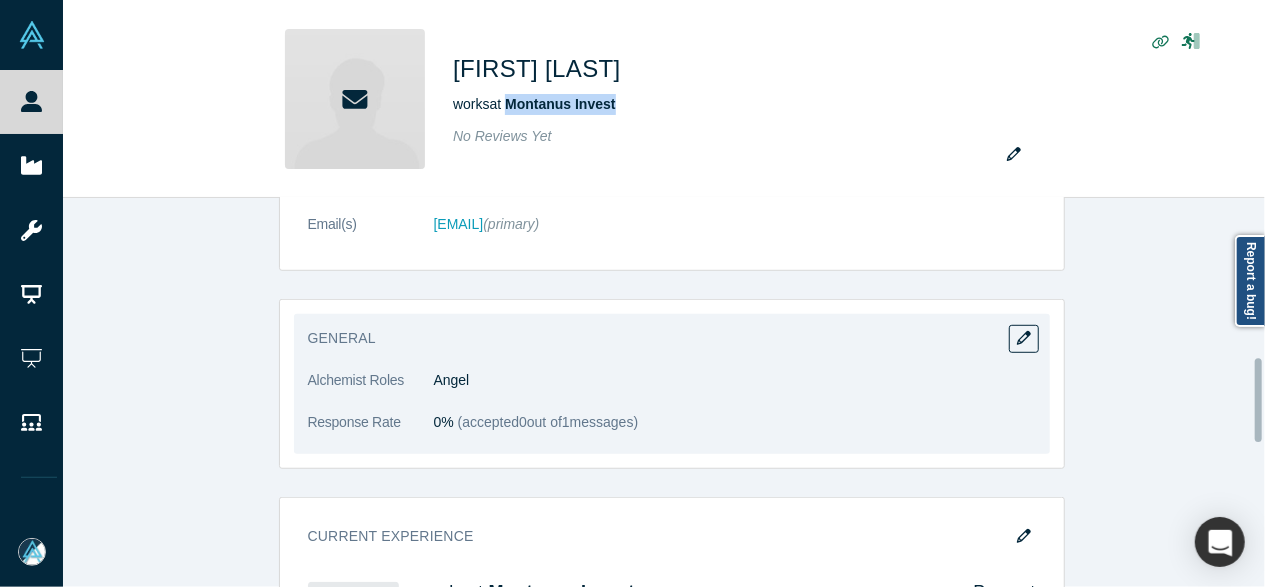 scroll, scrollTop: 600, scrollLeft: 0, axis: vertical 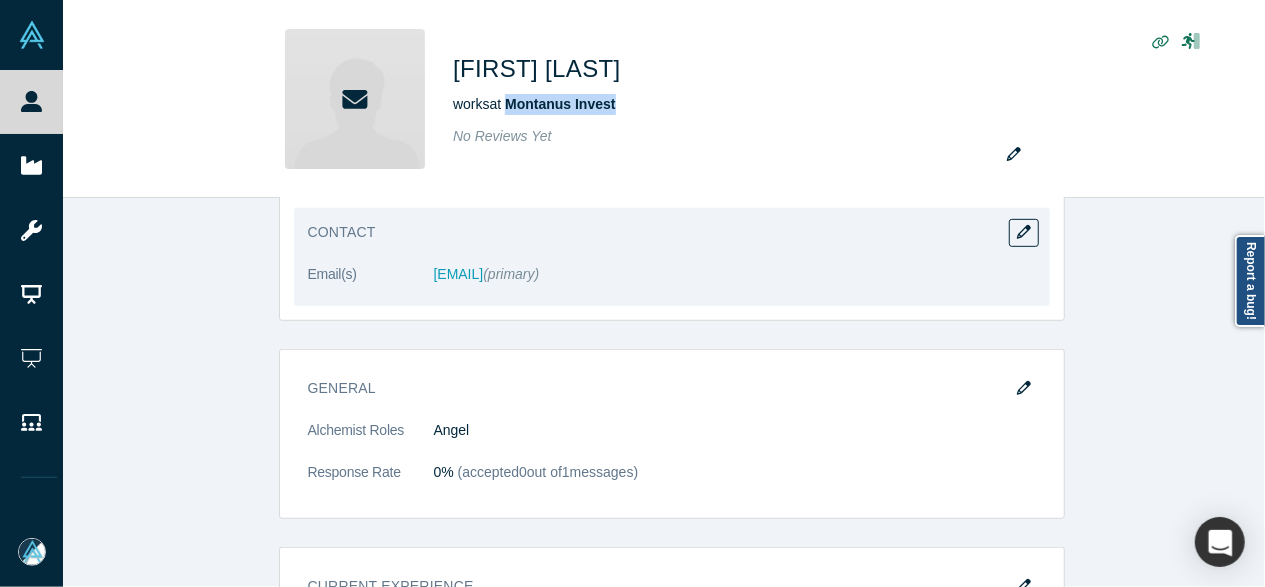 drag, startPoint x: 418, startPoint y: 286, endPoint x: 590, endPoint y: 286, distance: 172 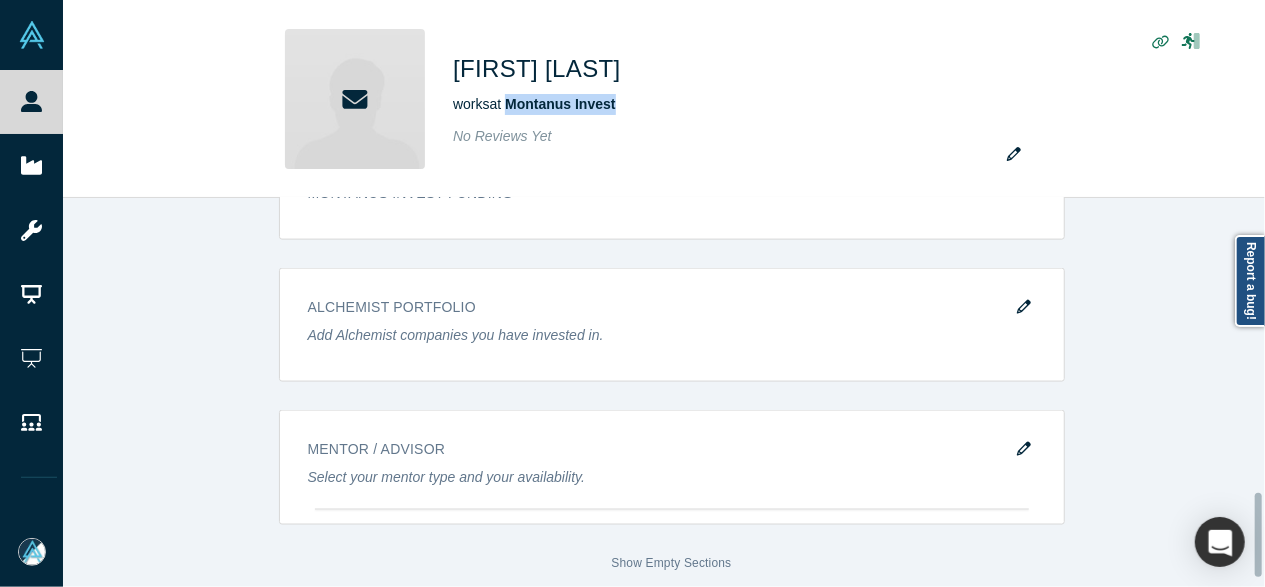 scroll, scrollTop: 1000, scrollLeft: 0, axis: vertical 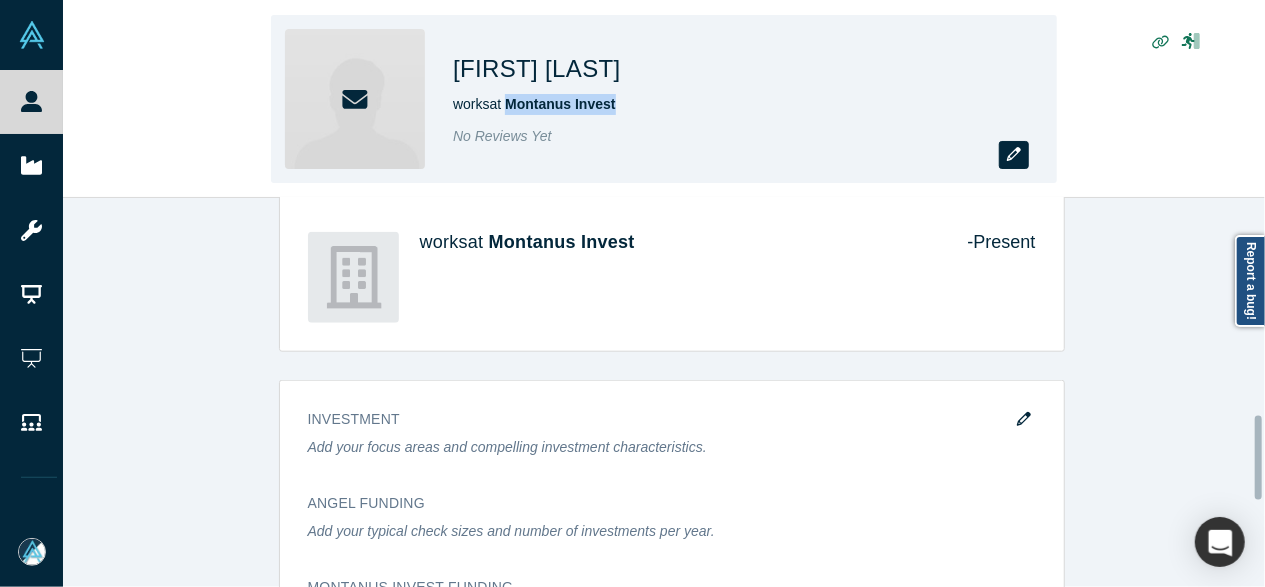 click 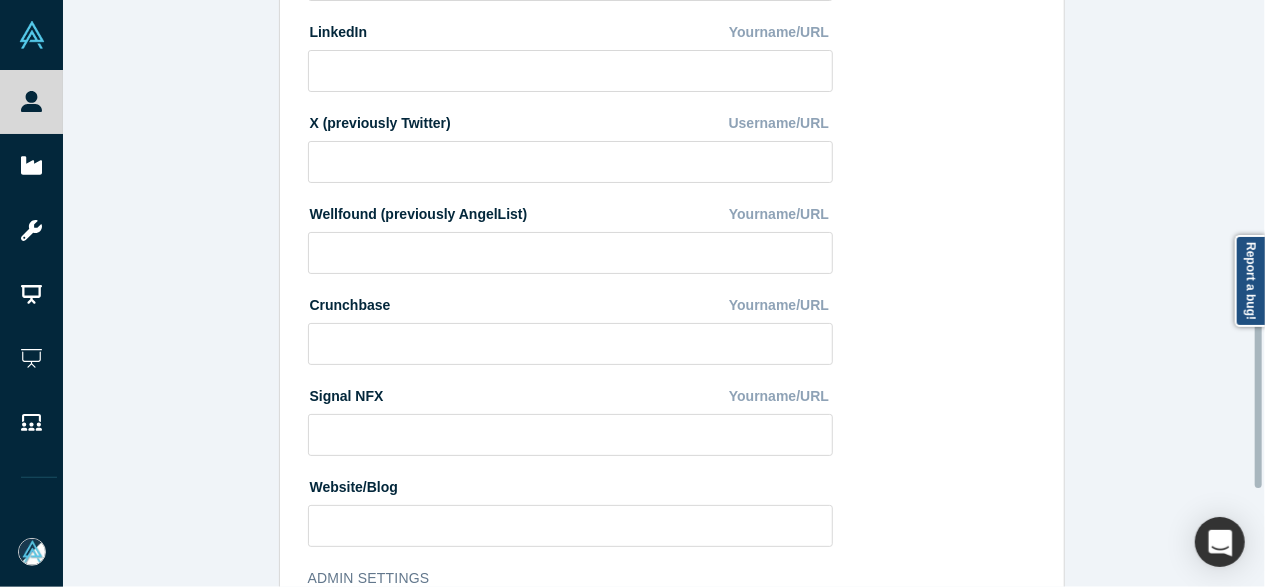 scroll, scrollTop: 894, scrollLeft: 0, axis: vertical 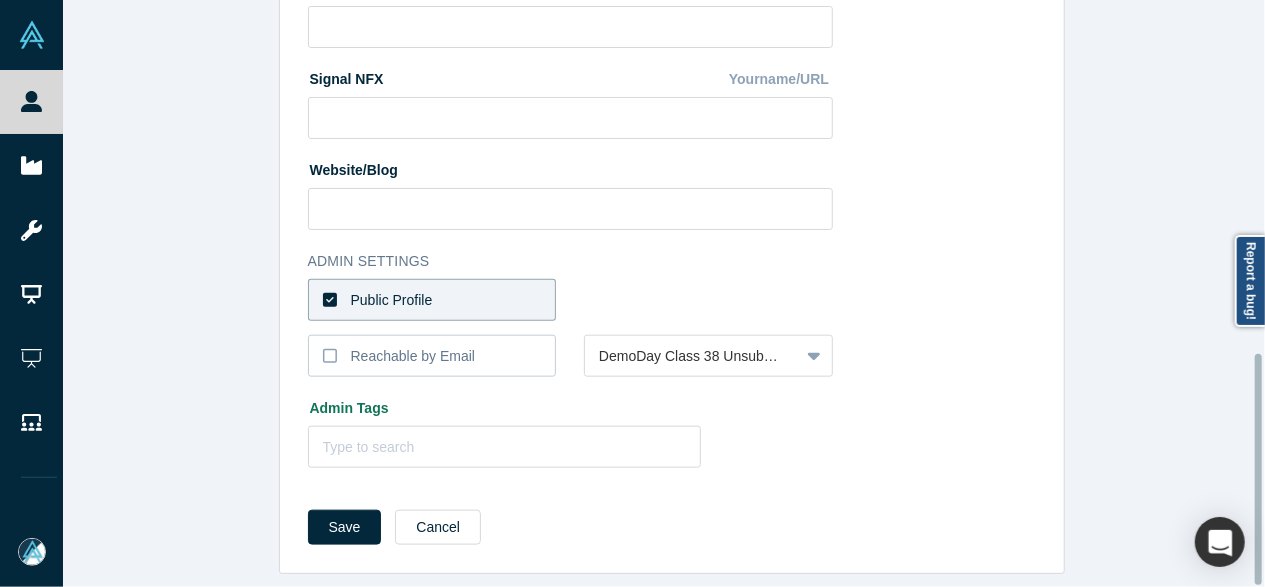 click on "Public Profile" at bounding box center [432, 300] 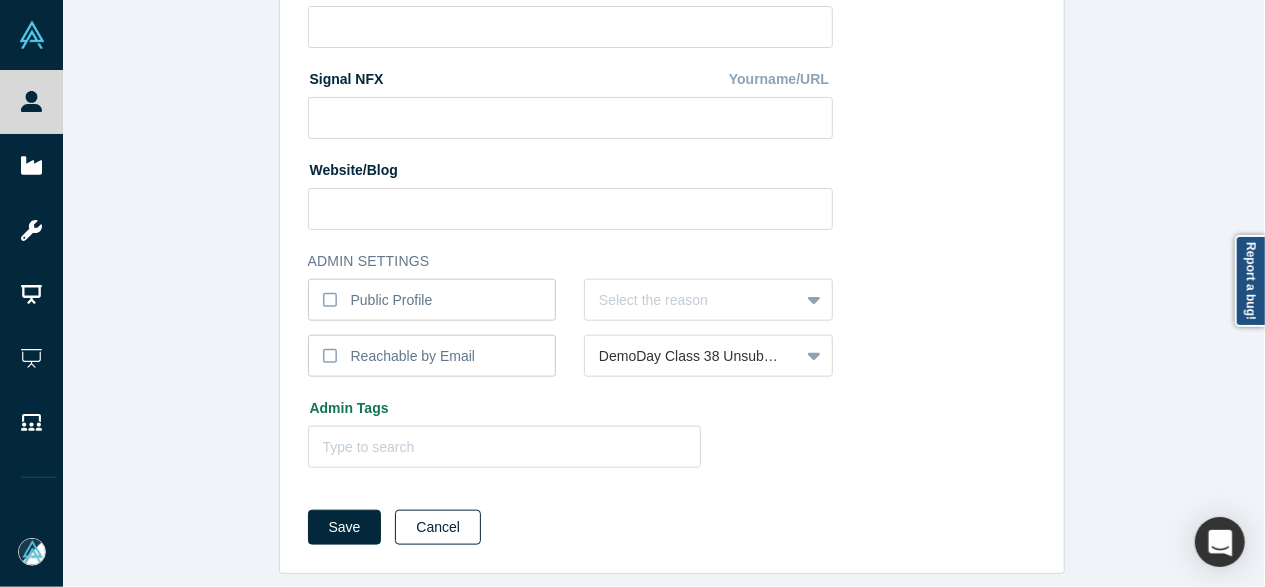 click on "Cancel" at bounding box center [438, 527] 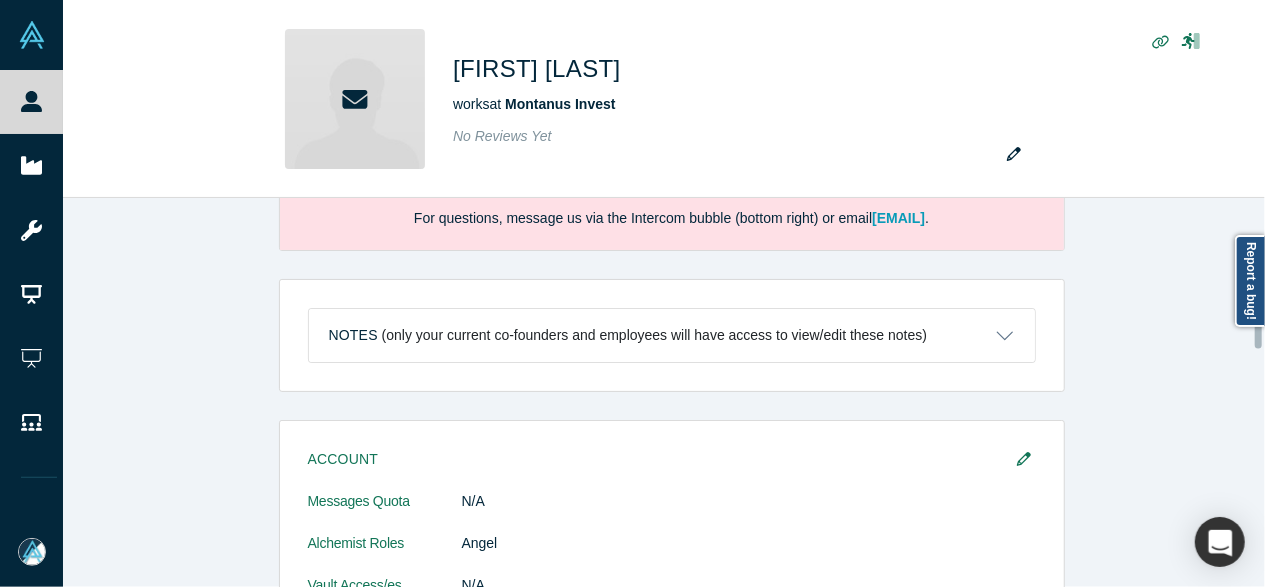 scroll, scrollTop: 300, scrollLeft: 0, axis: vertical 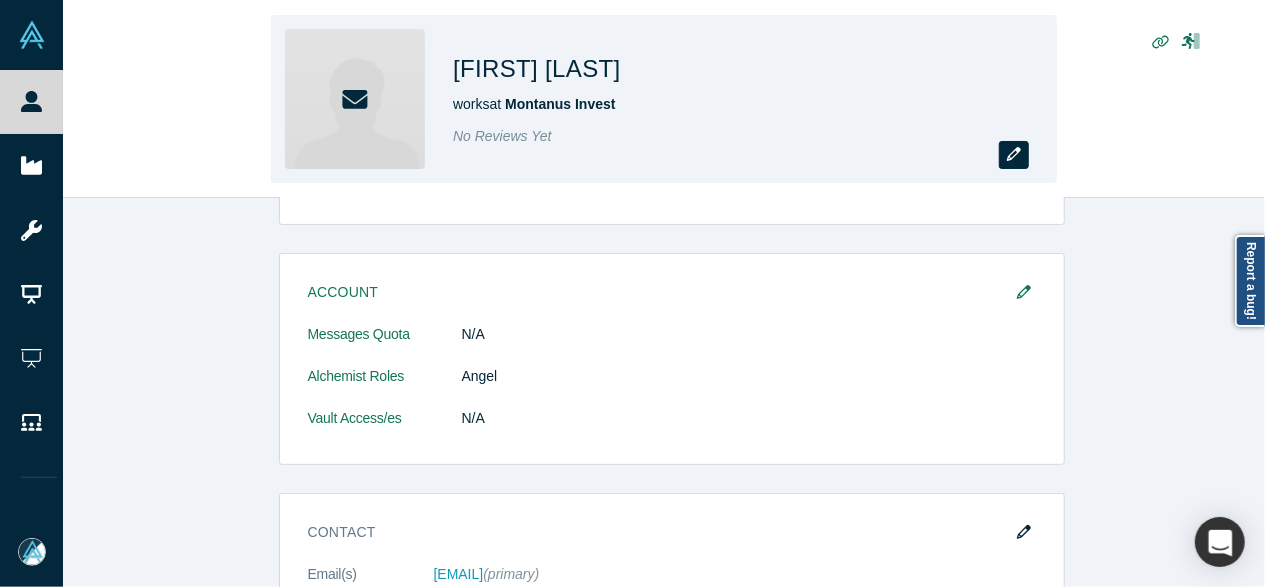 click 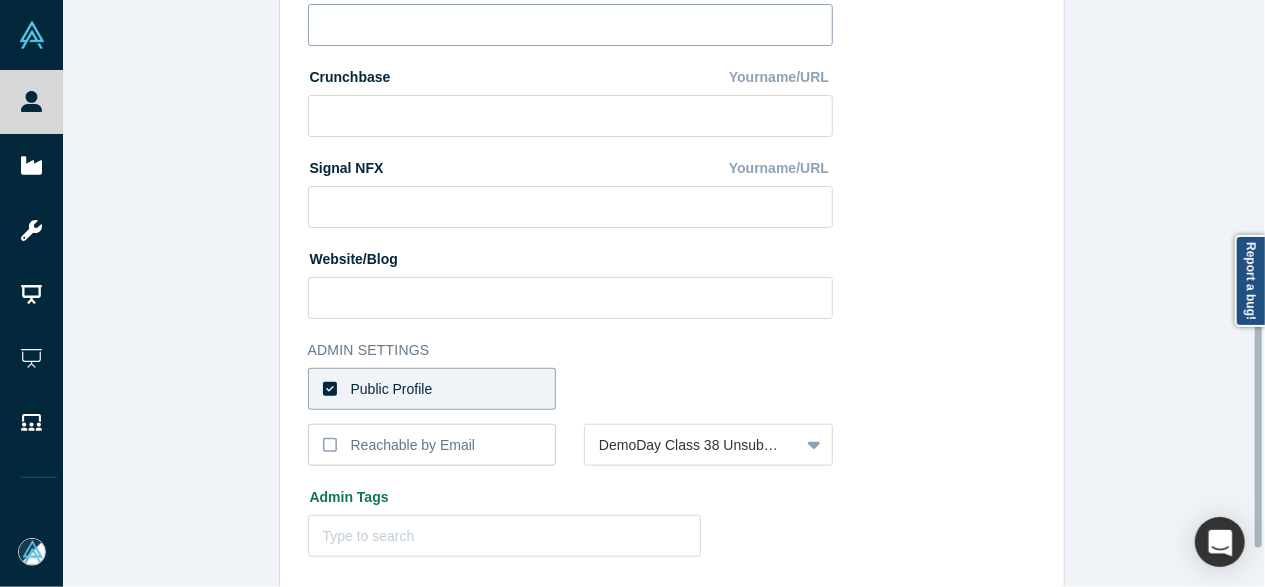 scroll, scrollTop: 800, scrollLeft: 0, axis: vertical 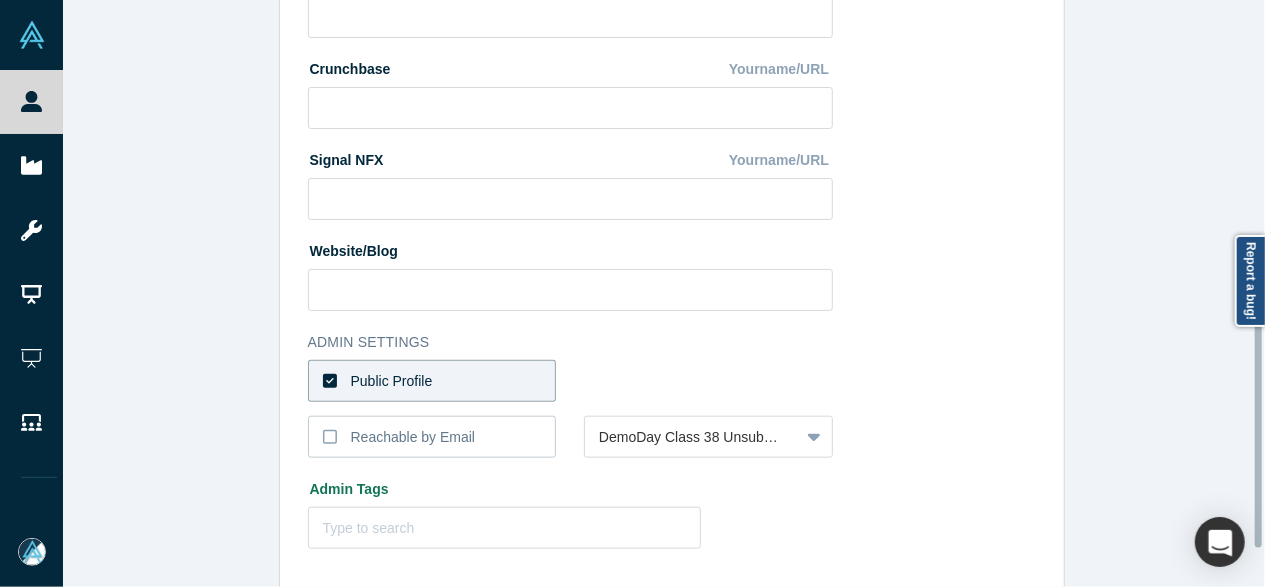 click on "Public Profile" at bounding box center (432, 381) 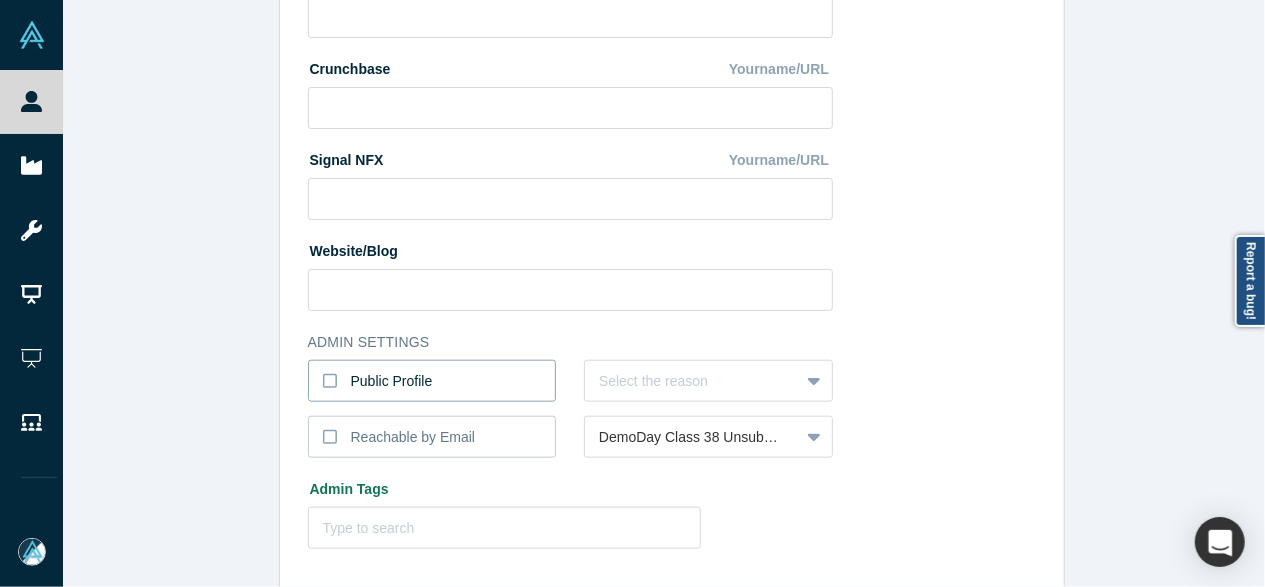 click on "Public Profile" at bounding box center [432, 381] 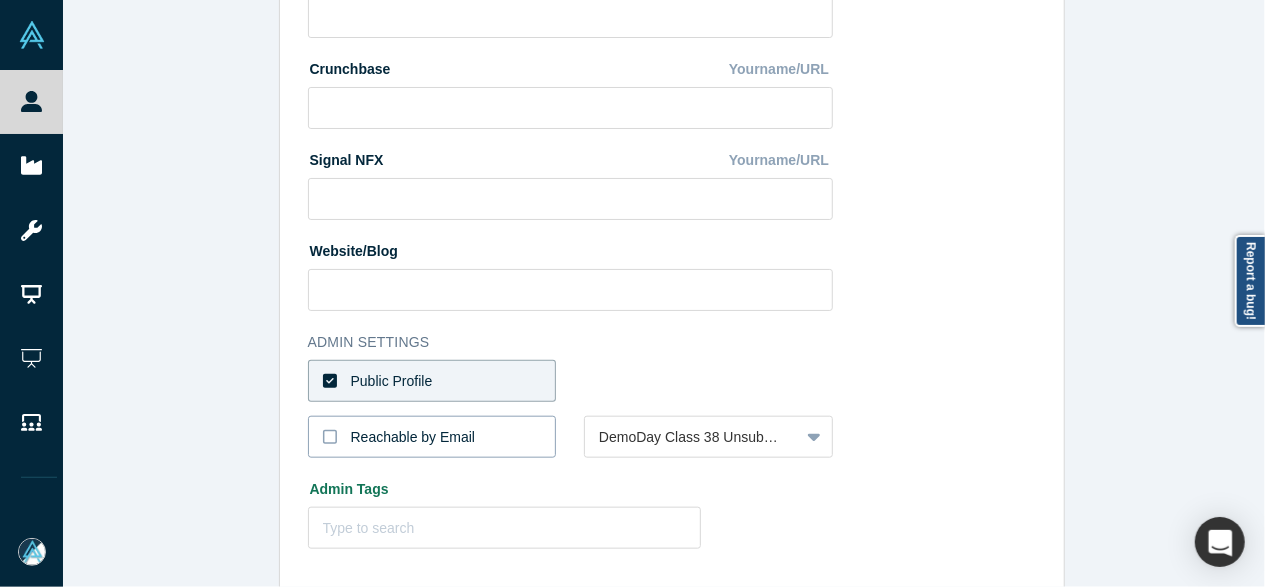 click on "Reachable by Email" at bounding box center (432, 437) 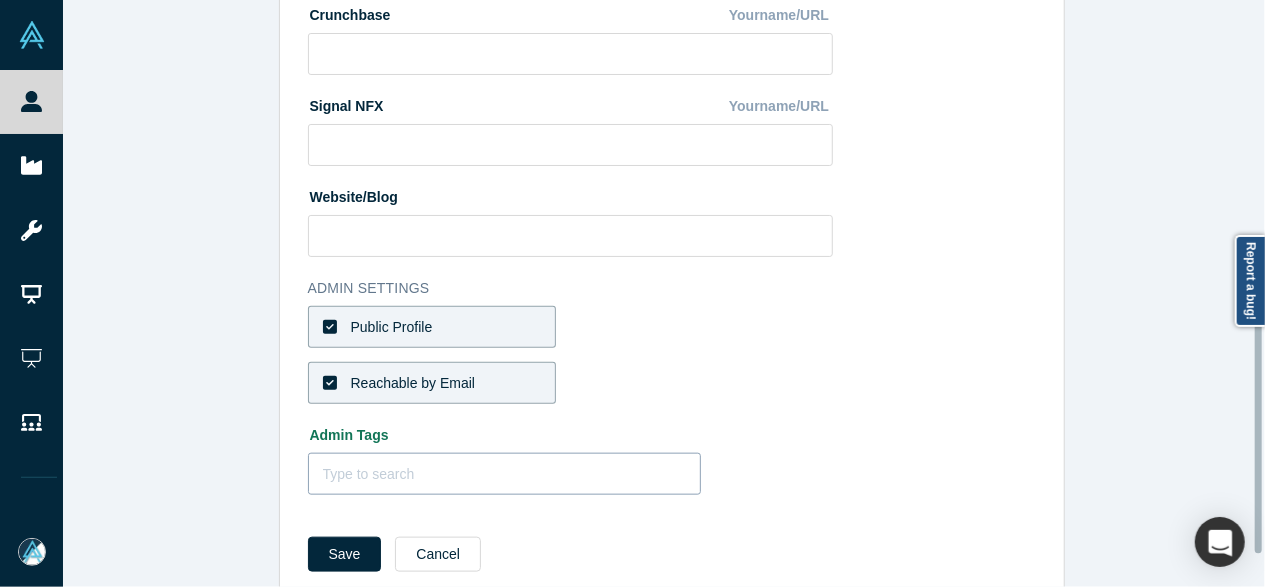 scroll, scrollTop: 894, scrollLeft: 0, axis: vertical 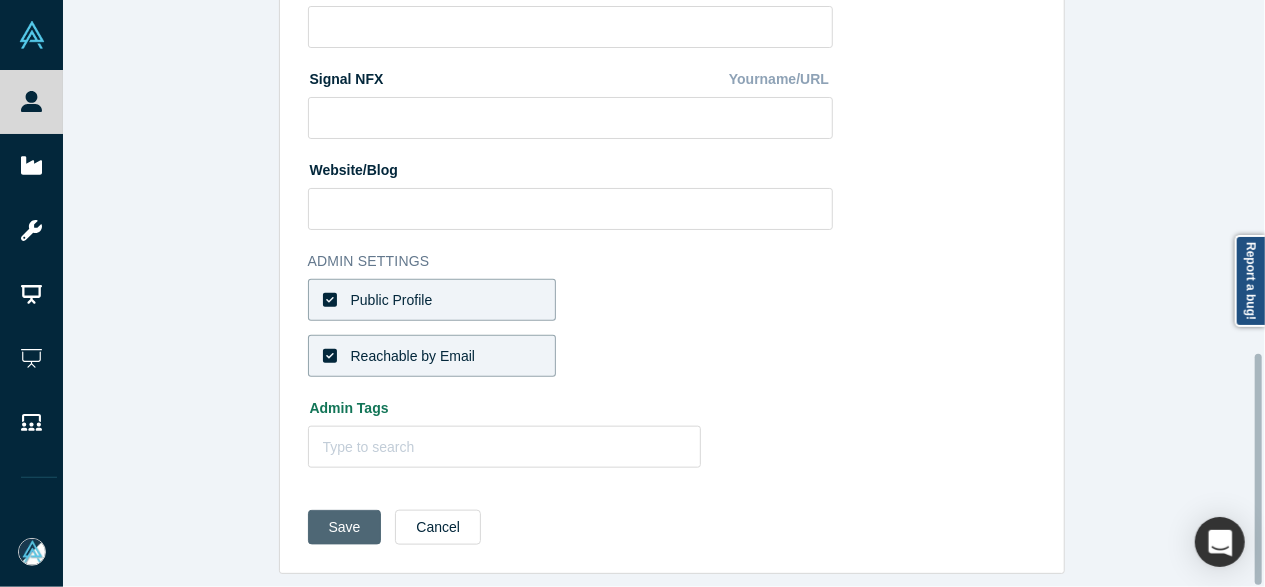 click on "Save" at bounding box center (345, 527) 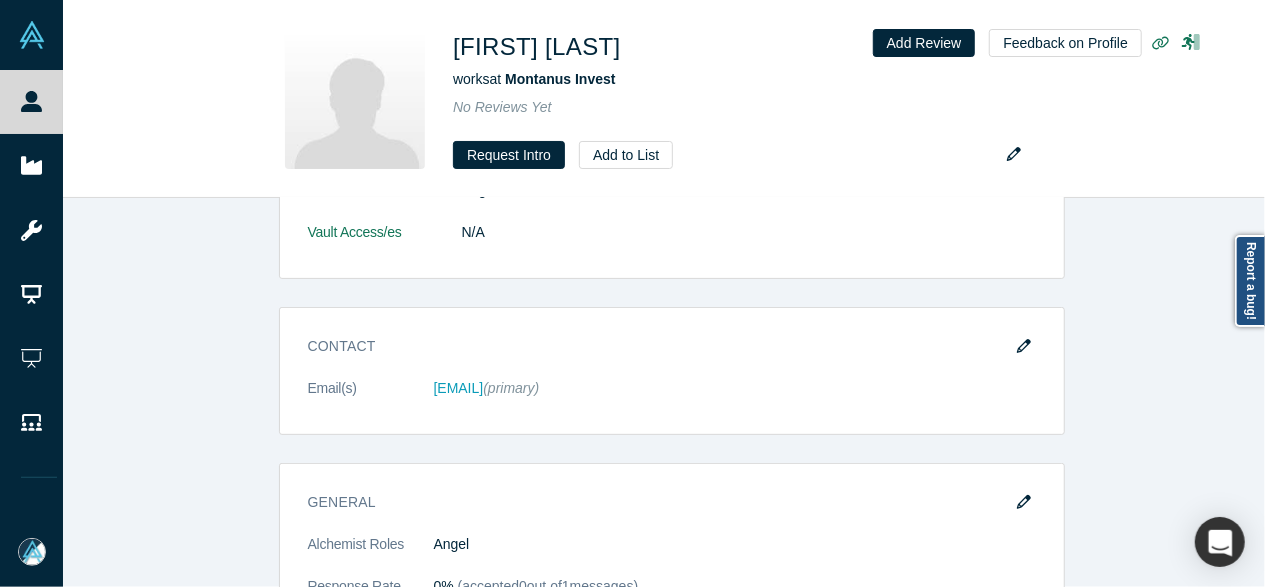 scroll, scrollTop: 0, scrollLeft: 0, axis: both 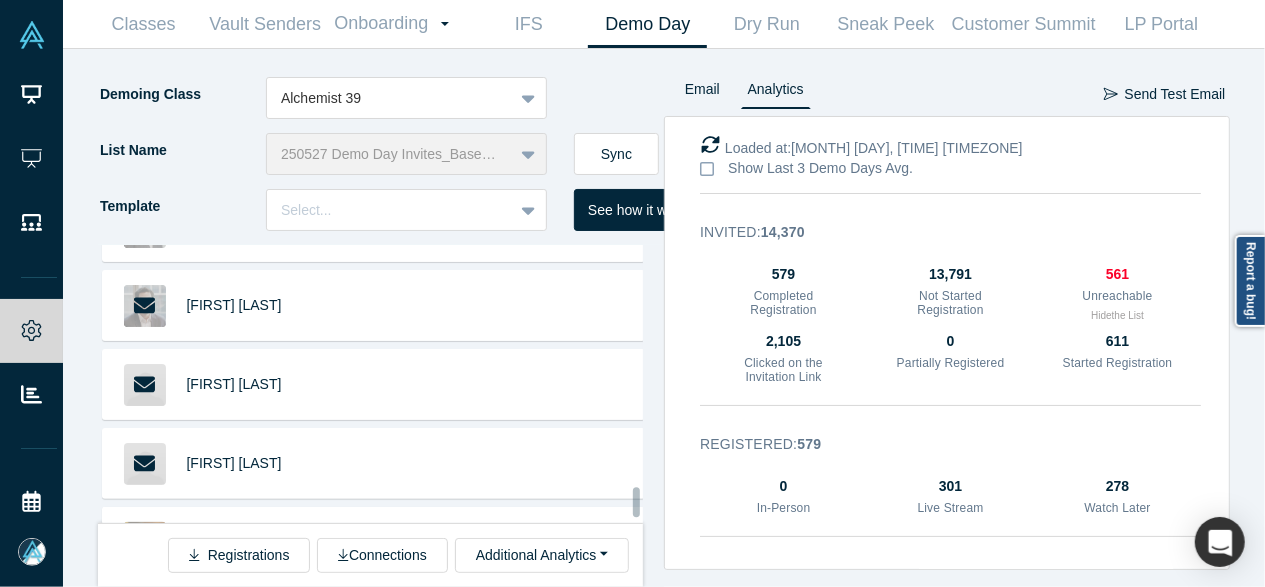 click on "Justin Nguyen" at bounding box center [234, 700] 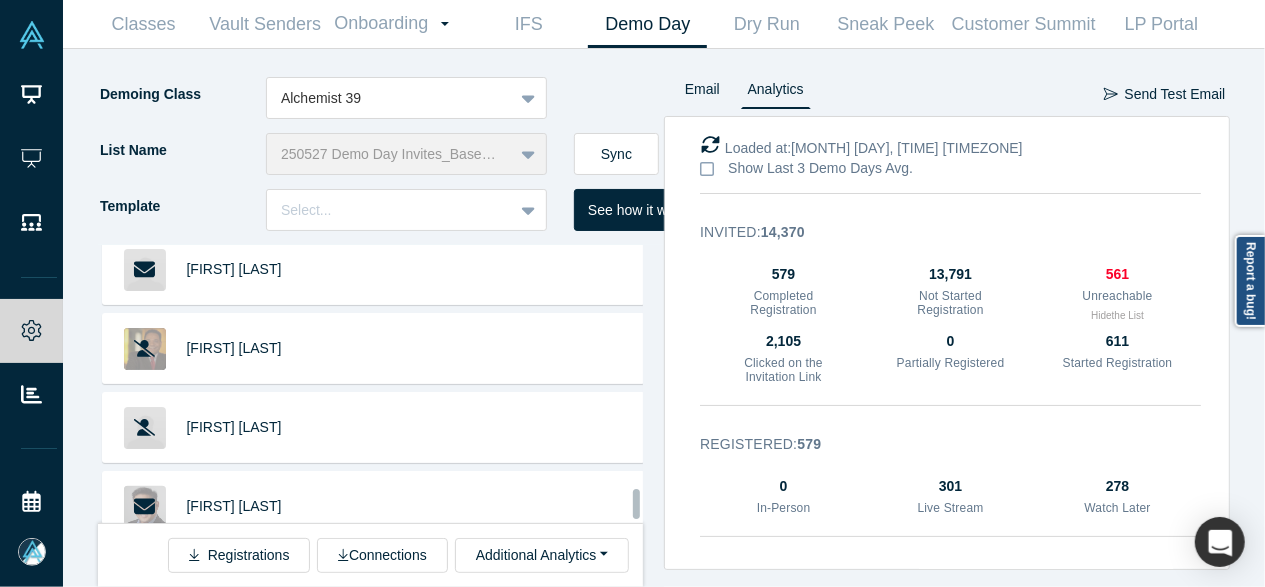 scroll, scrollTop: 27588, scrollLeft: 0, axis: vertical 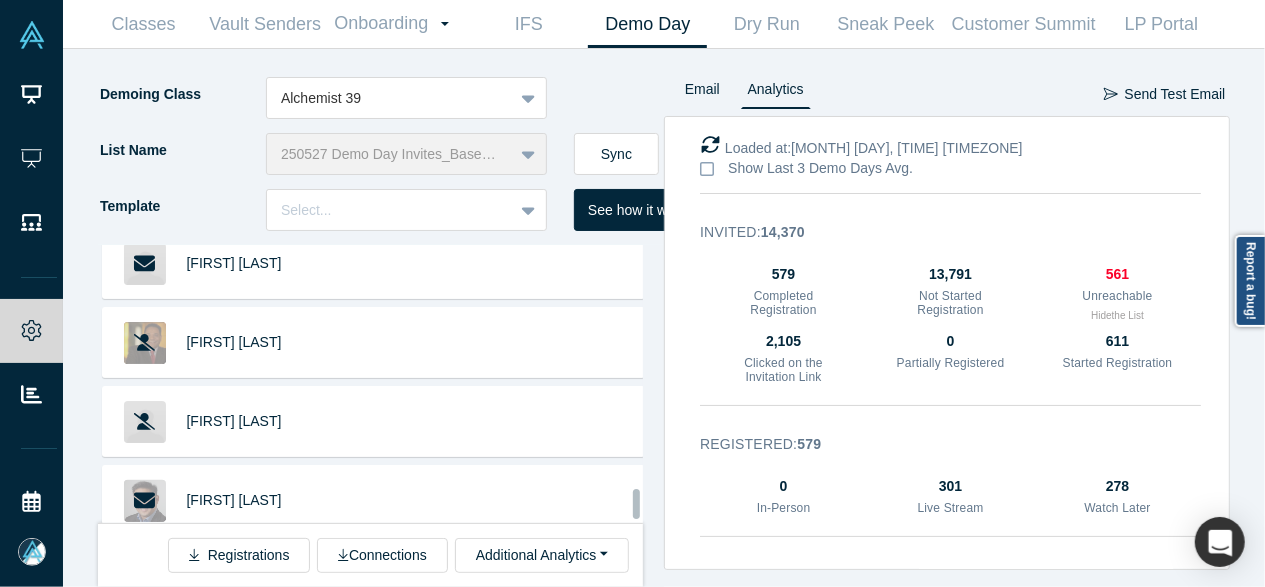 click on "Vijaya Gadde" at bounding box center [234, 579] 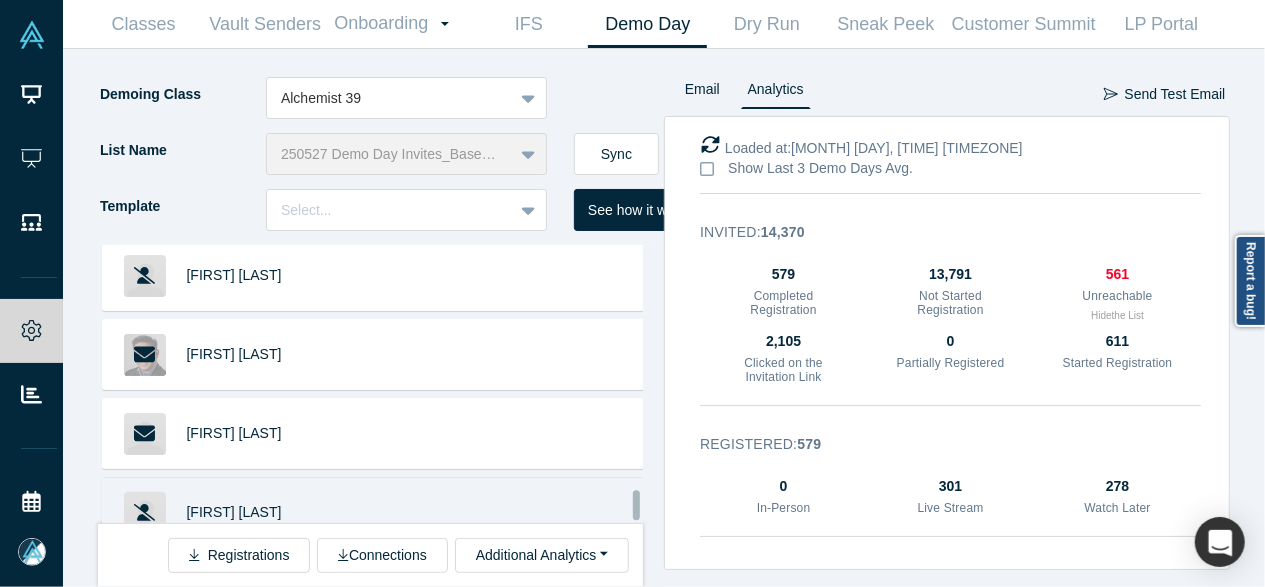scroll, scrollTop: 27788, scrollLeft: 0, axis: vertical 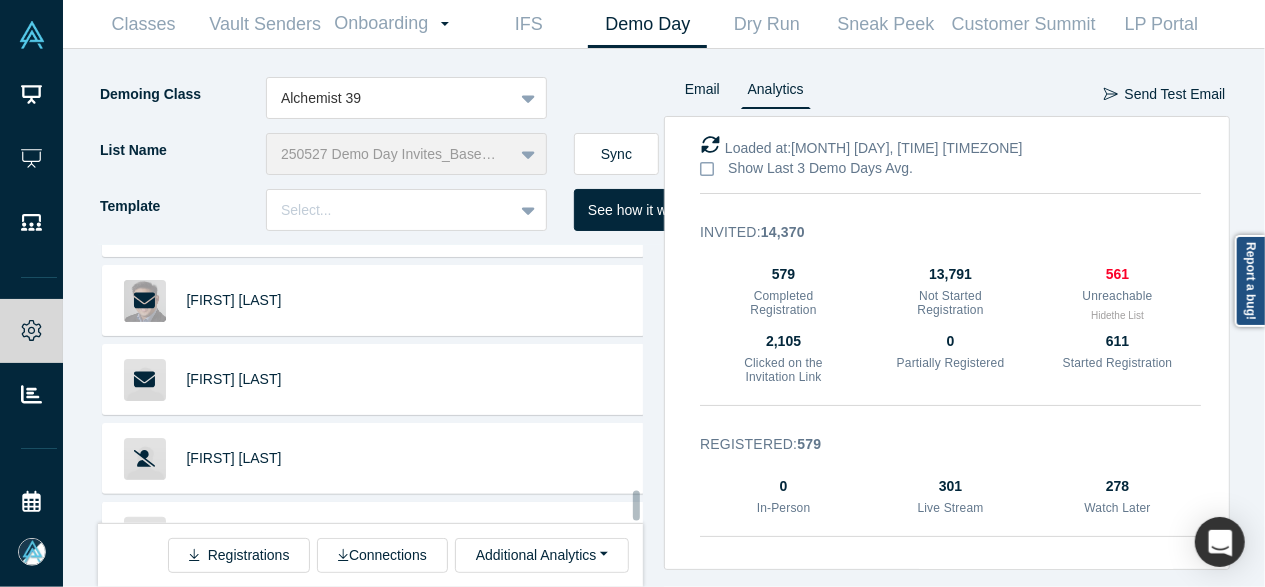 click on "Ted Coons" at bounding box center [234, 616] 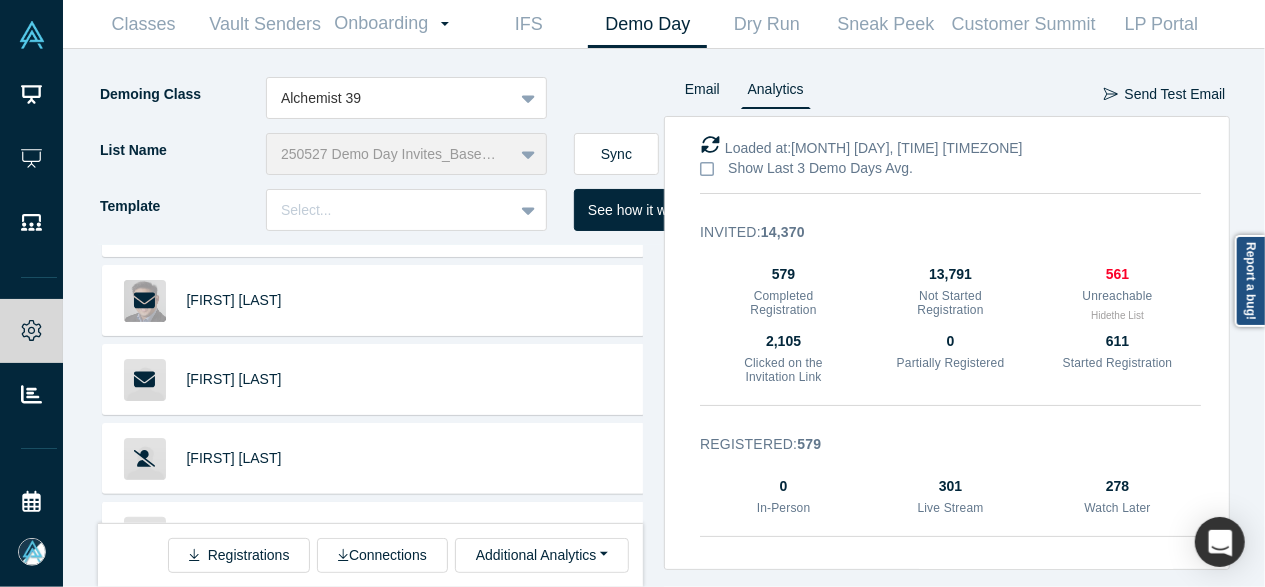 click on "Samuel Clemens" at bounding box center (234, 695) 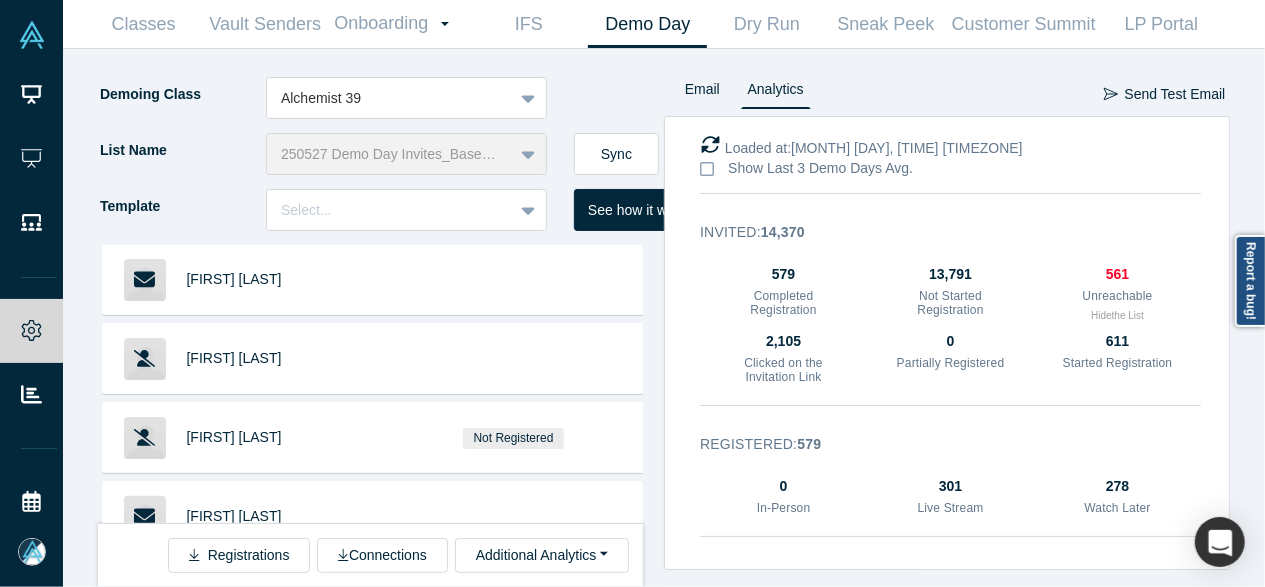 click on "[FIRST] [LAST]" at bounding box center (234, 674) 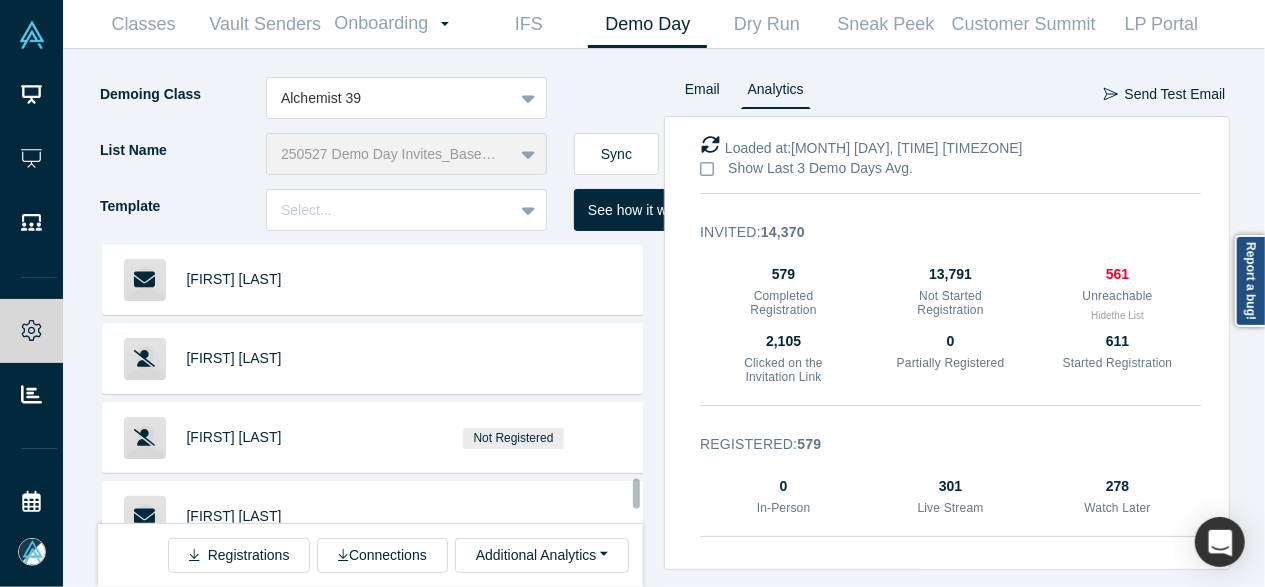 click on "Lou Gerken" at bounding box center (234, 753) 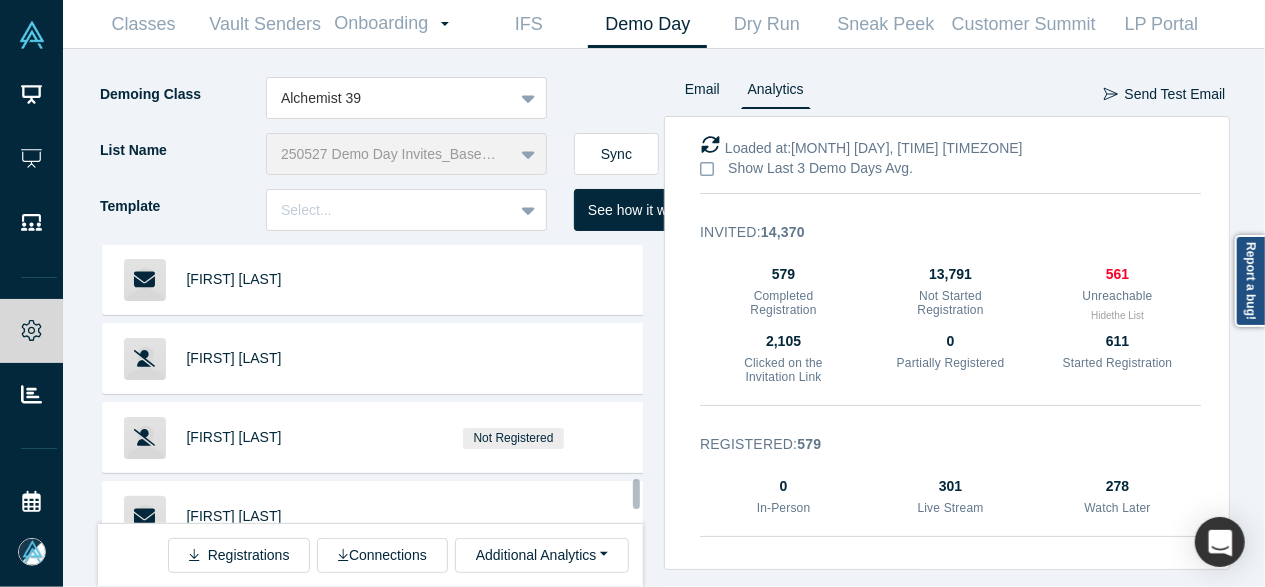 scroll, scrollTop: 27988, scrollLeft: 0, axis: vertical 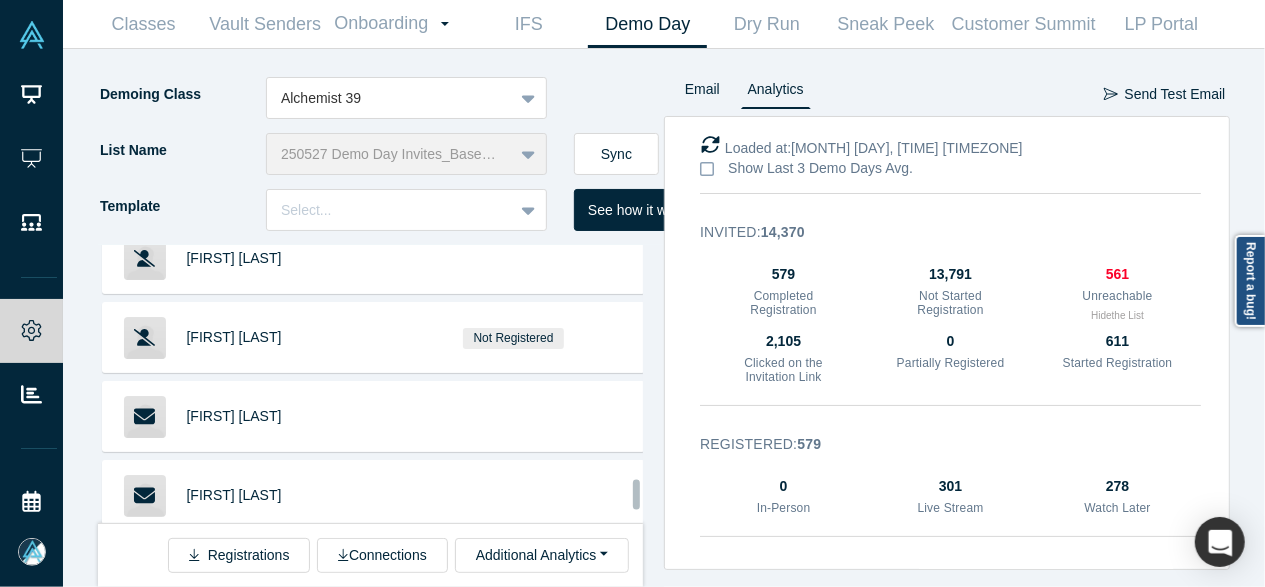 click on "Satish Kanwar" at bounding box center [234, 732] 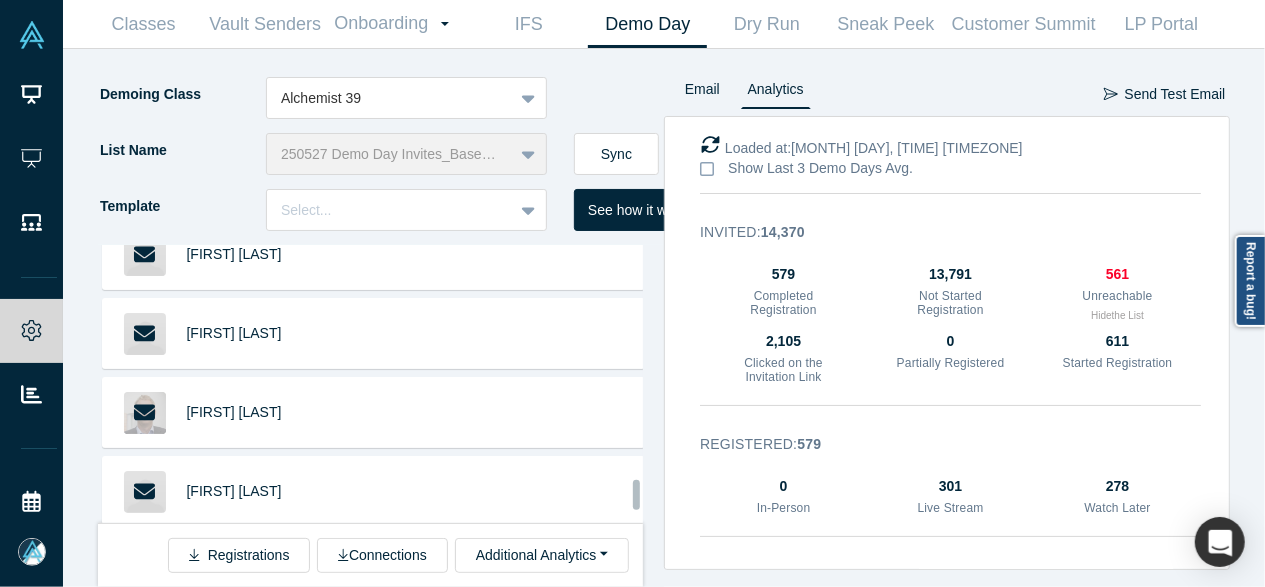 scroll, scrollTop: 28188, scrollLeft: 0, axis: vertical 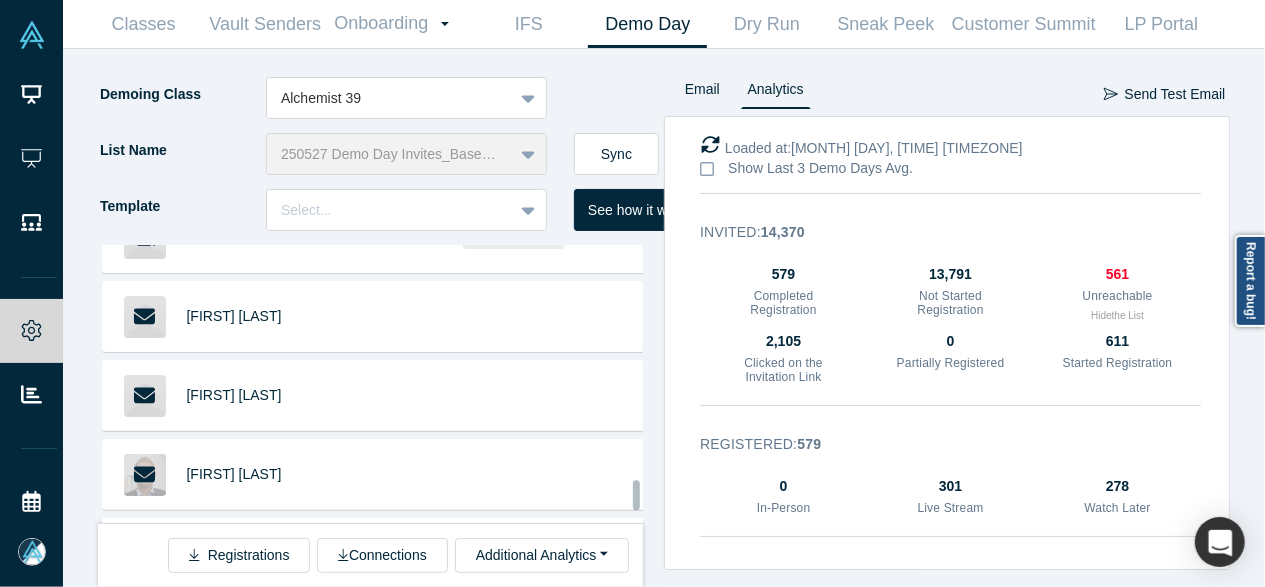 click on "Ludmil Pandeff" at bounding box center [234, 711] 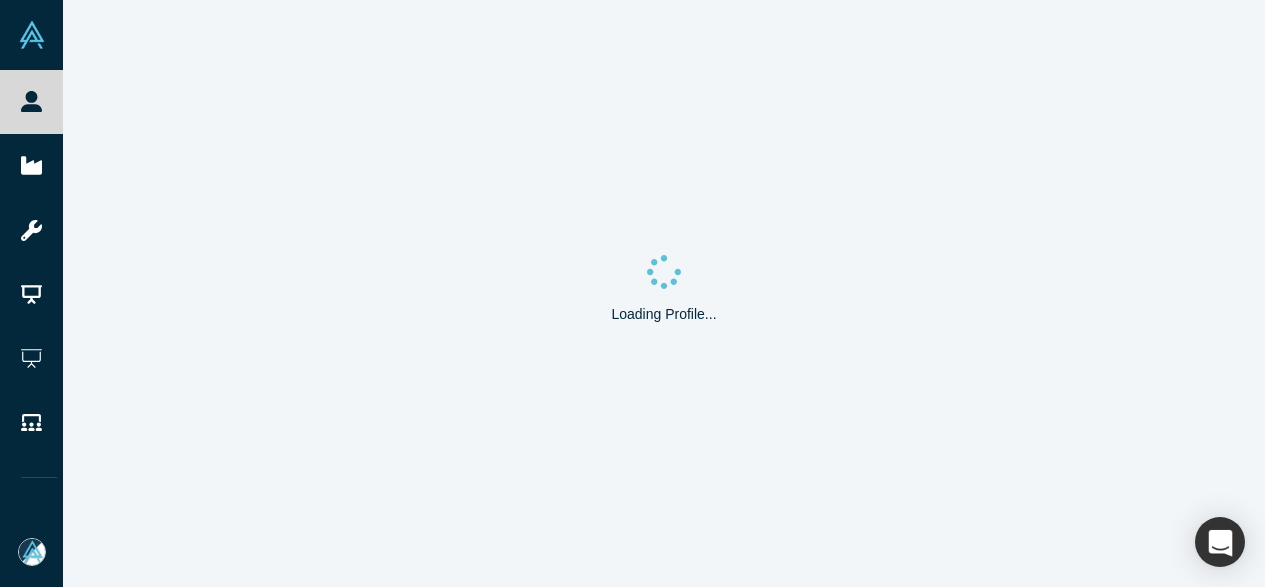 scroll, scrollTop: 0, scrollLeft: 0, axis: both 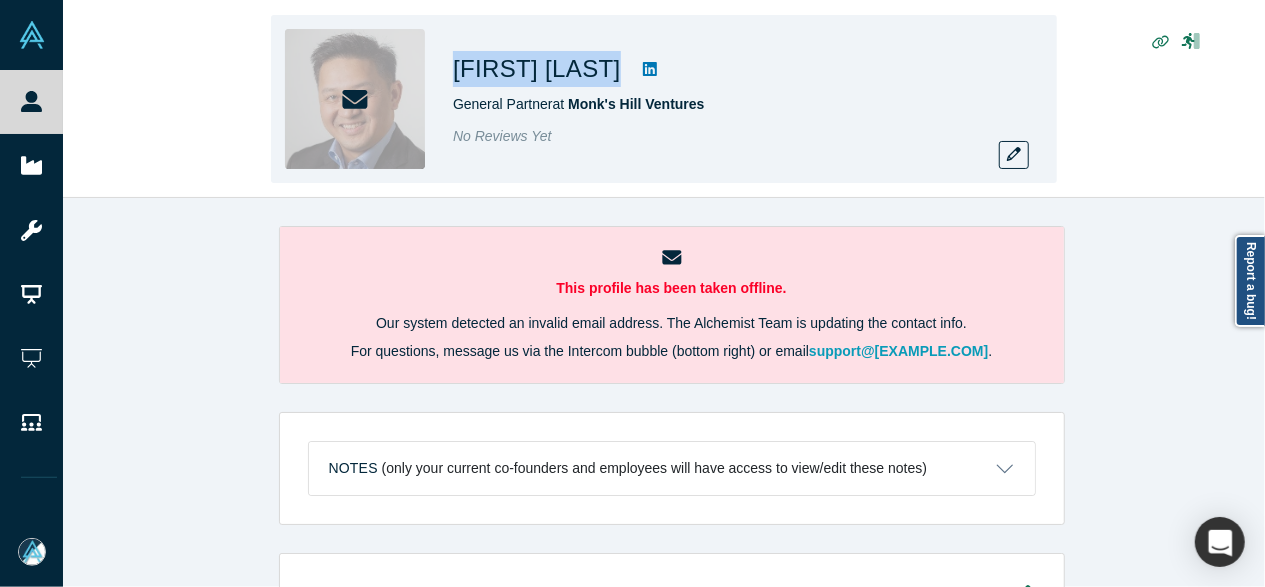 drag, startPoint x: 448, startPoint y: 69, endPoint x: 628, endPoint y: 83, distance: 180.54362 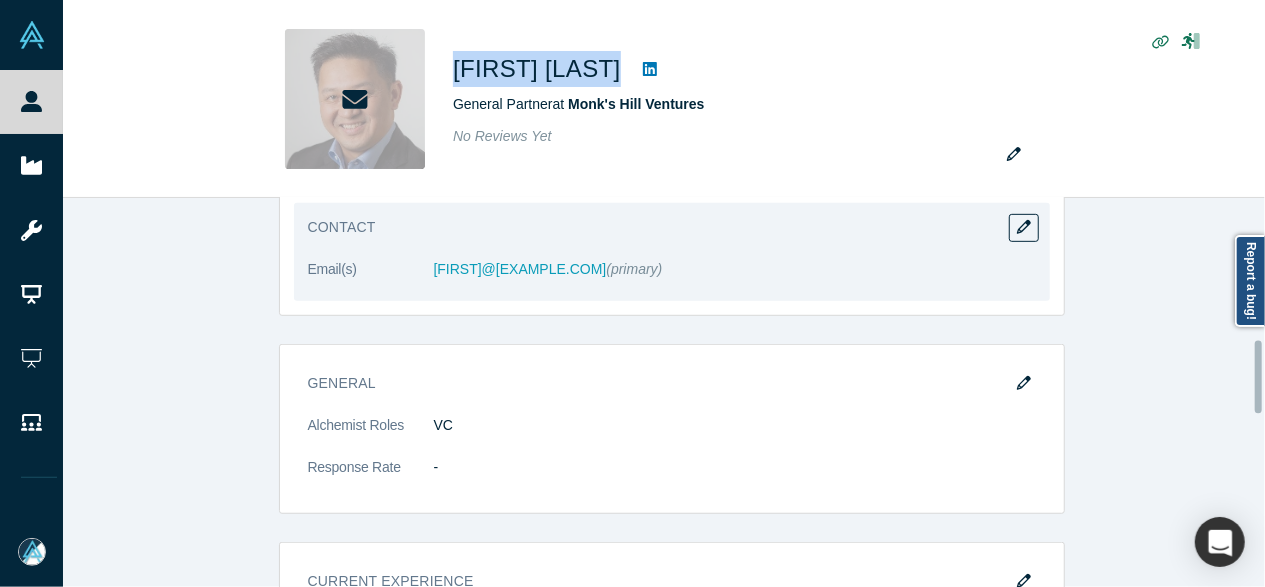 scroll, scrollTop: 800, scrollLeft: 0, axis: vertical 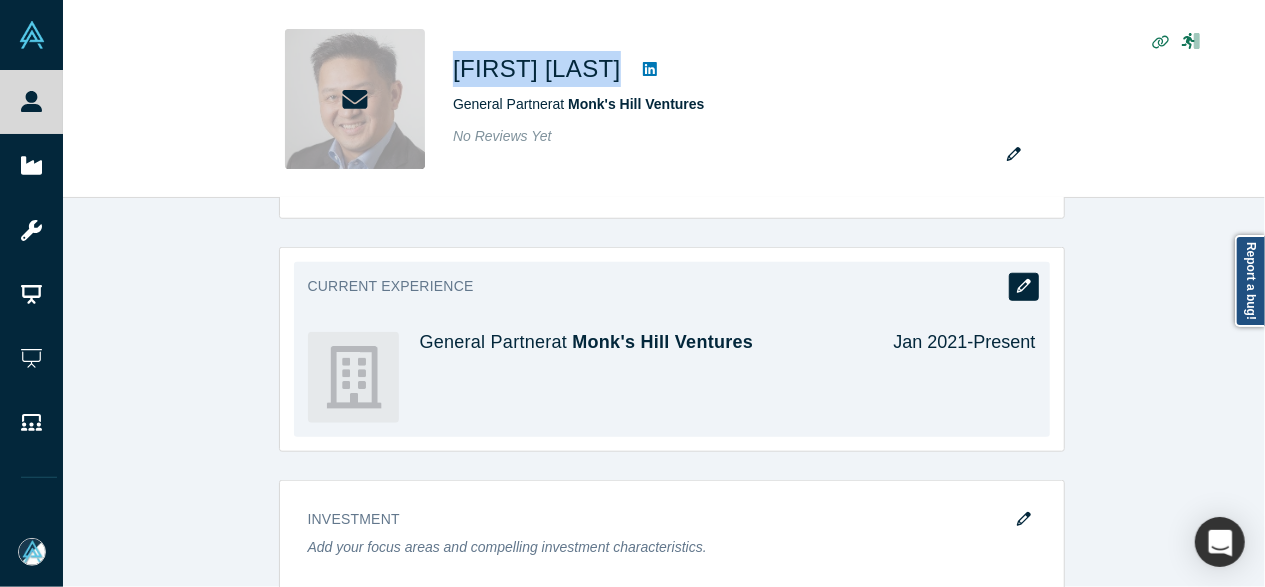 click at bounding box center (1024, 287) 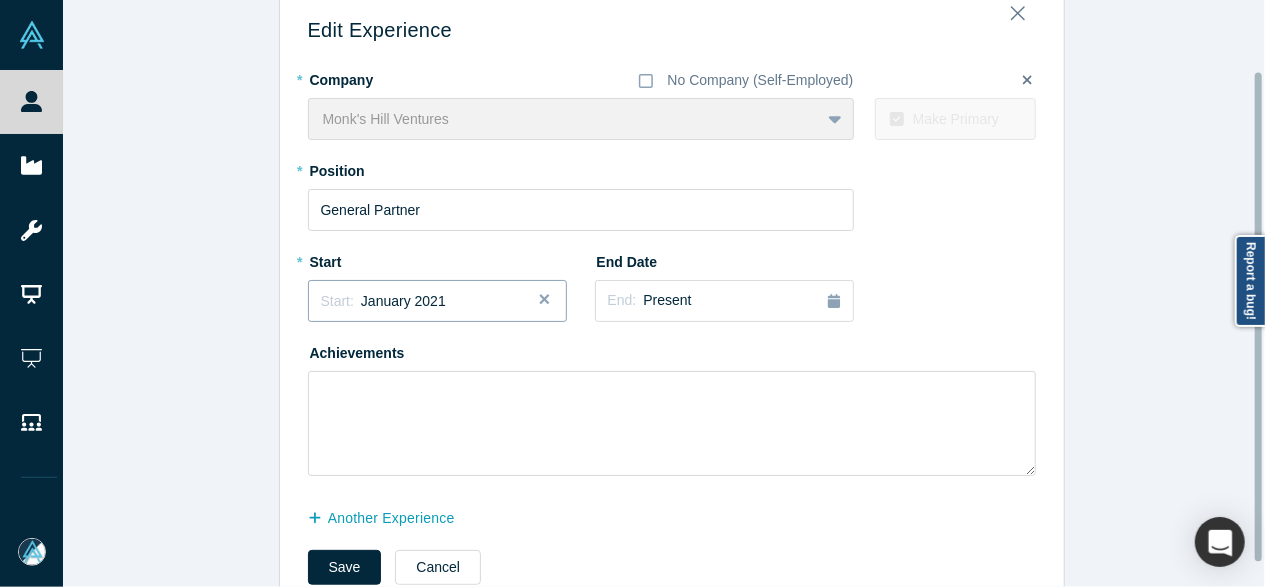 scroll, scrollTop: 112, scrollLeft: 0, axis: vertical 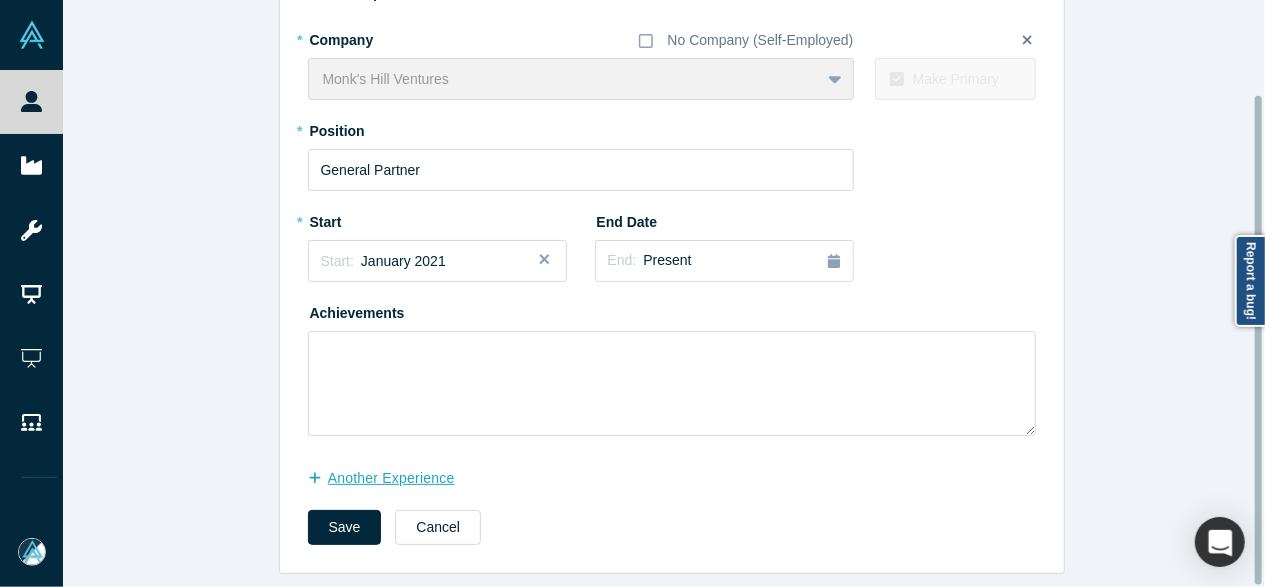 click on "another Experience" at bounding box center [392, 478] 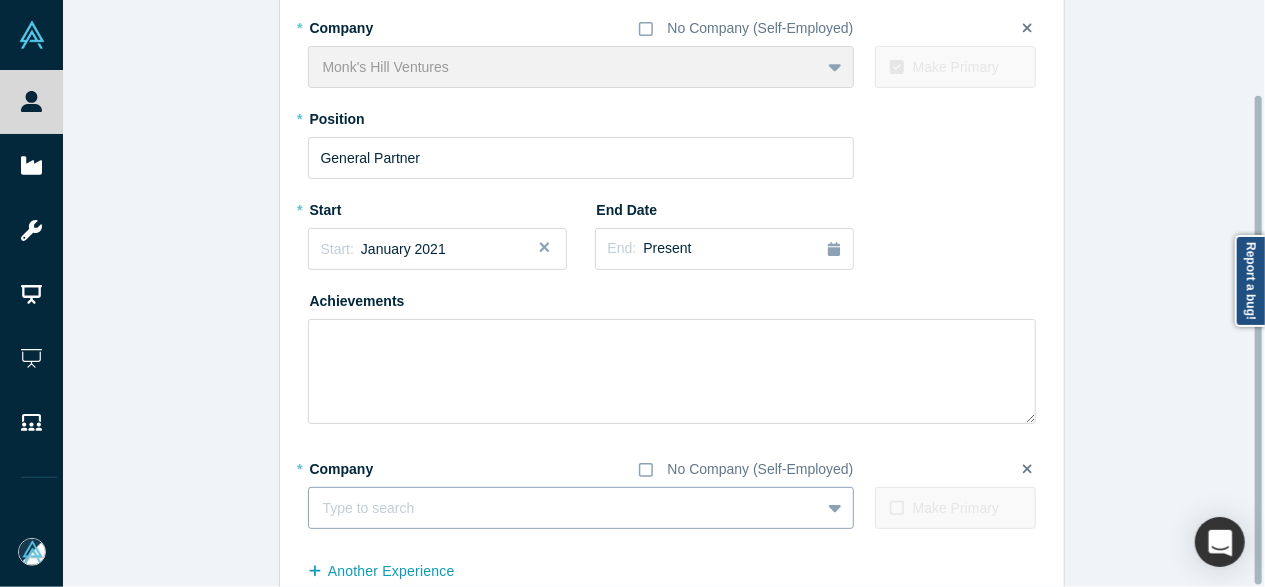 click at bounding box center [564, 508] 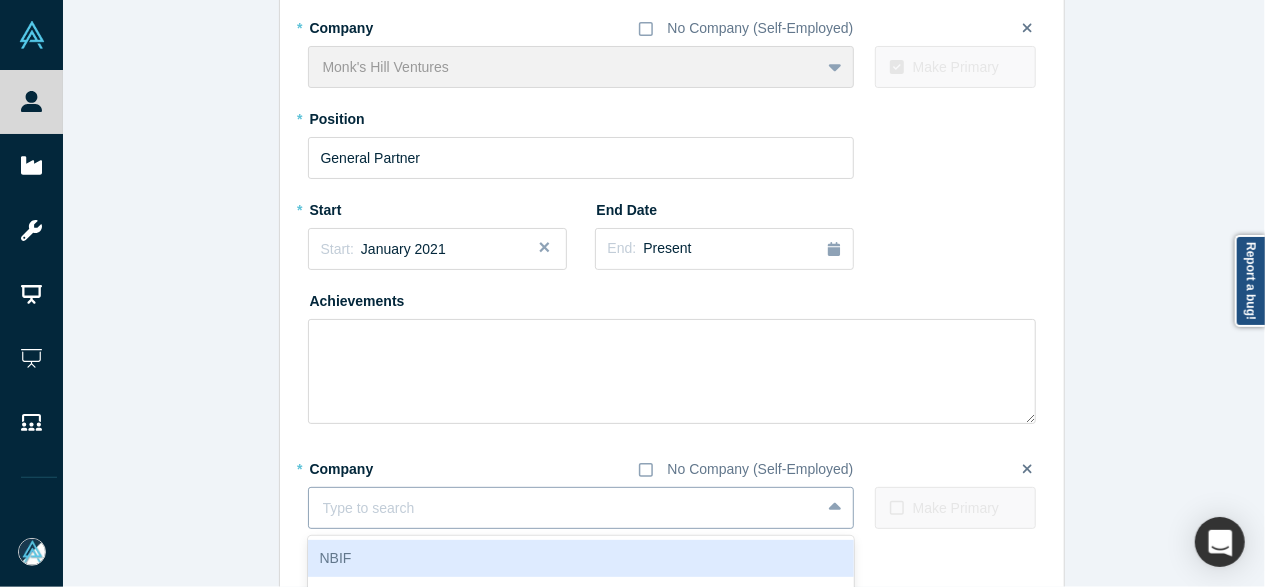 paste on "Founding Board Member Founding Board Member Vietnam Private Capital Agency" 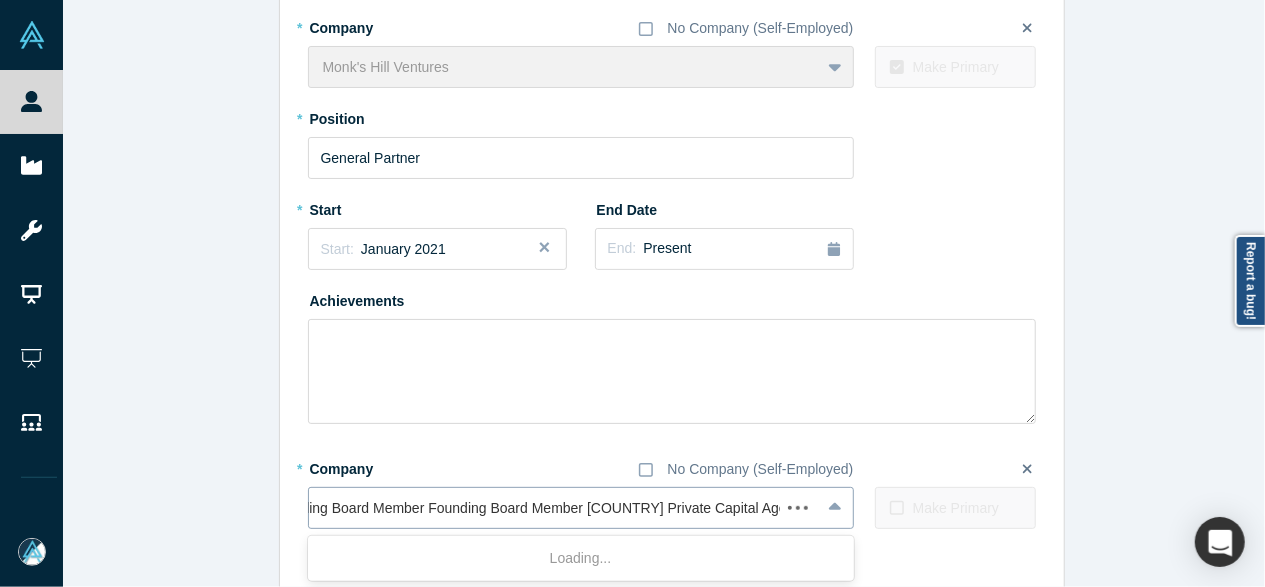 scroll, scrollTop: 0, scrollLeft: 31, axis: horizontal 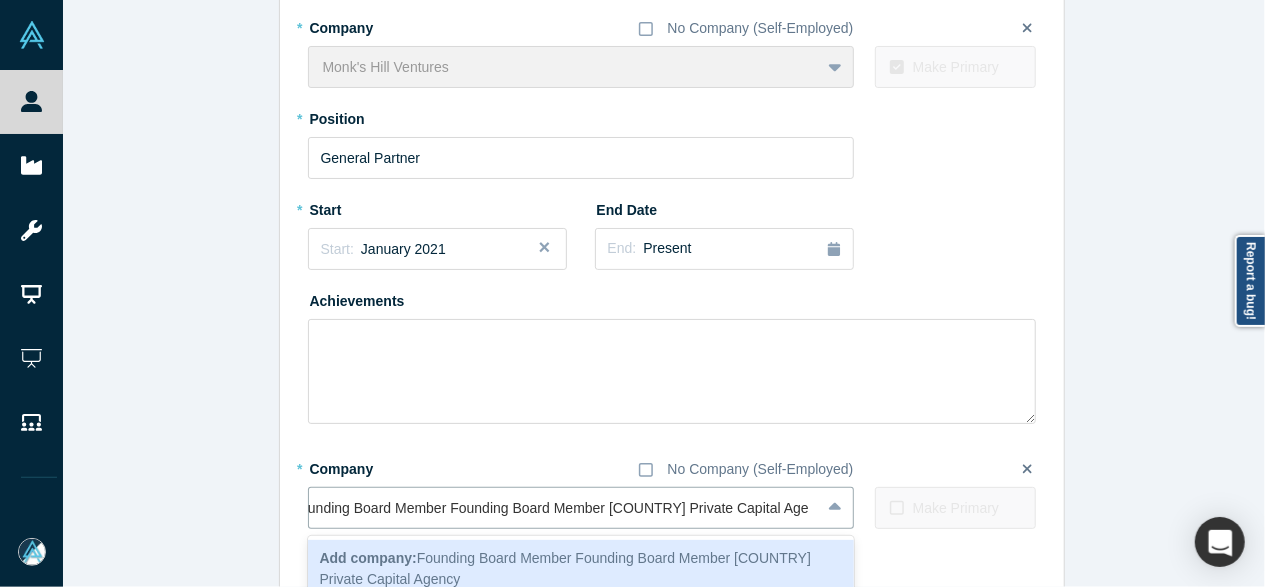 drag, startPoint x: 600, startPoint y: 508, endPoint x: 197, endPoint y: 502, distance: 403.04468 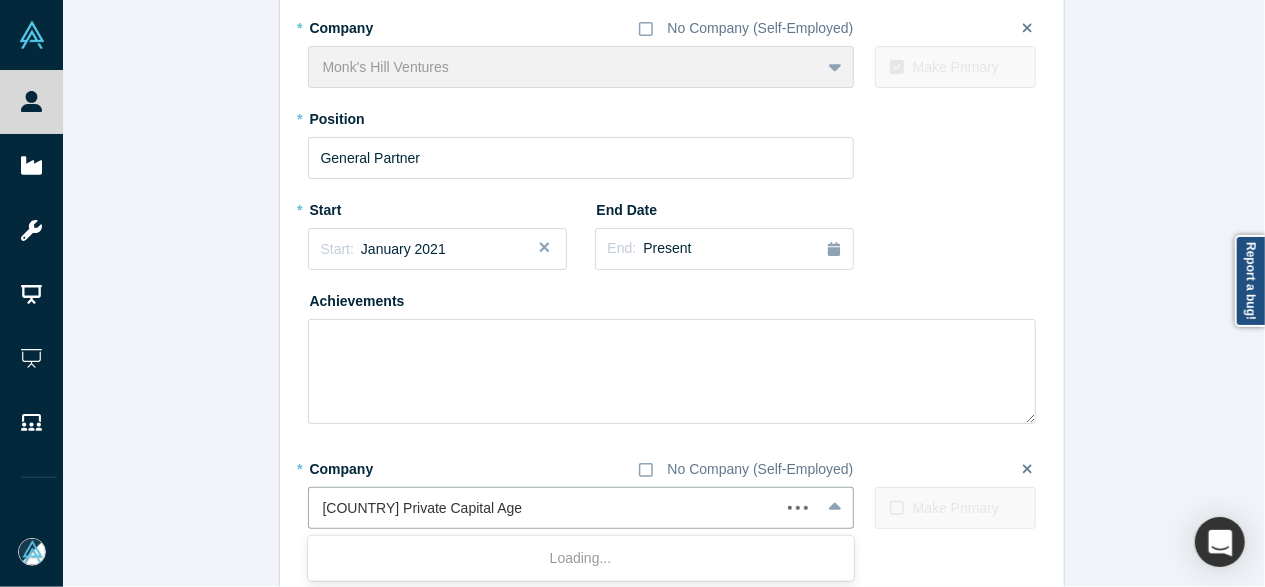 scroll, scrollTop: 0, scrollLeft: 0, axis: both 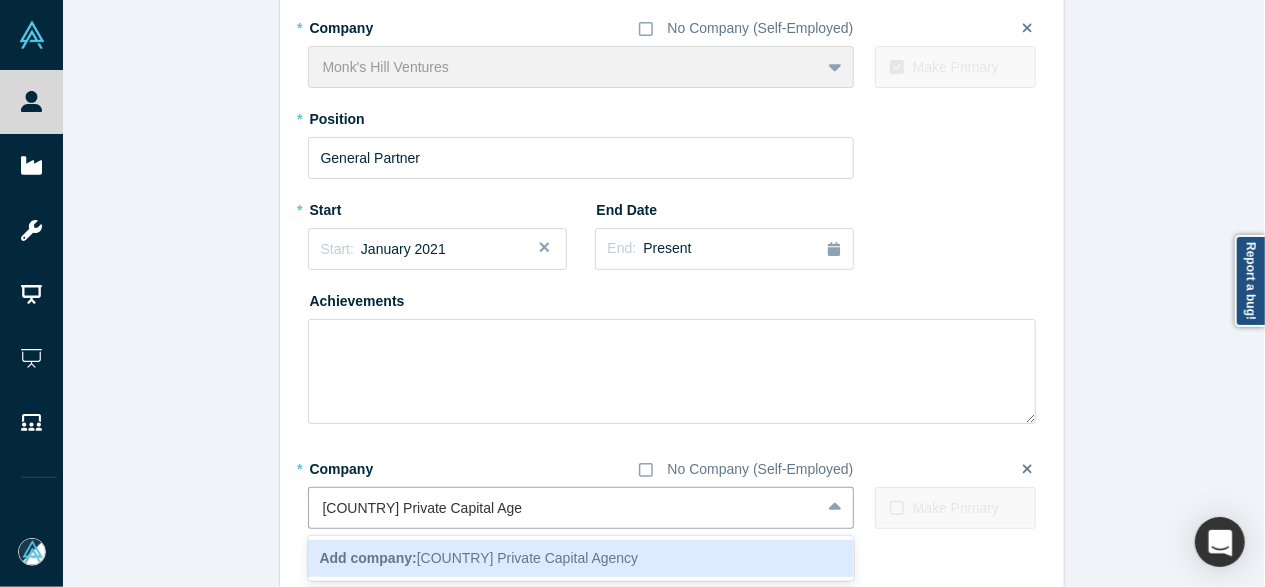click on "Add company:  Vietnam Private Capital Agency" at bounding box center (479, 558) 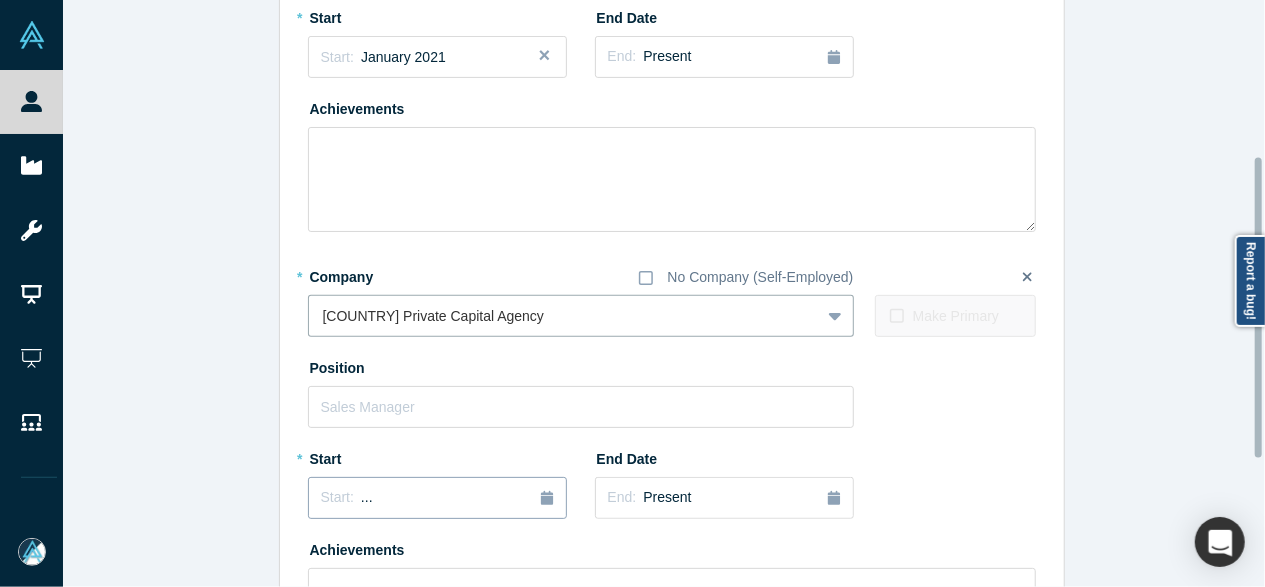 scroll, scrollTop: 312, scrollLeft: 0, axis: vertical 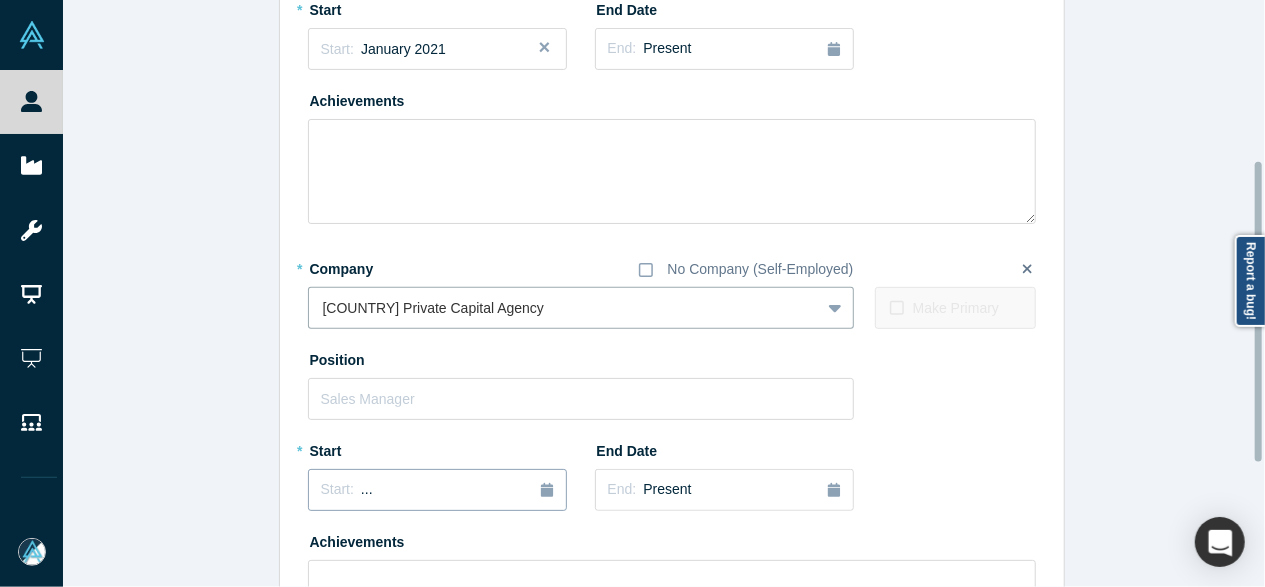 click on "..." at bounding box center (367, 489) 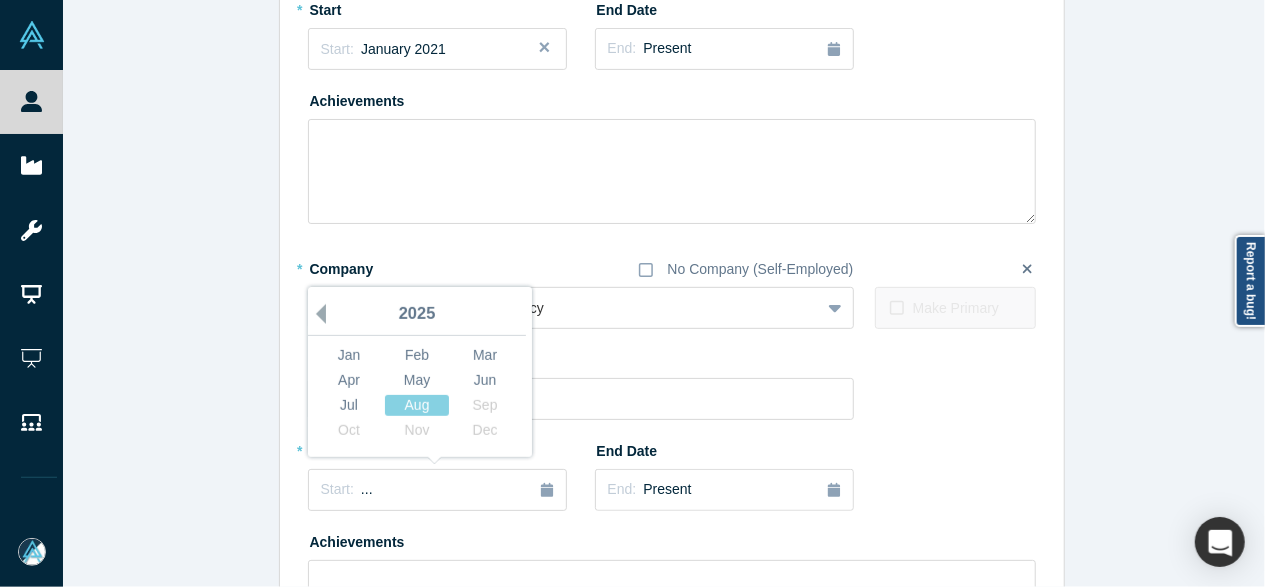 click on "Previous Year" at bounding box center [316, 314] 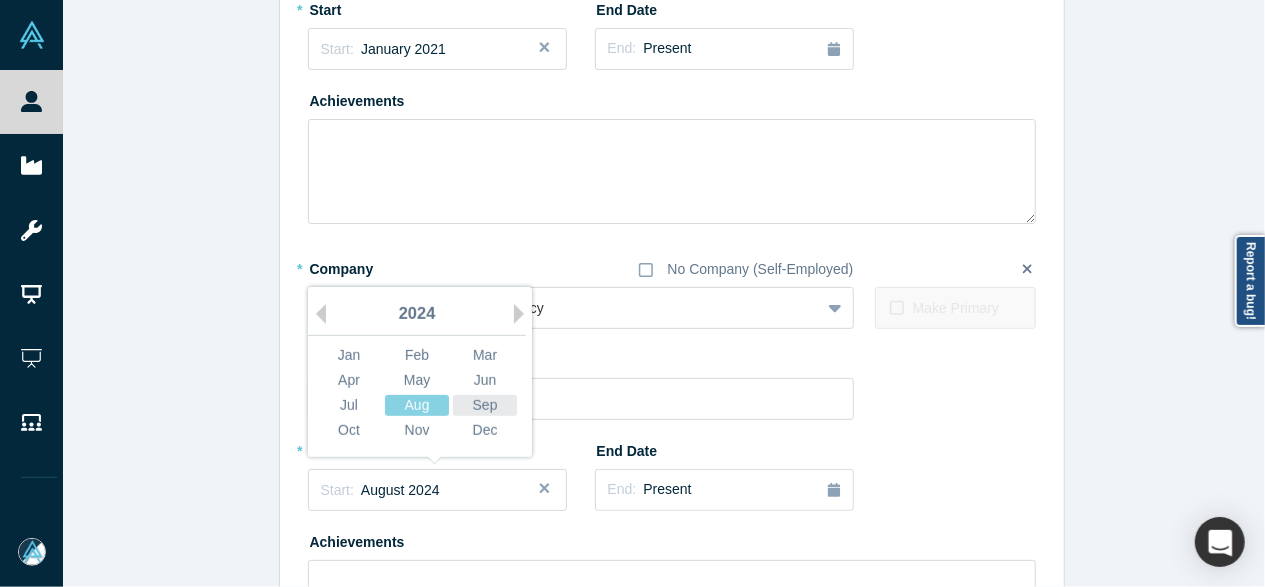 click on "Sep" at bounding box center (485, 405) 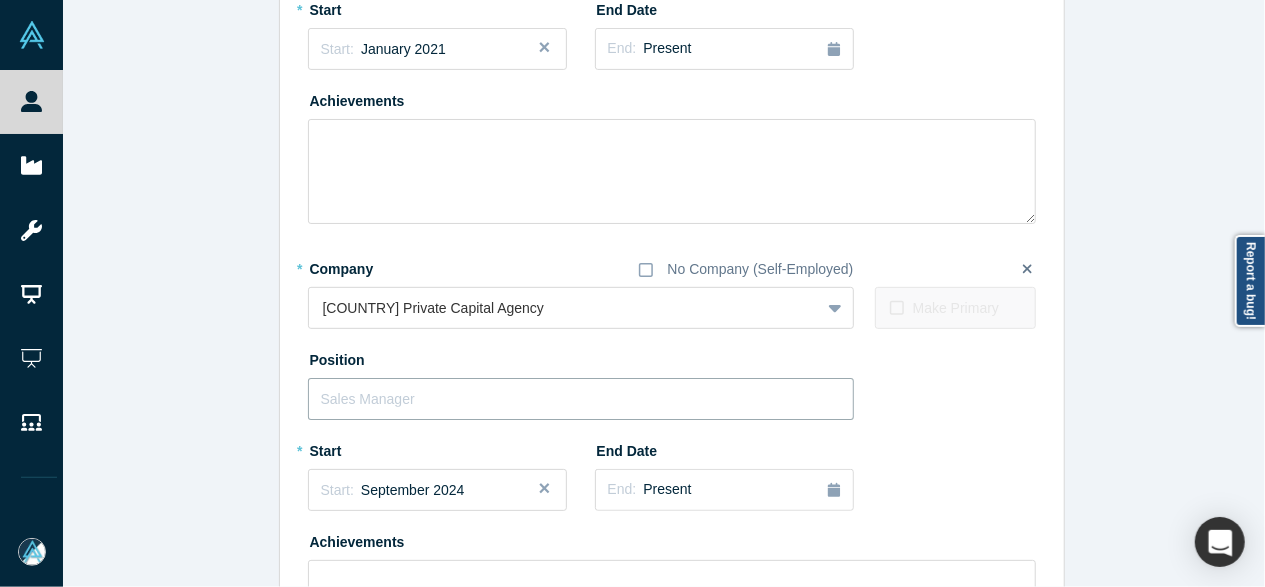click at bounding box center (581, 399) 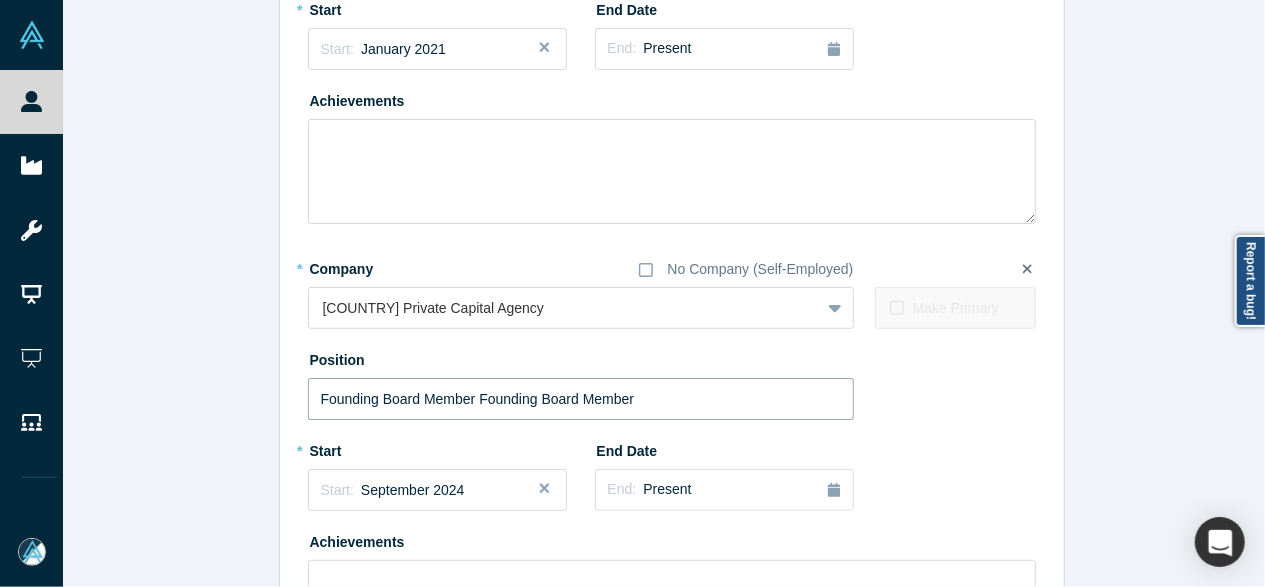 drag, startPoint x: 467, startPoint y: 399, endPoint x: 696, endPoint y: 391, distance: 229.1397 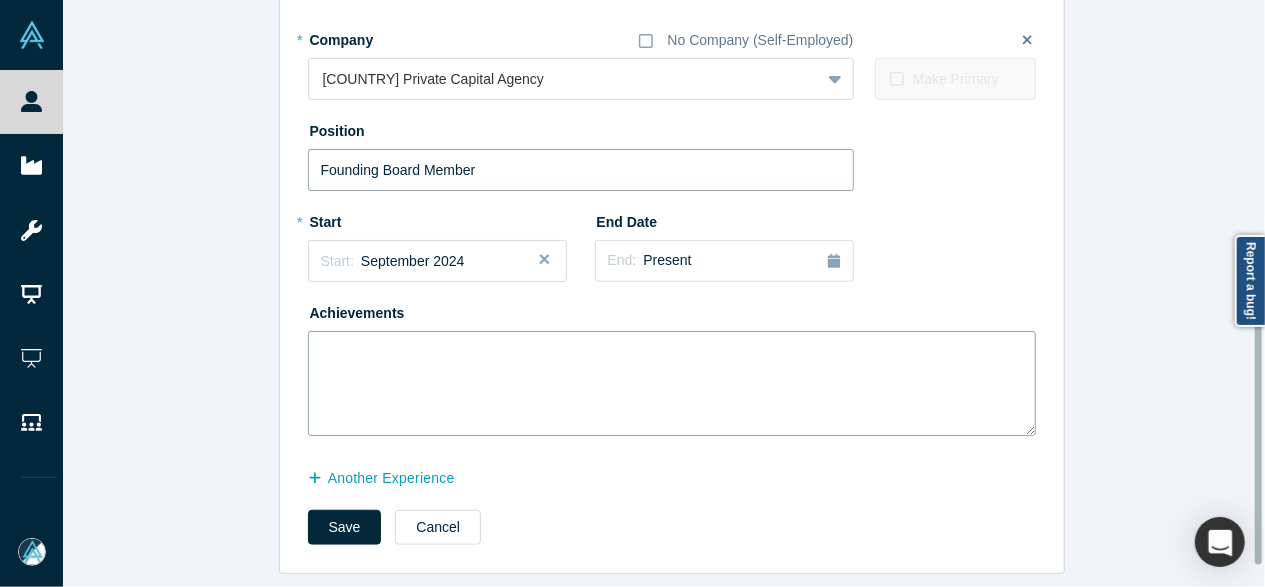 scroll, scrollTop: 554, scrollLeft: 0, axis: vertical 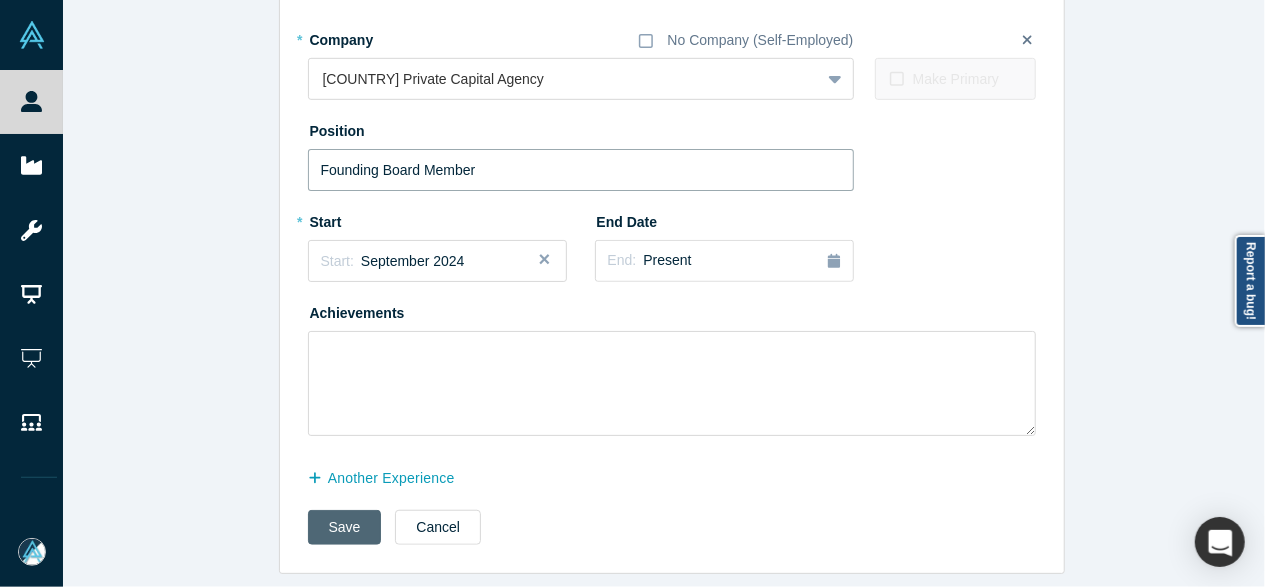 type on "Founding Board Member" 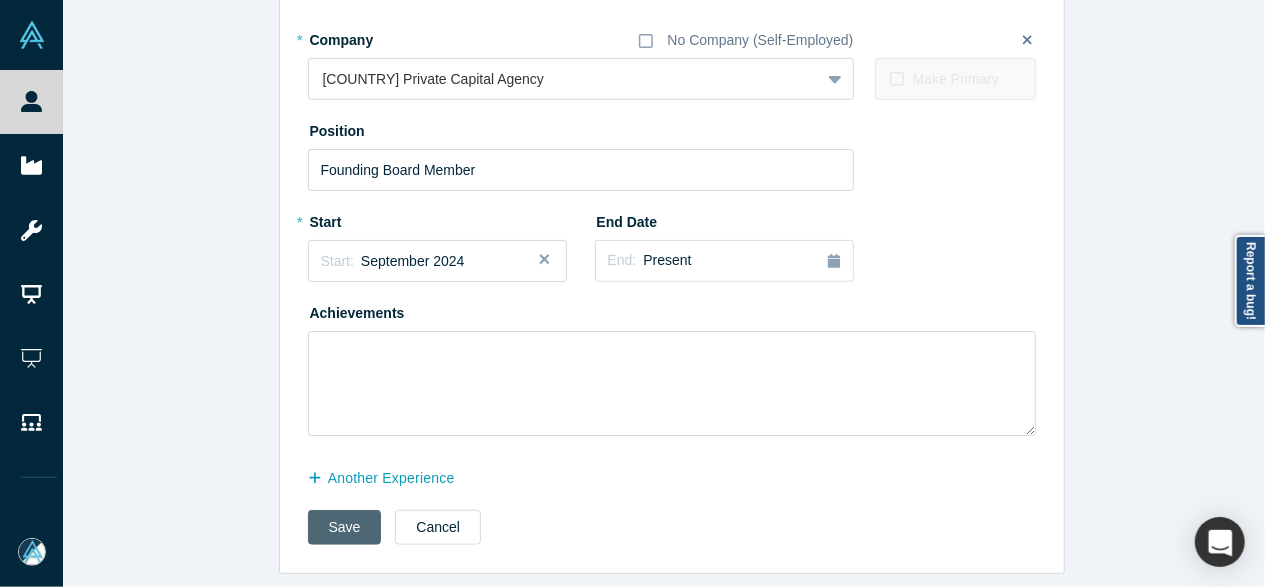 click on "Save" at bounding box center (345, 527) 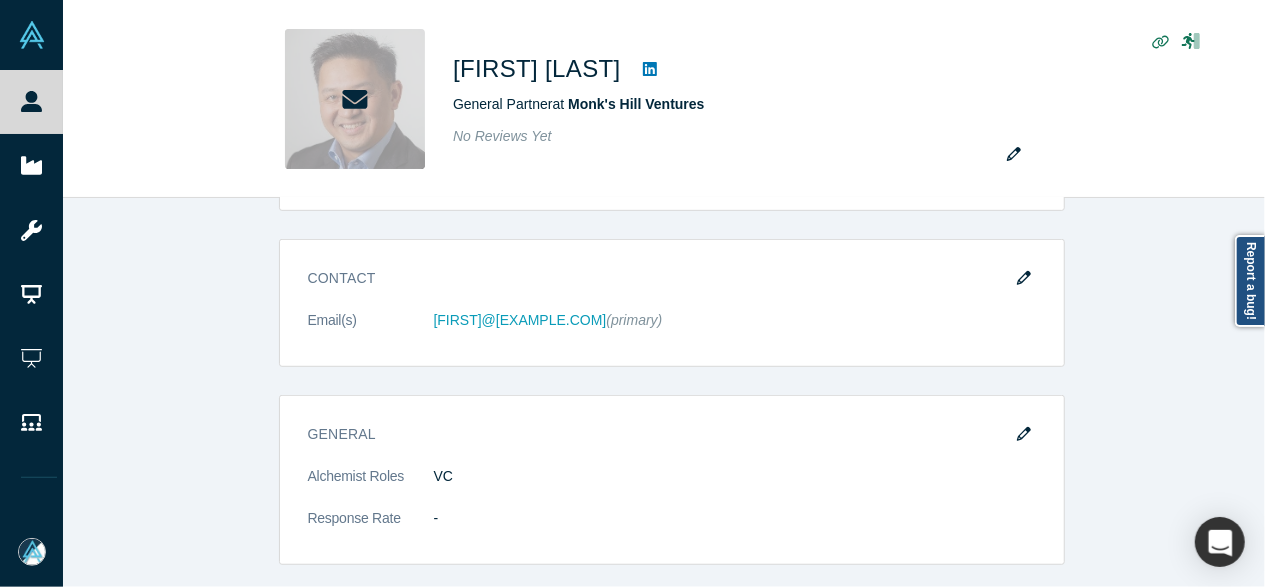 scroll, scrollTop: 0, scrollLeft: 0, axis: both 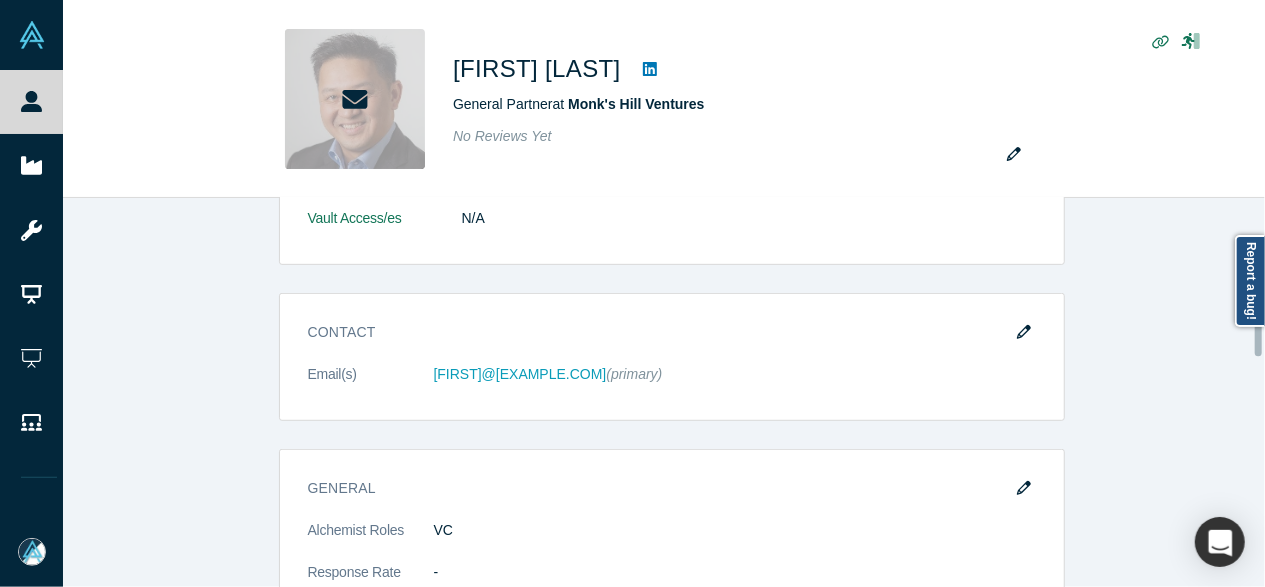 click at bounding box center (1024, 333) 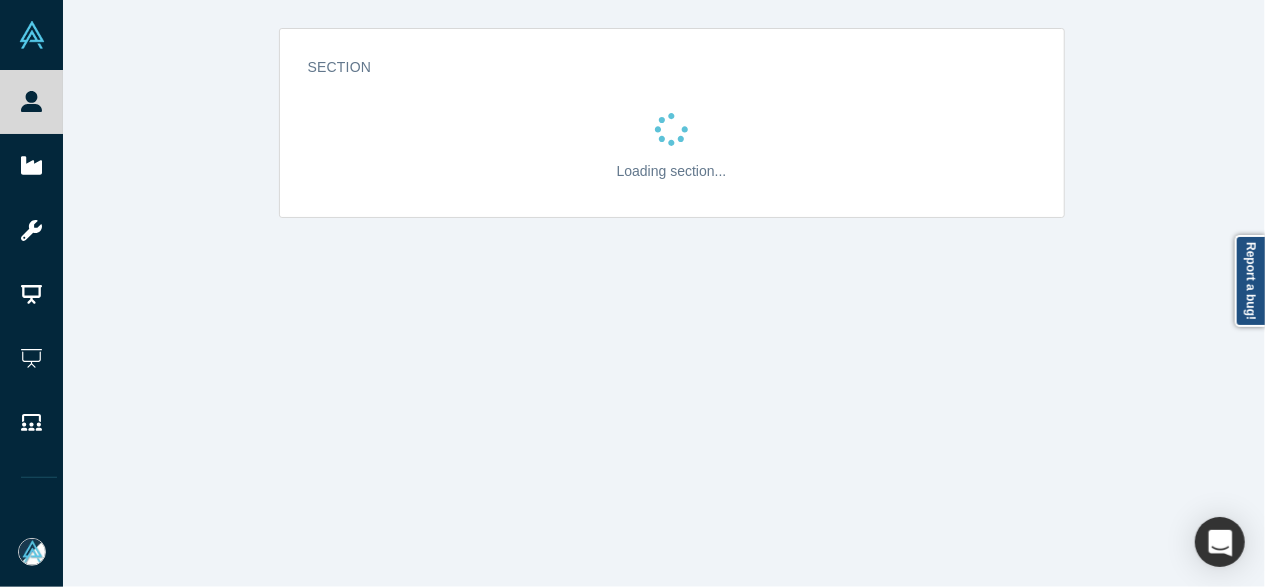 scroll, scrollTop: 0, scrollLeft: 0, axis: both 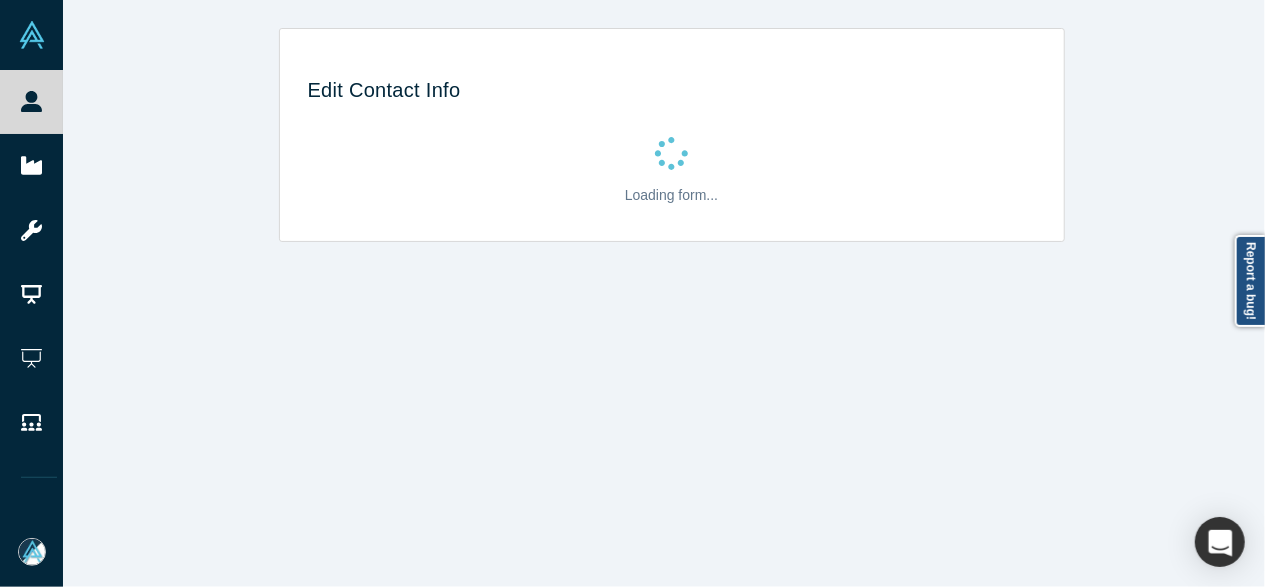 select on "US" 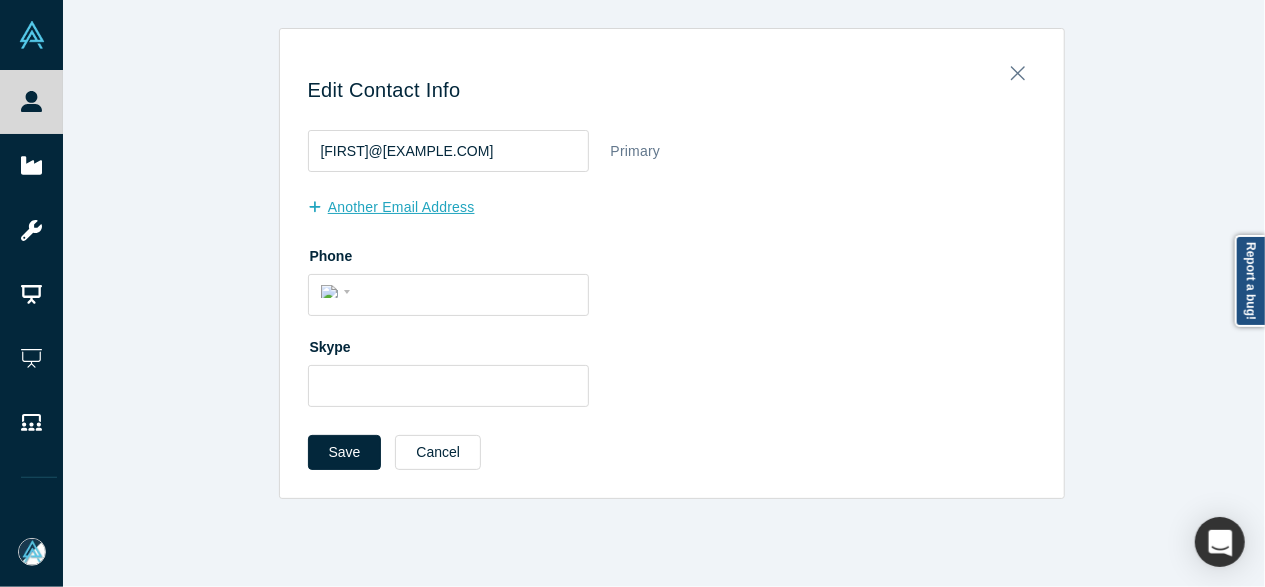 click on "another Email Address" at bounding box center [402, 207] 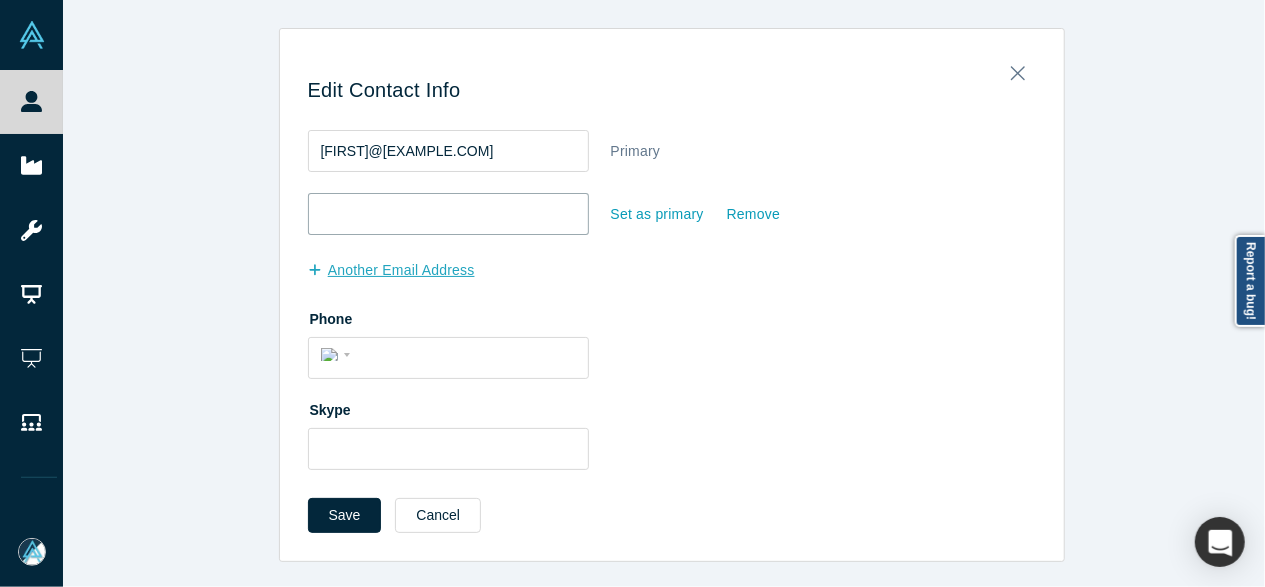 click at bounding box center (448, 214) 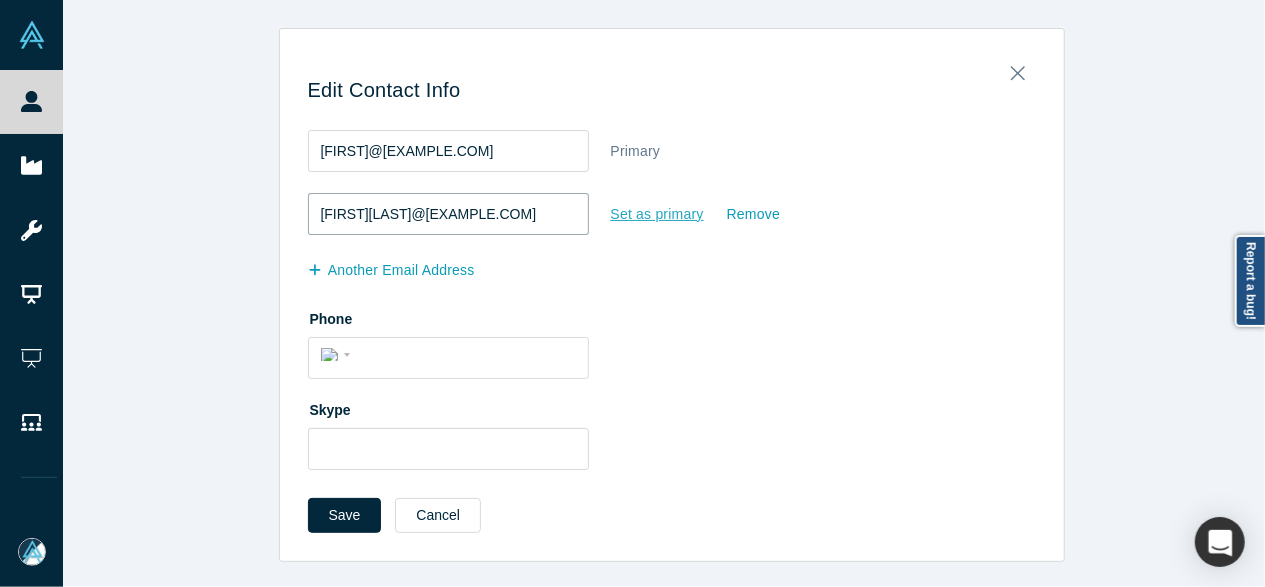 type on "justinnguyen@hotmail.com" 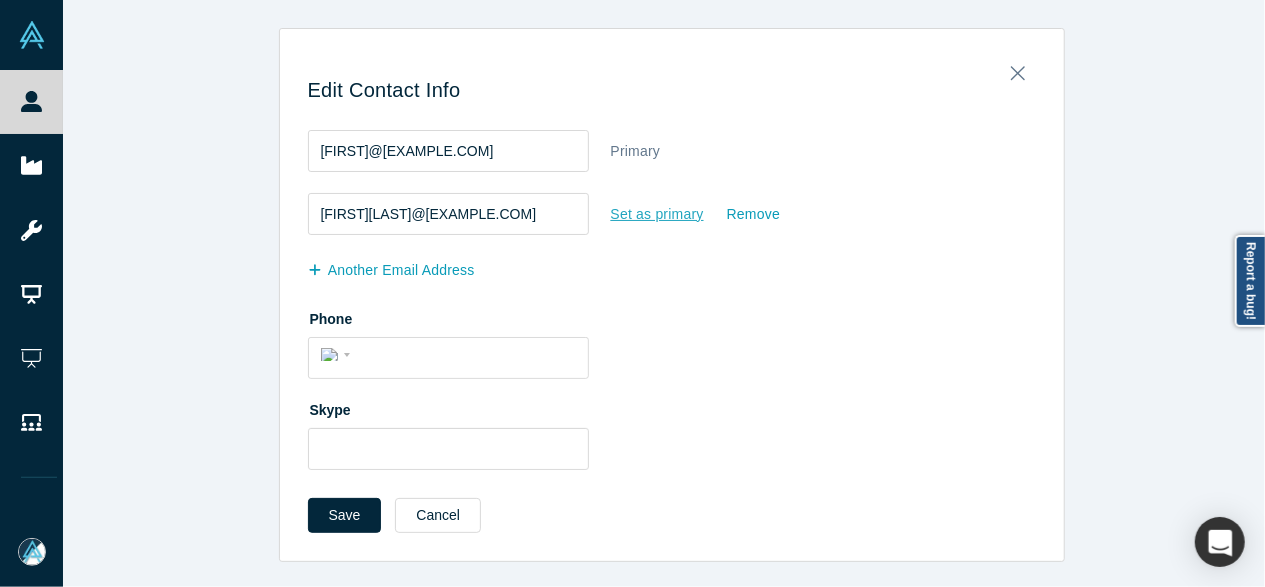 click on "Set as primary" at bounding box center (657, 214) 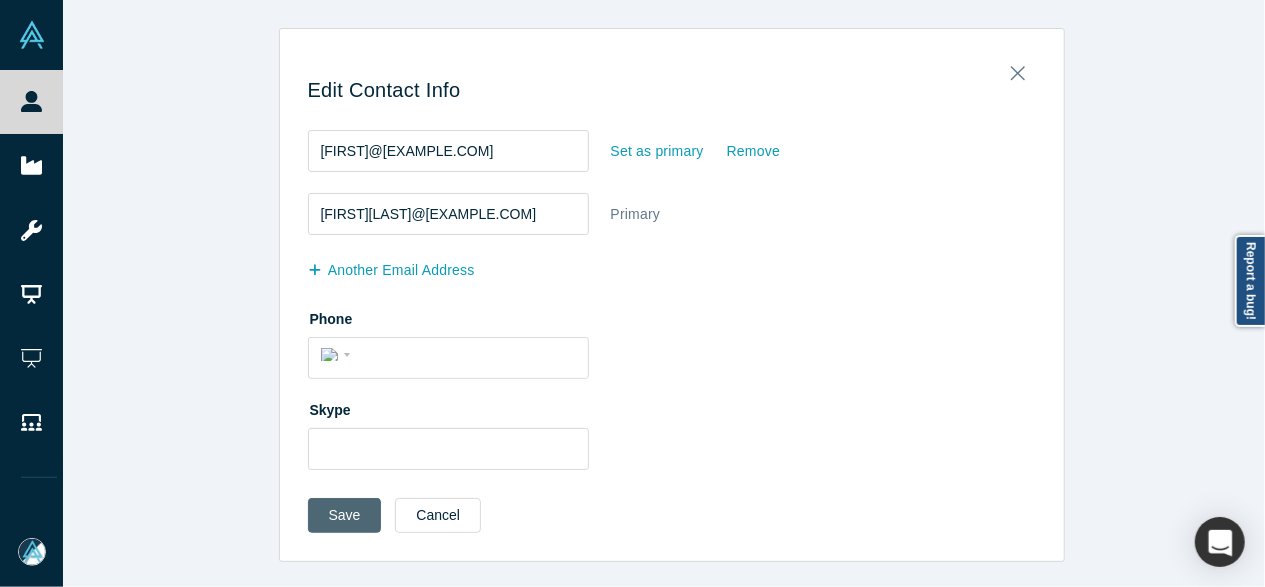 click on "Save" at bounding box center [345, 515] 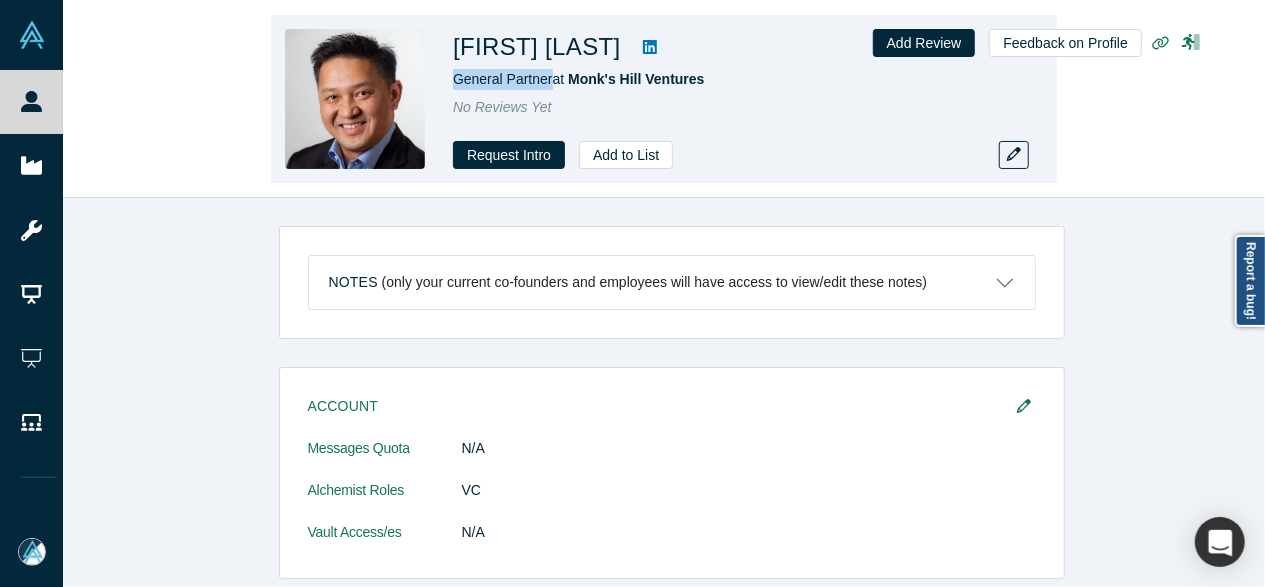 drag, startPoint x: 449, startPoint y: 83, endPoint x: 550, endPoint y: 85, distance: 101.0198 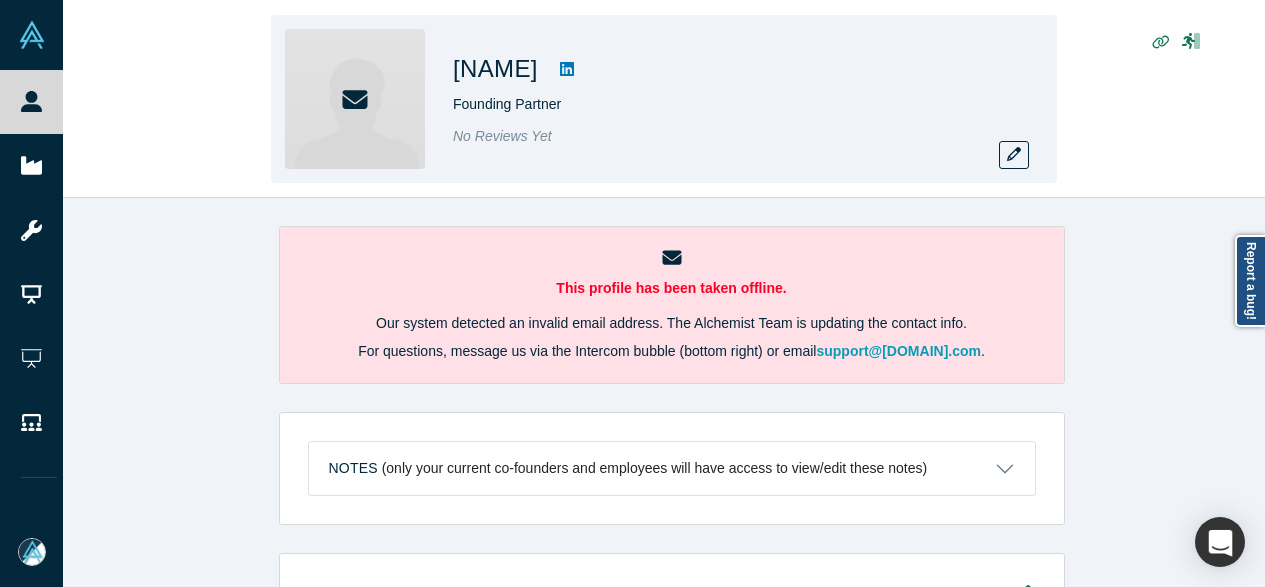 scroll, scrollTop: 0, scrollLeft: 0, axis: both 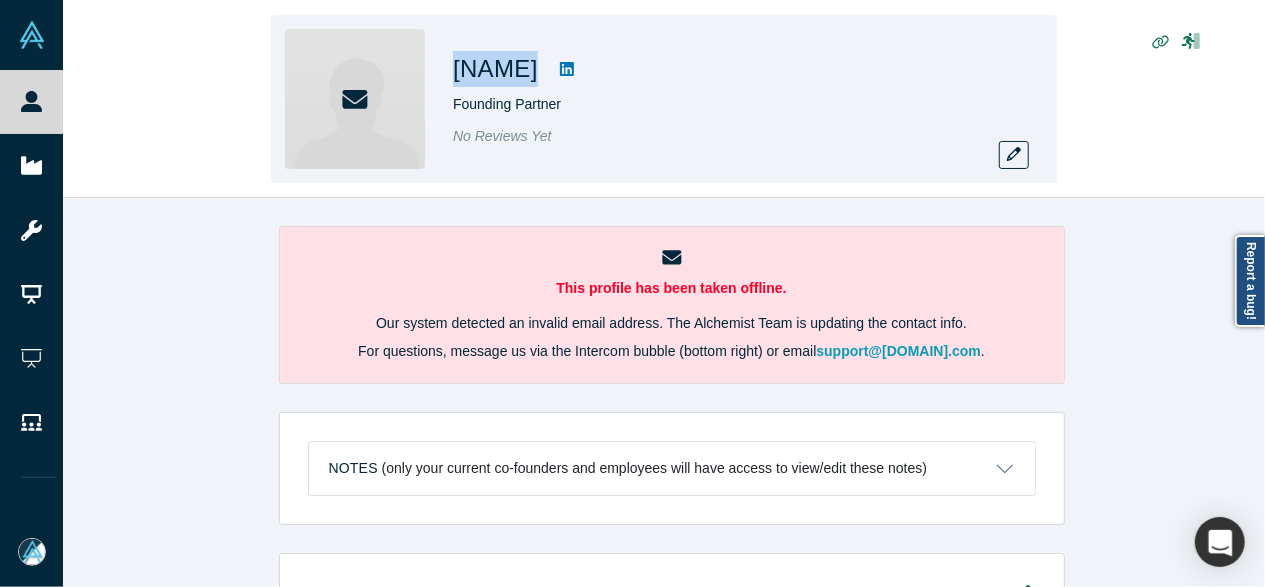 drag, startPoint x: 440, startPoint y: 67, endPoint x: 598, endPoint y: 60, distance: 158.15498 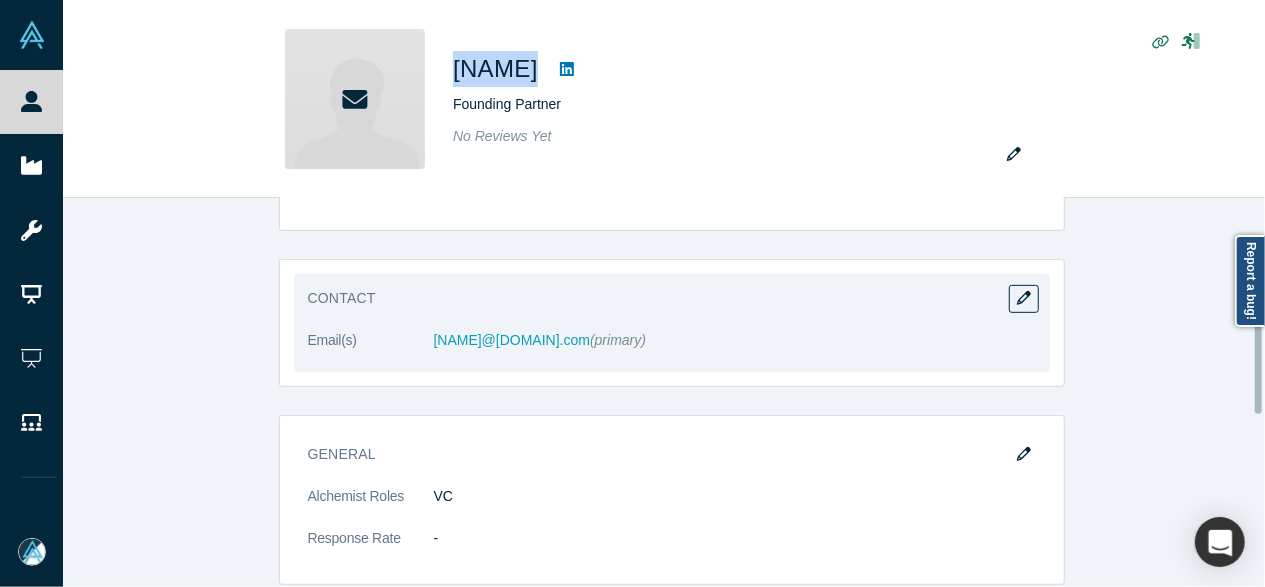 scroll, scrollTop: 500, scrollLeft: 0, axis: vertical 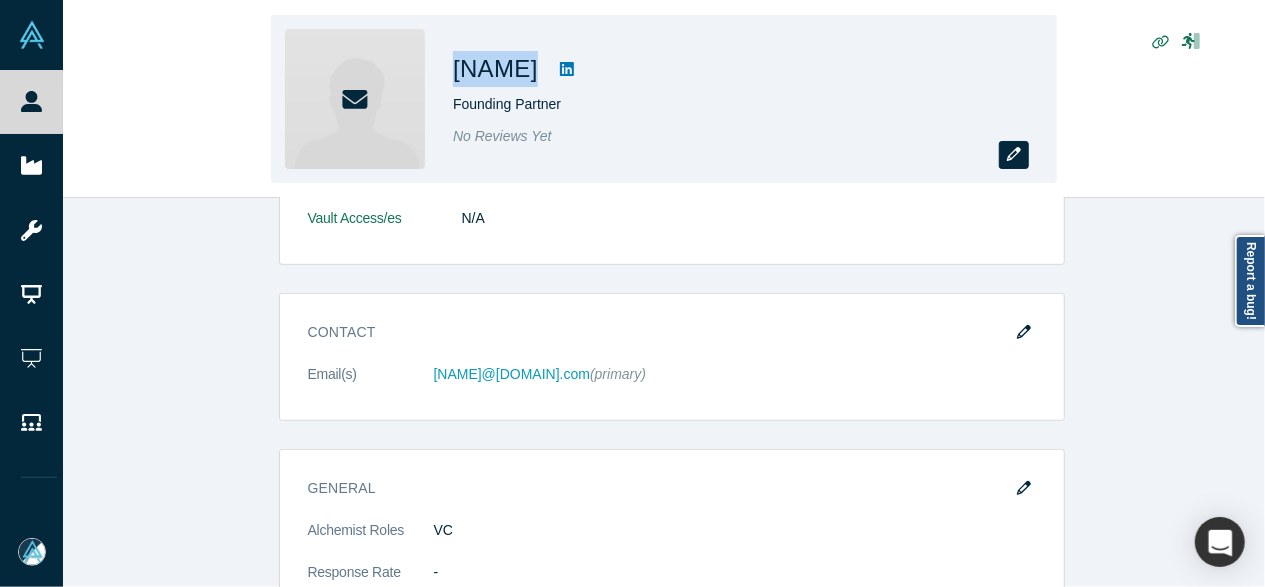 click at bounding box center (1014, 155) 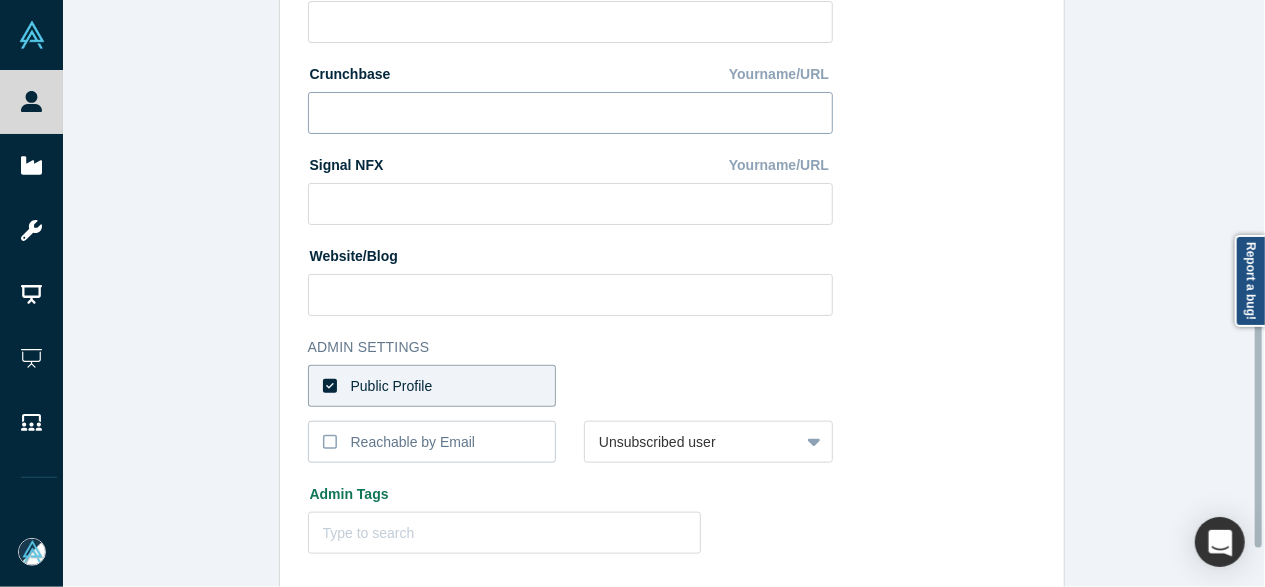 scroll, scrollTop: 800, scrollLeft: 0, axis: vertical 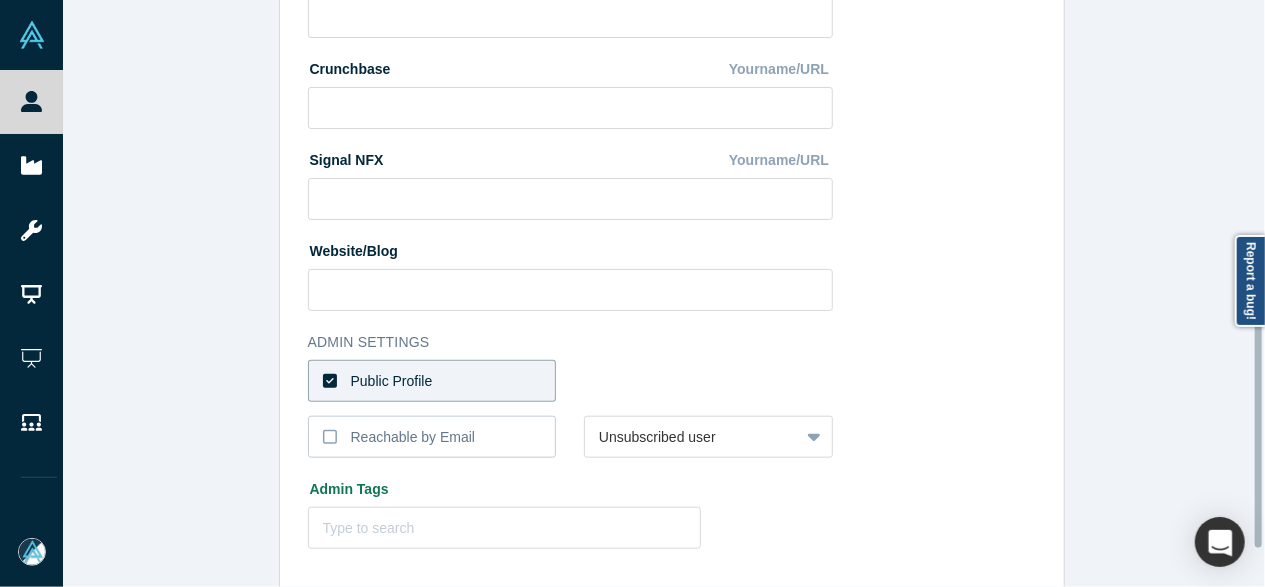 click on "Public Profile" at bounding box center (432, 381) 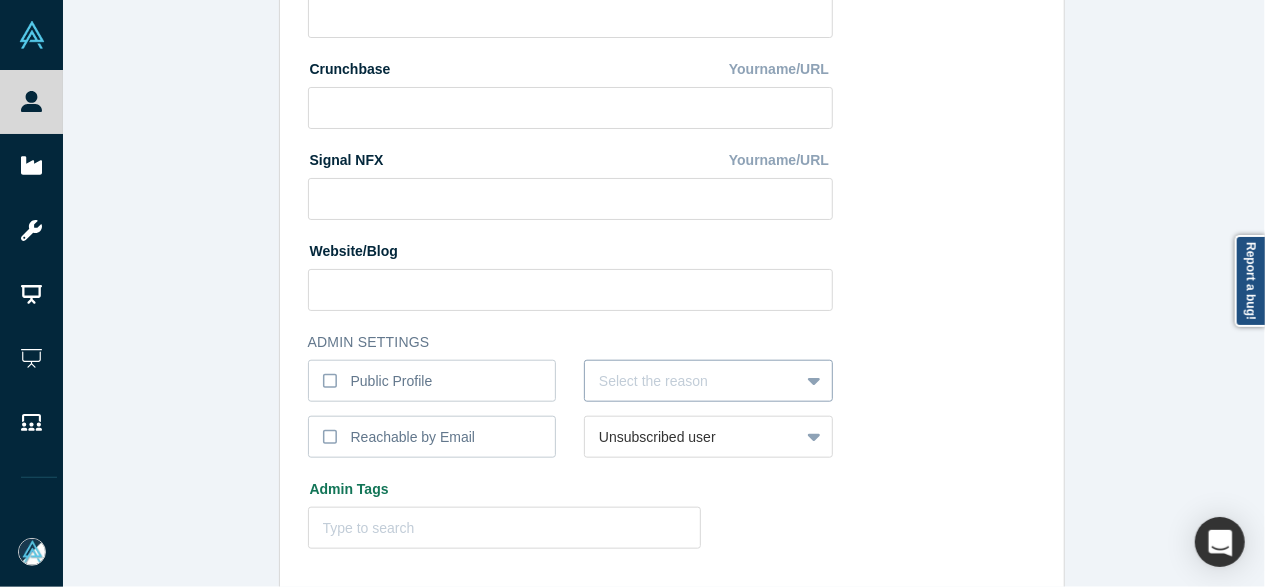 click on "Select the reason" at bounding box center (708, 381) 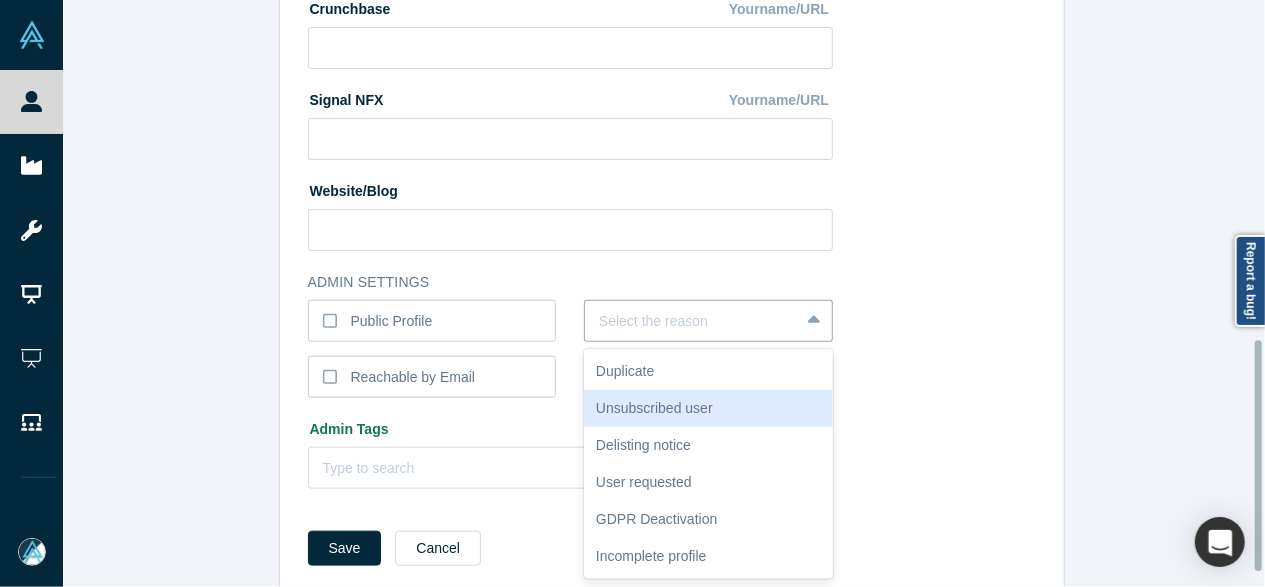 click on "Unsubscribed user" at bounding box center (708, 408) 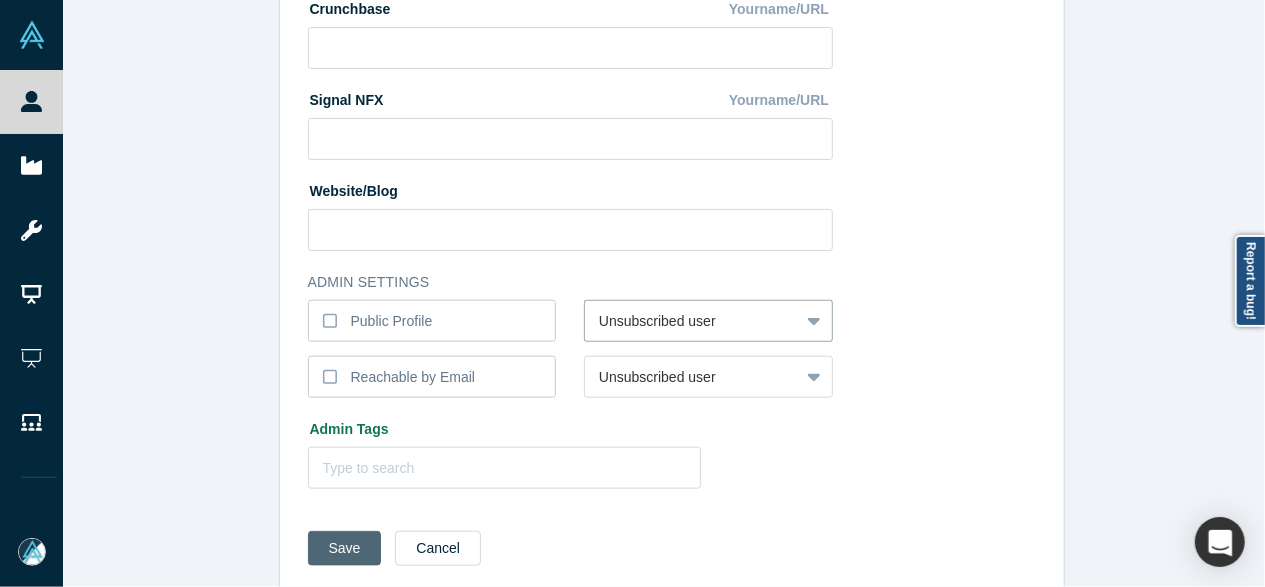 click on "Save" at bounding box center (345, 548) 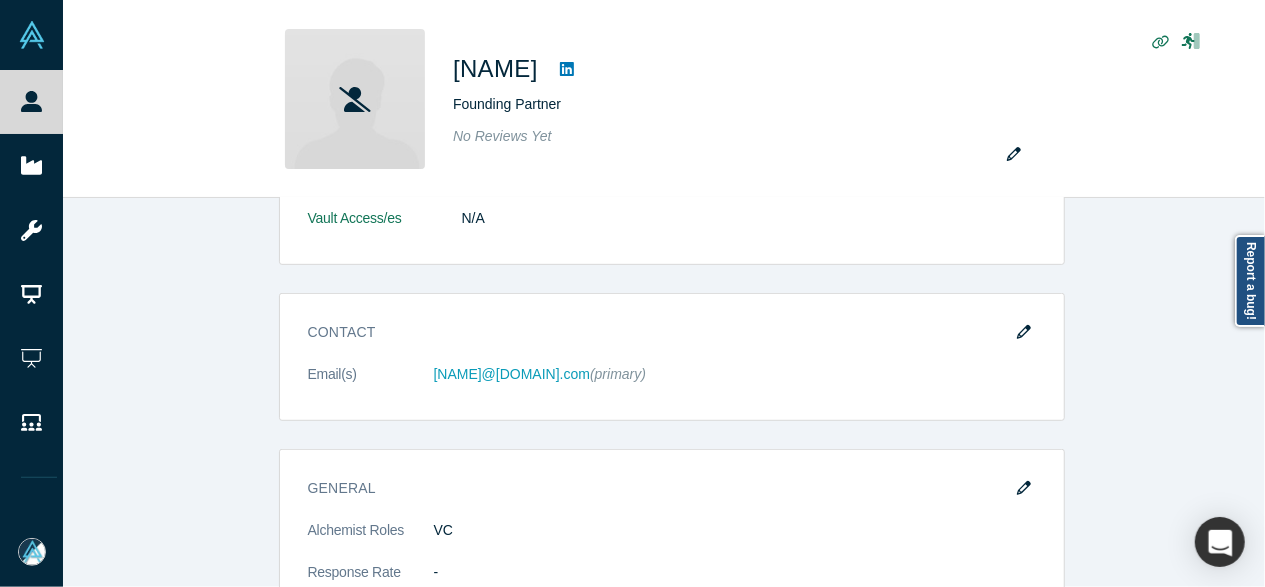 scroll, scrollTop: 0, scrollLeft: 0, axis: both 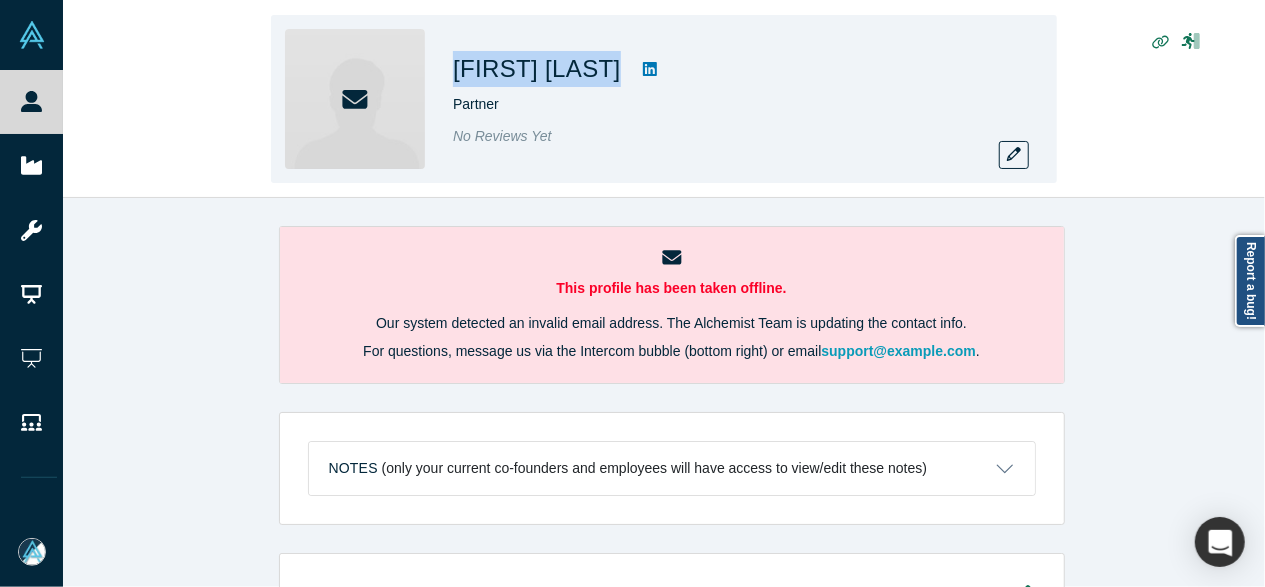 drag, startPoint x: 453, startPoint y: 77, endPoint x: 571, endPoint y: 81, distance: 118.06778 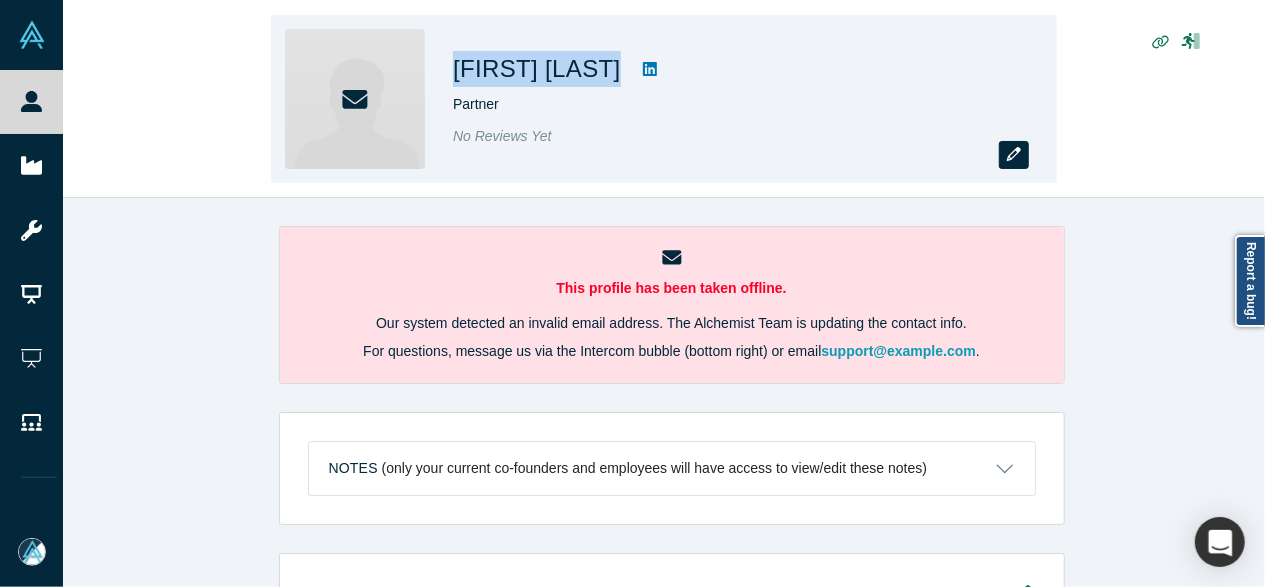 click at bounding box center [1014, 155] 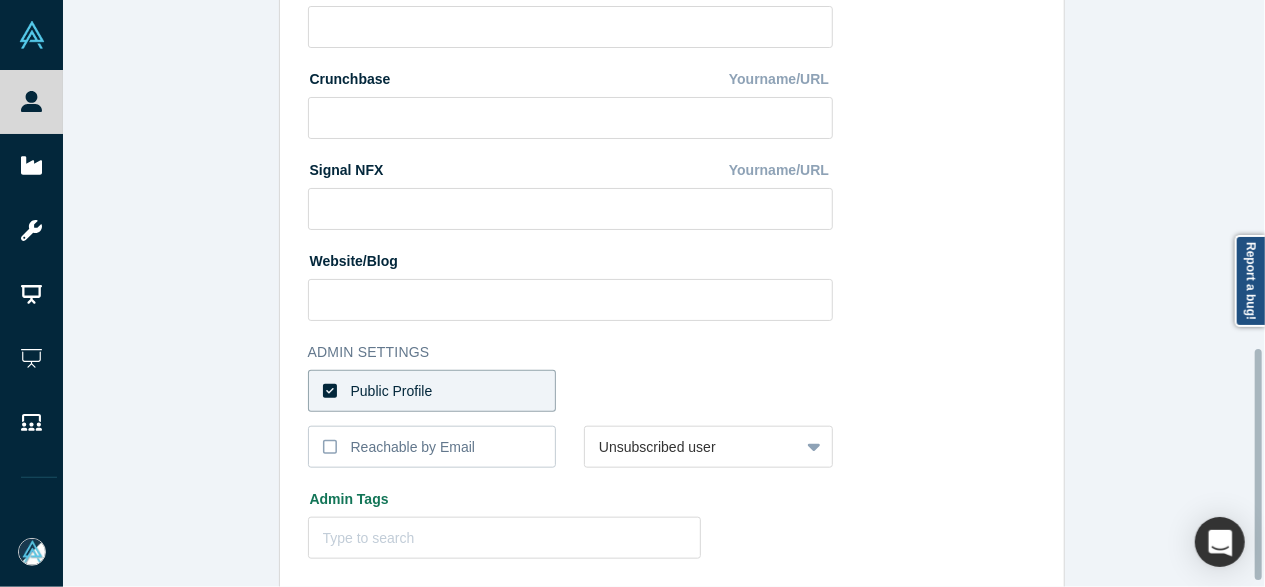 scroll, scrollTop: 894, scrollLeft: 0, axis: vertical 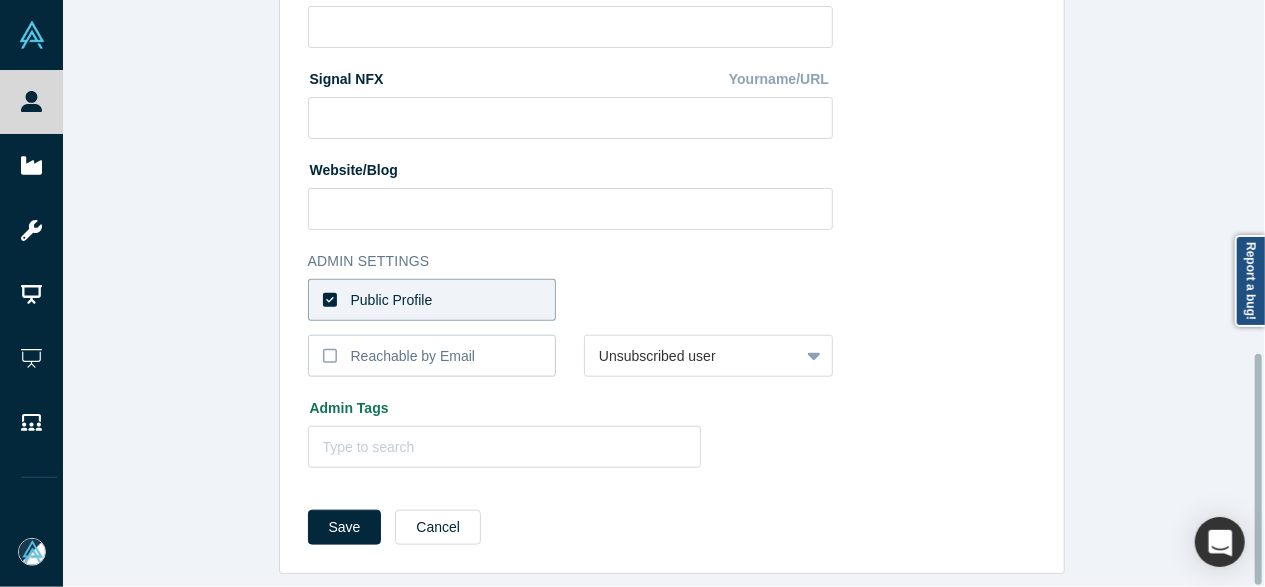 click on "Public Profile" at bounding box center [432, 300] 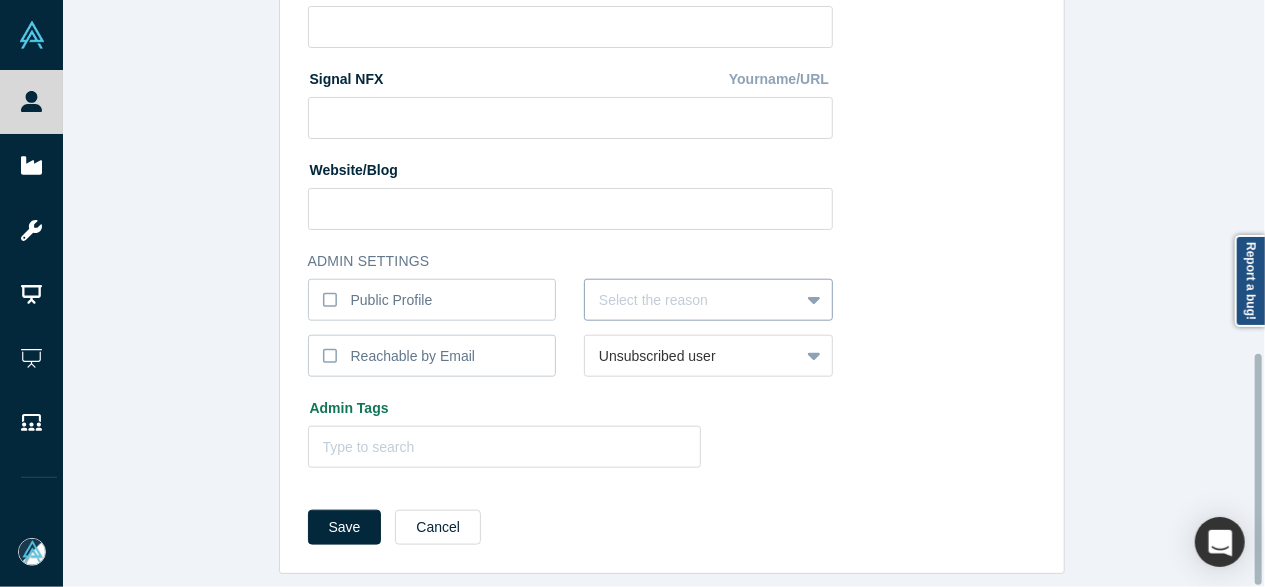 click at bounding box center (692, 300) 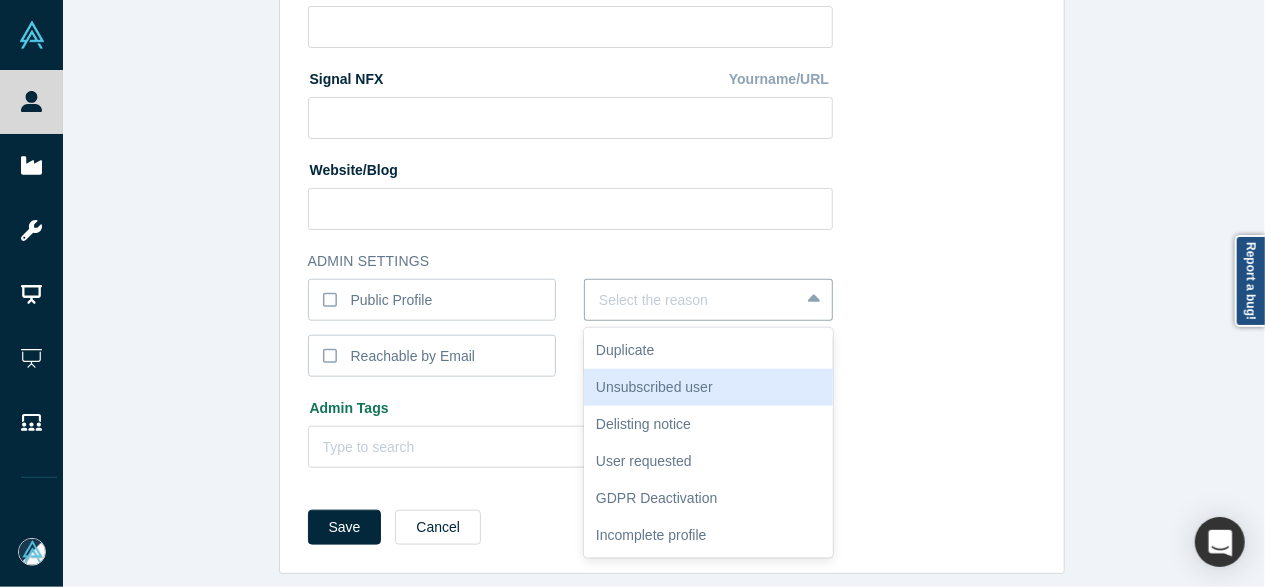 click on "Unsubscribed user" at bounding box center [708, 387] 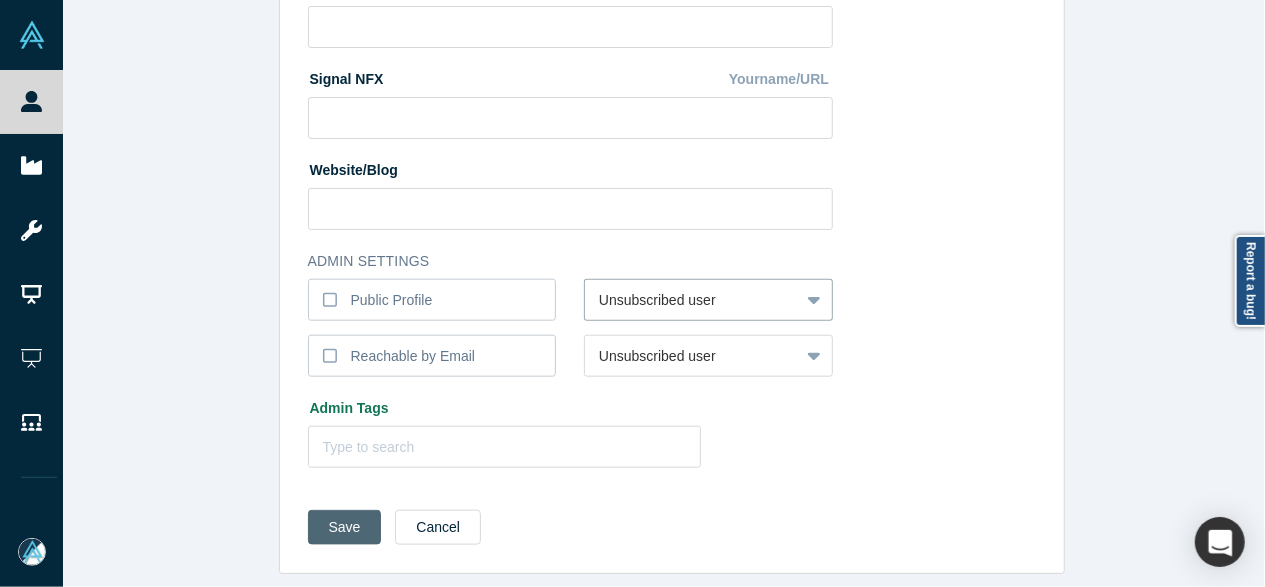 click on "Save" at bounding box center (345, 527) 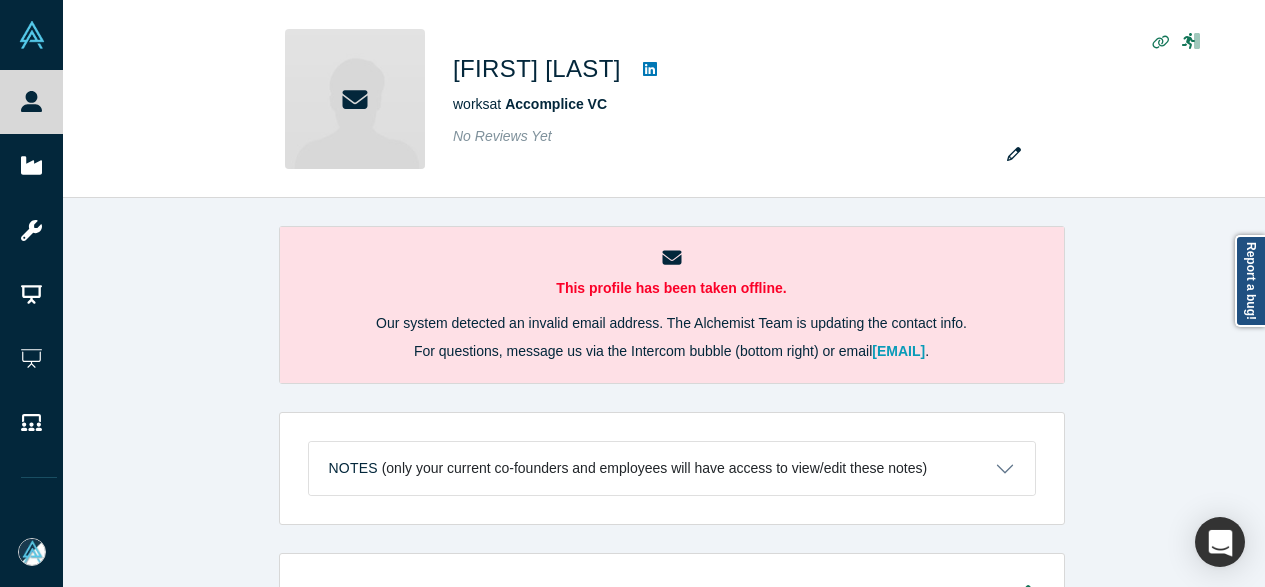 scroll, scrollTop: 0, scrollLeft: 0, axis: both 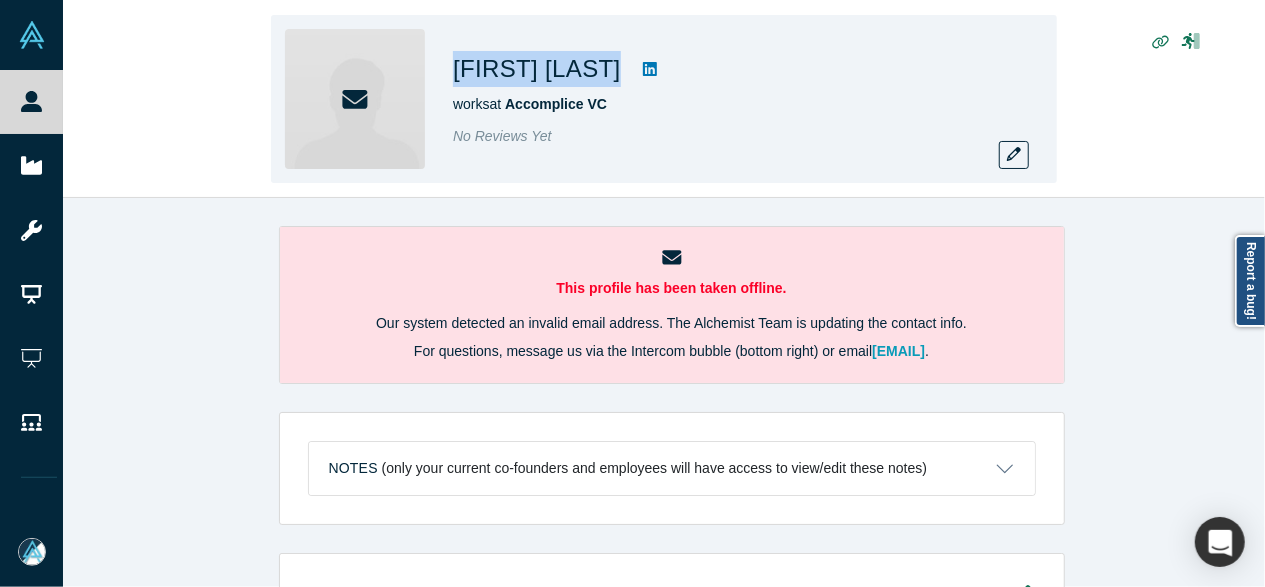 drag, startPoint x: 452, startPoint y: 69, endPoint x: 637, endPoint y: 84, distance: 185.60712 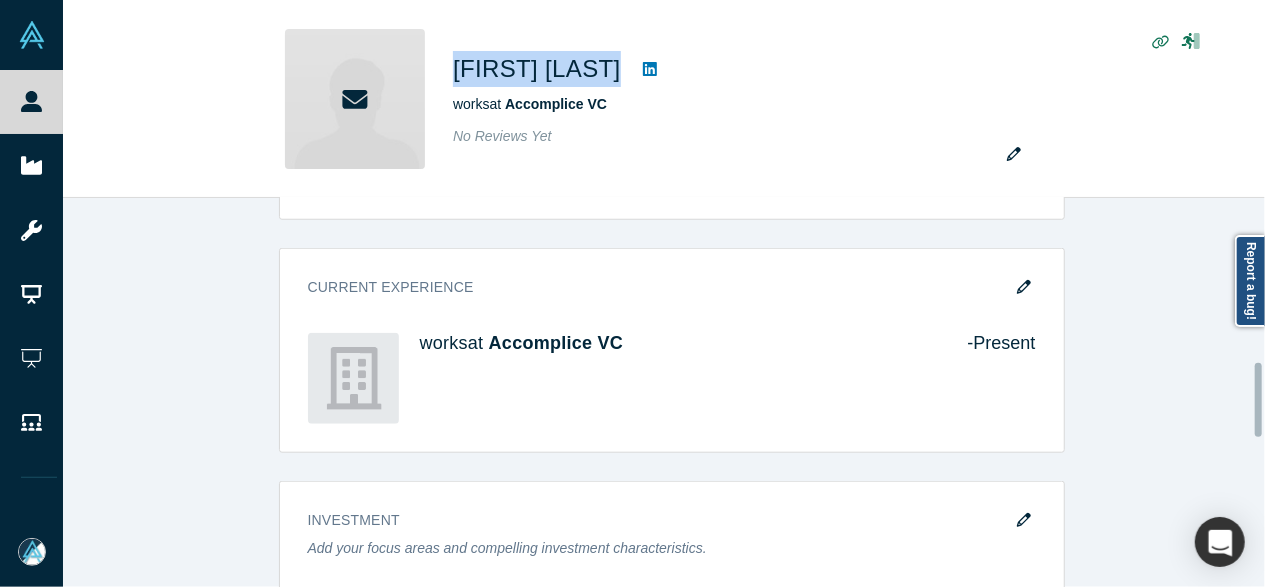 scroll, scrollTop: 900, scrollLeft: 0, axis: vertical 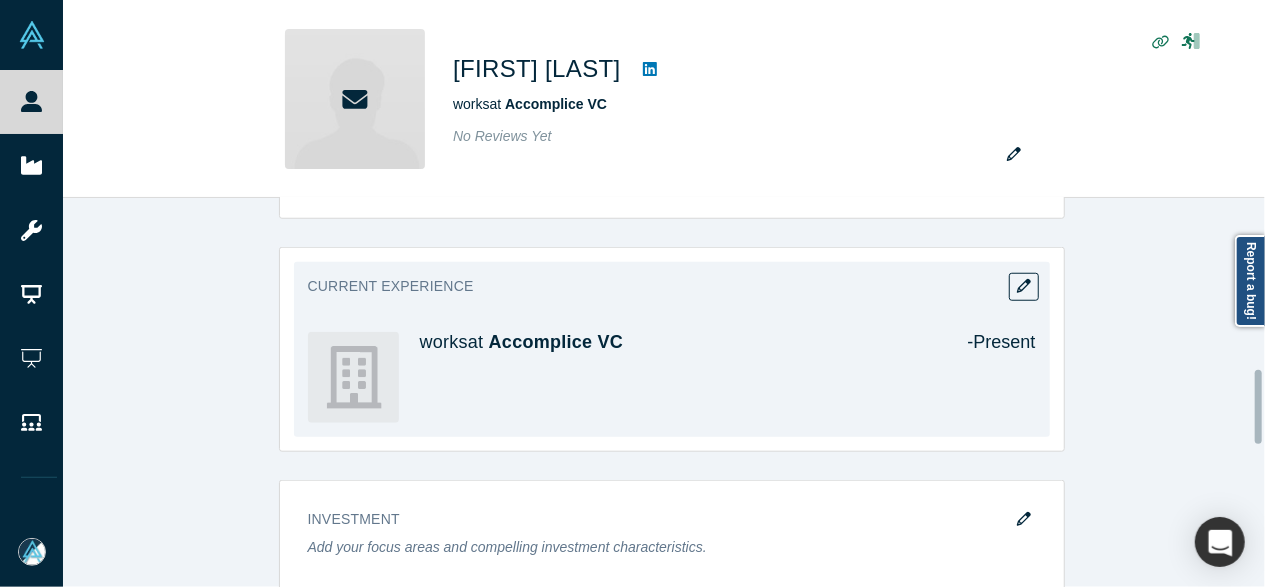click on "Current Experience   works  at   Accomplice VC  -  Present" at bounding box center [672, 349] 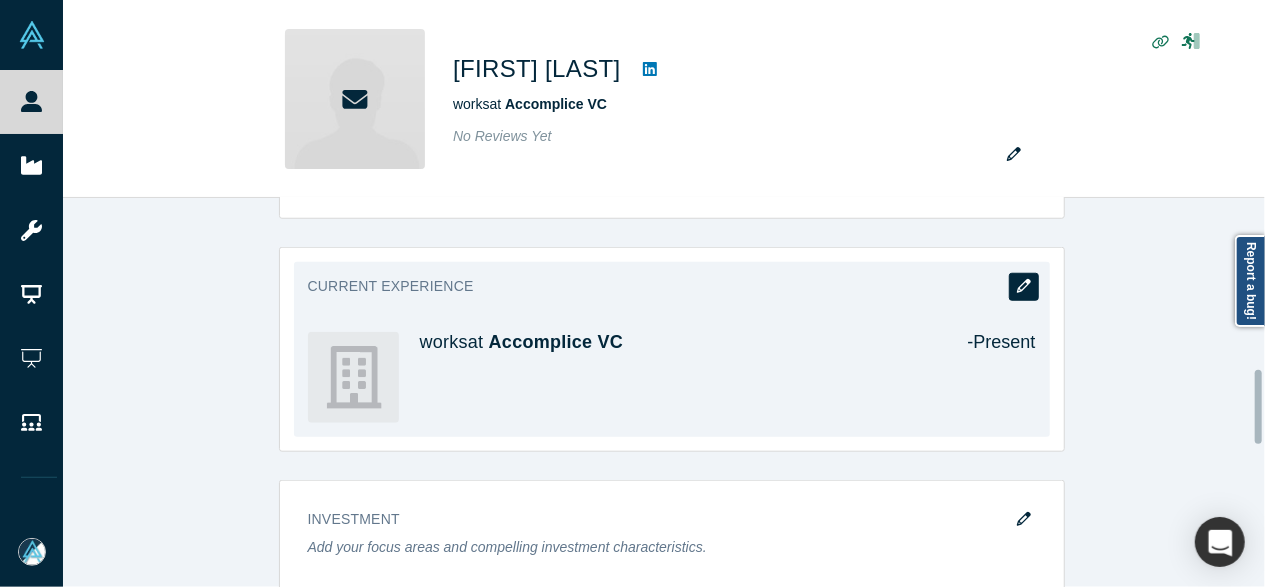 click 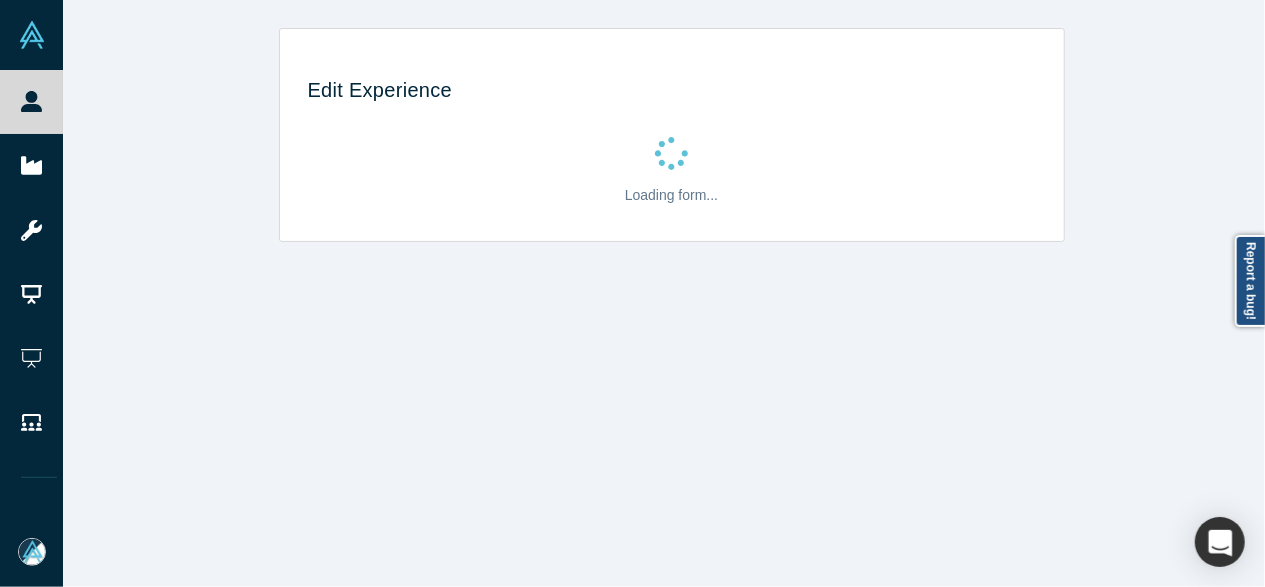 scroll, scrollTop: 0, scrollLeft: 0, axis: both 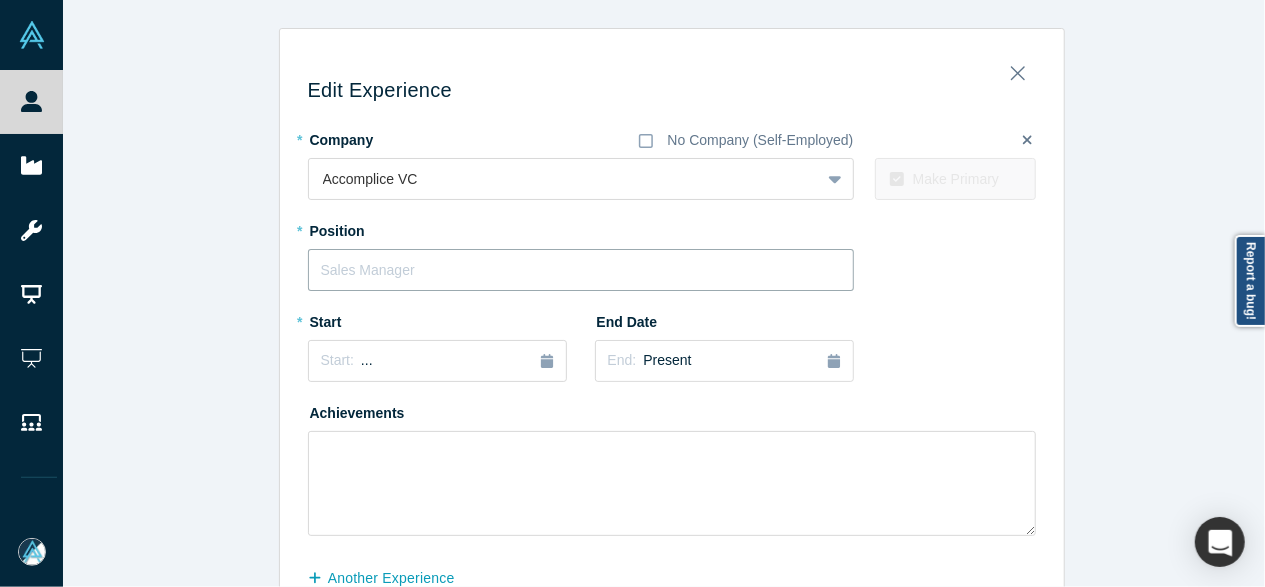 click at bounding box center [581, 270] 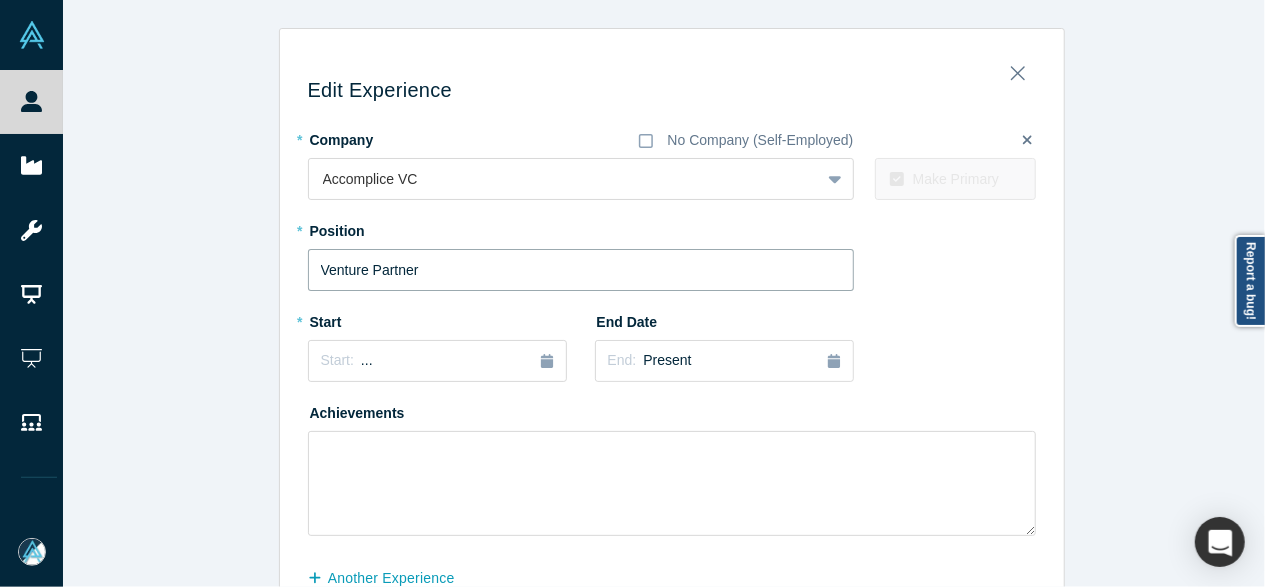 type on "Venture Partner" 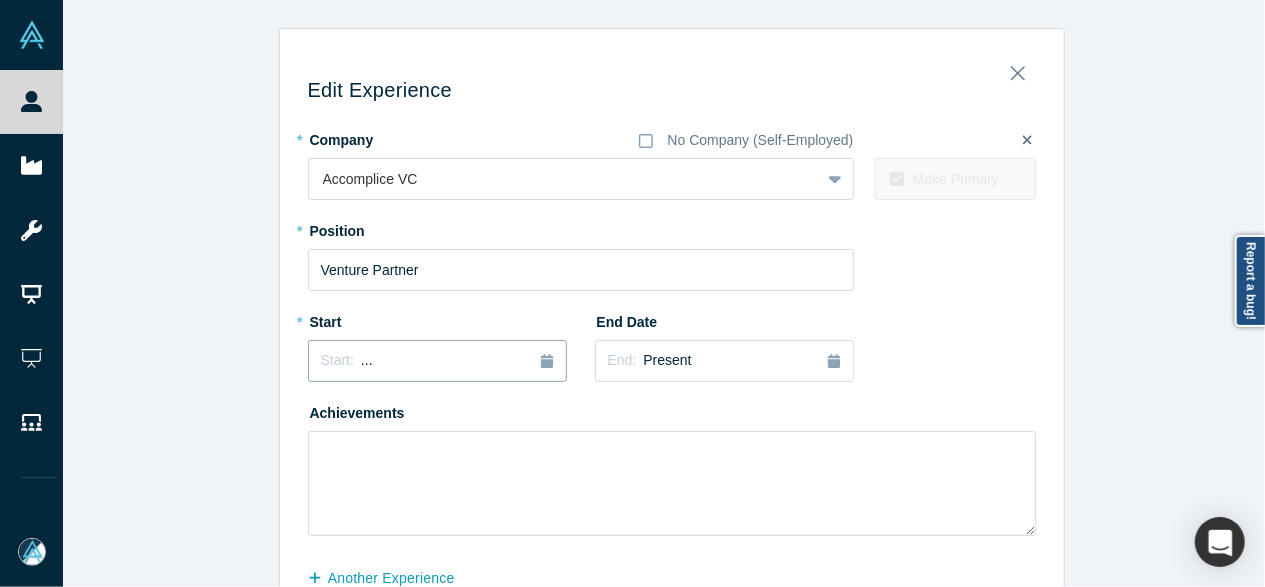 click on "Start: ..." at bounding box center (437, 361) 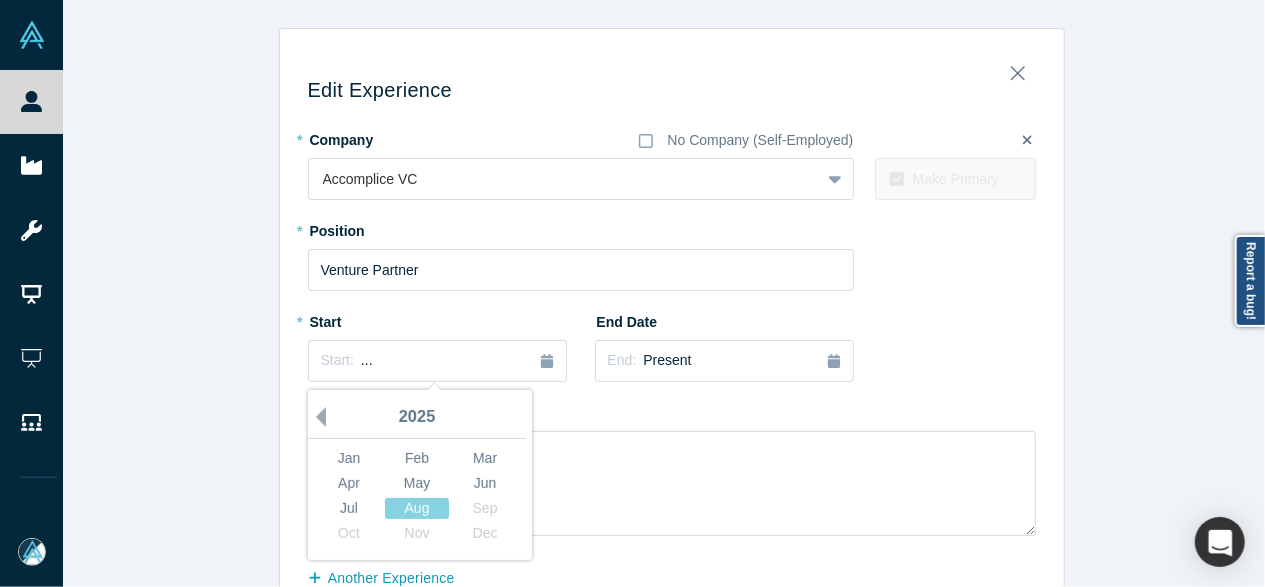 click on "Previous Year" at bounding box center [316, 417] 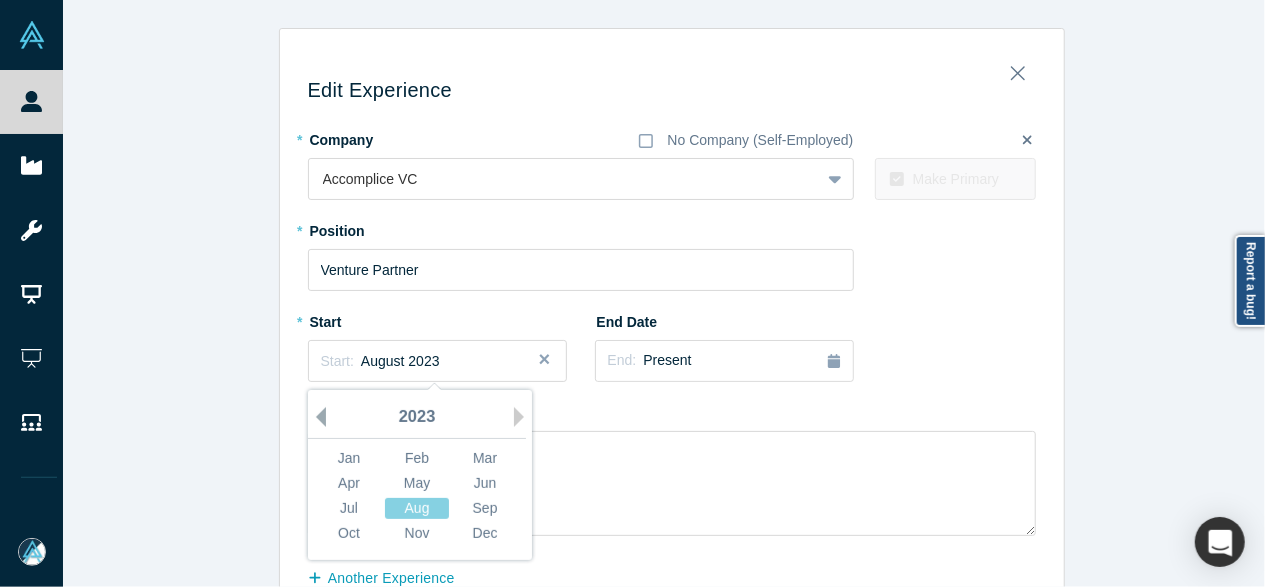 click on "Previous Year" at bounding box center [316, 417] 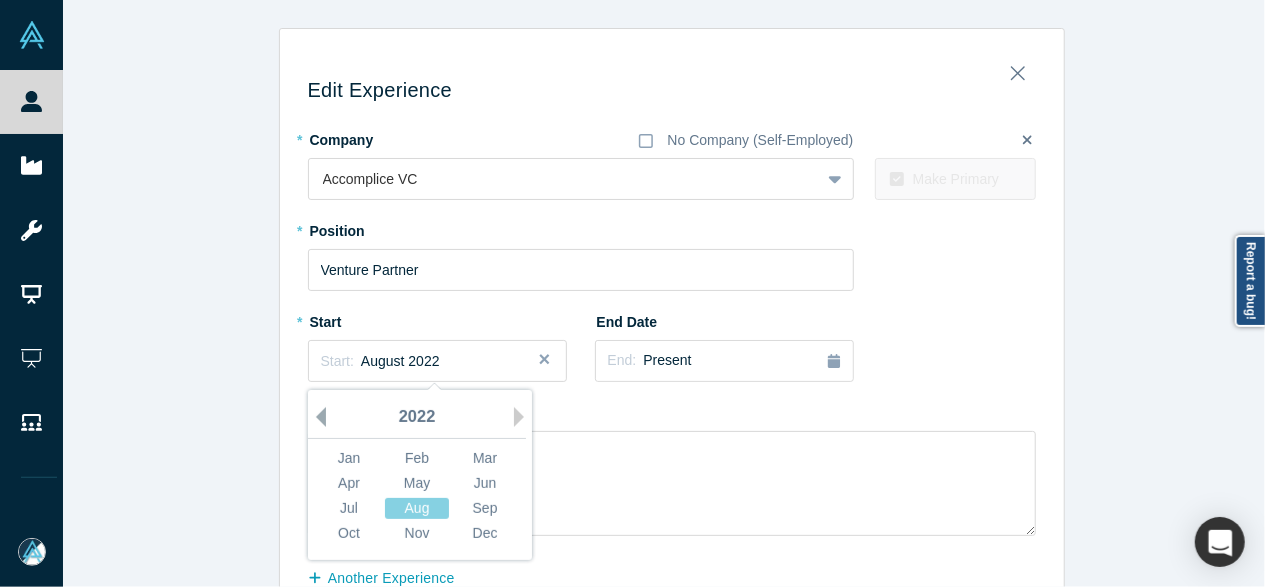 click on "Previous Year" at bounding box center (316, 417) 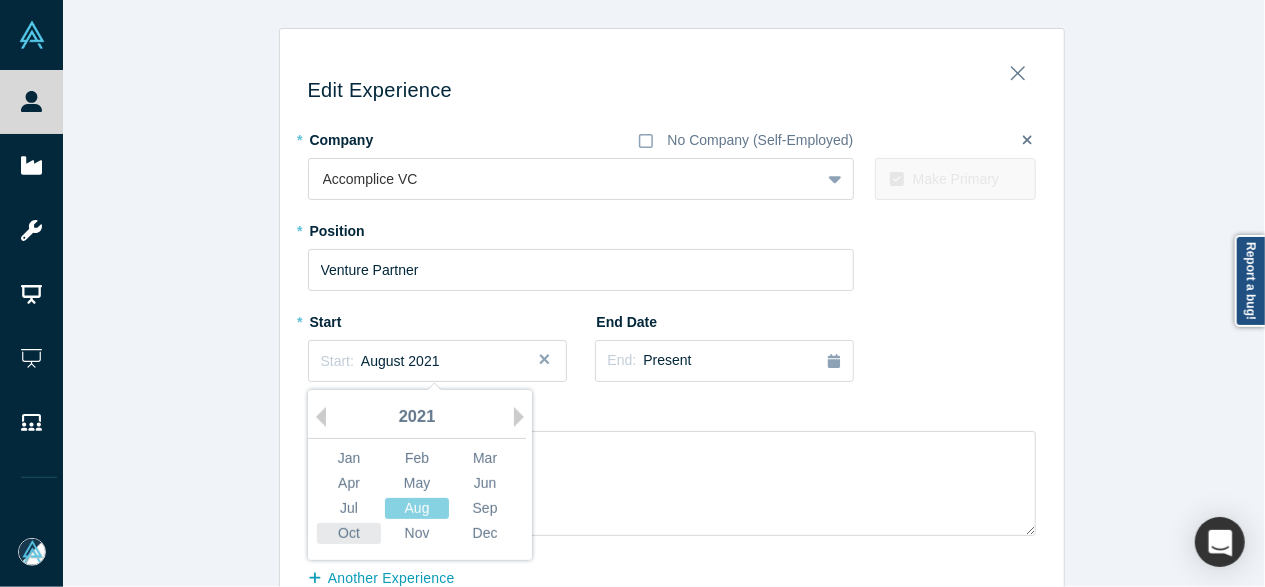 click on "Oct" at bounding box center [349, 533] 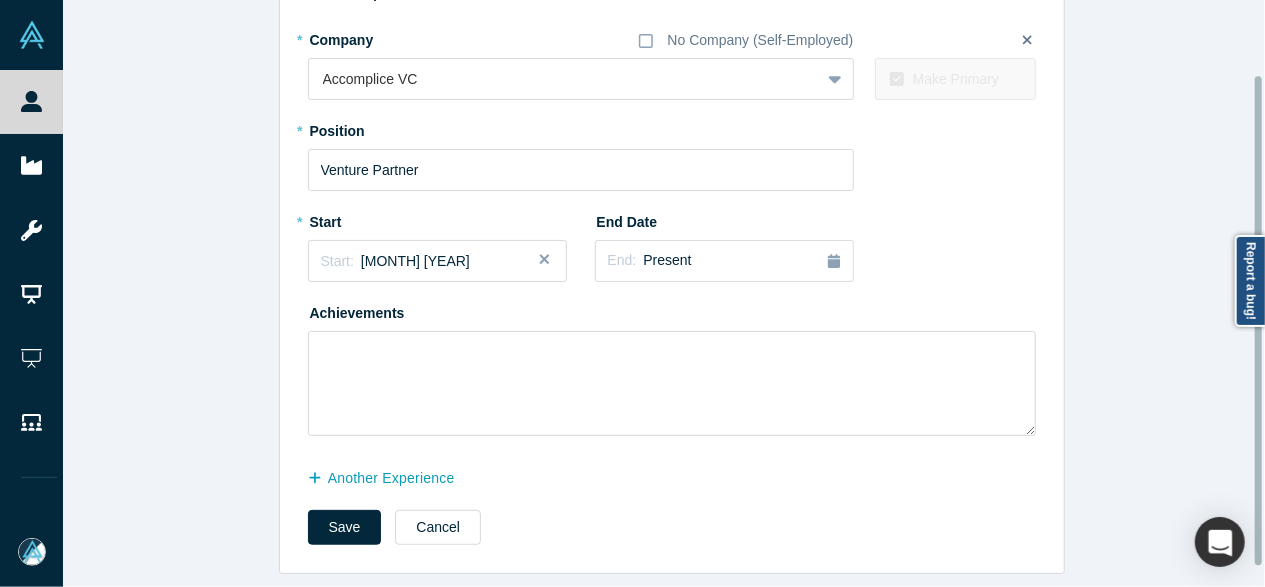 scroll, scrollTop: 112, scrollLeft: 0, axis: vertical 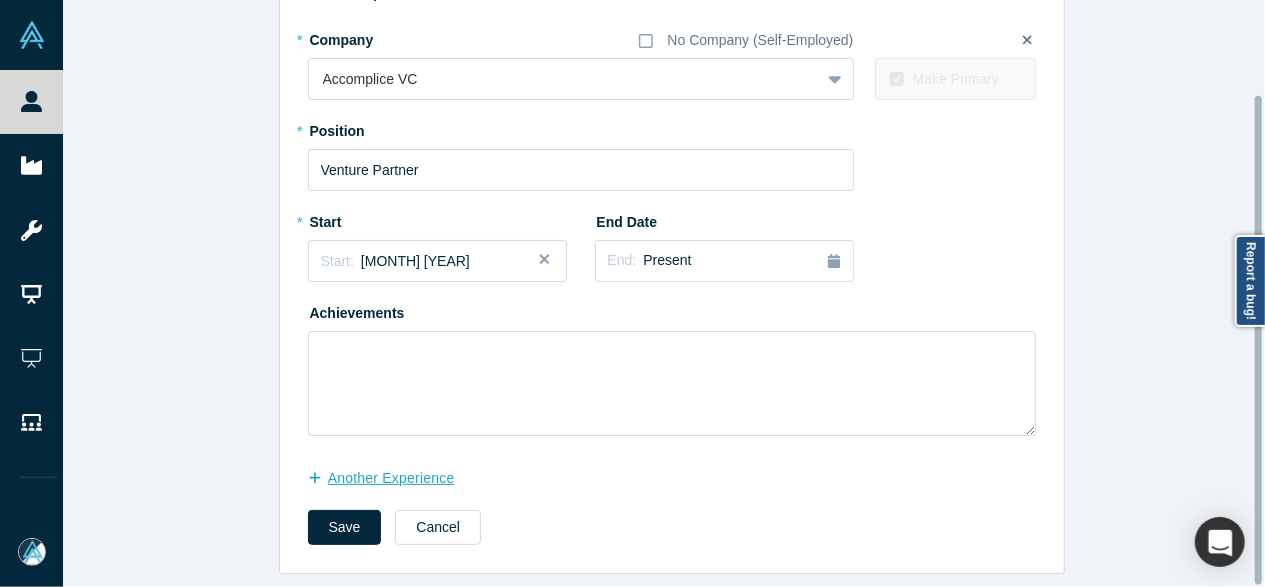 click on "another Experience" at bounding box center (392, 478) 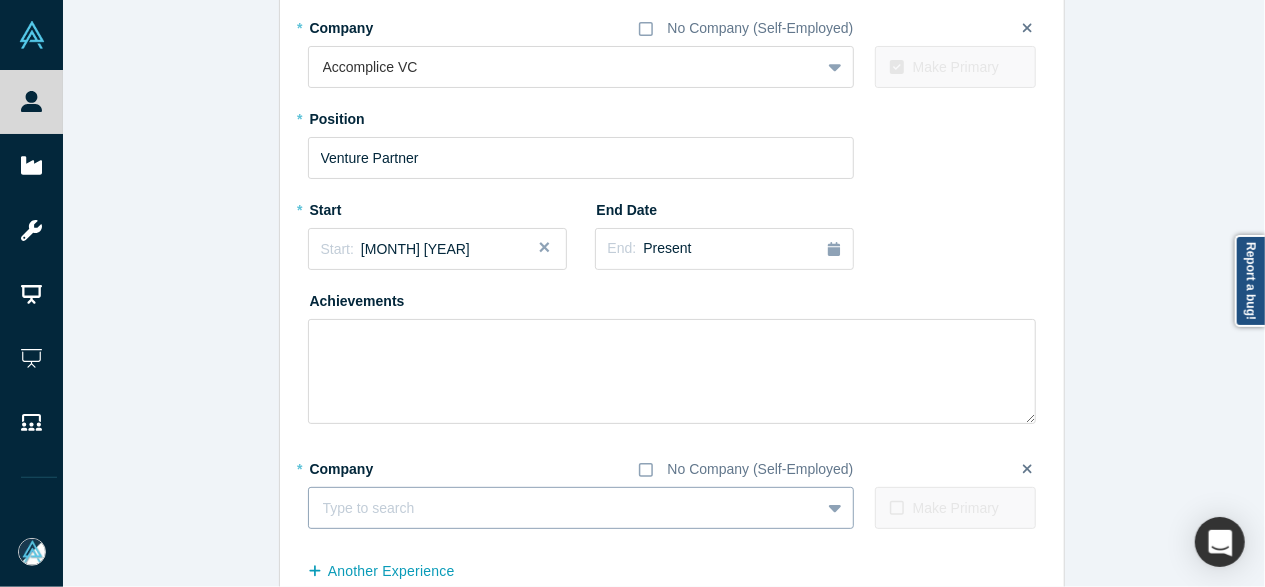 click at bounding box center [564, 508] 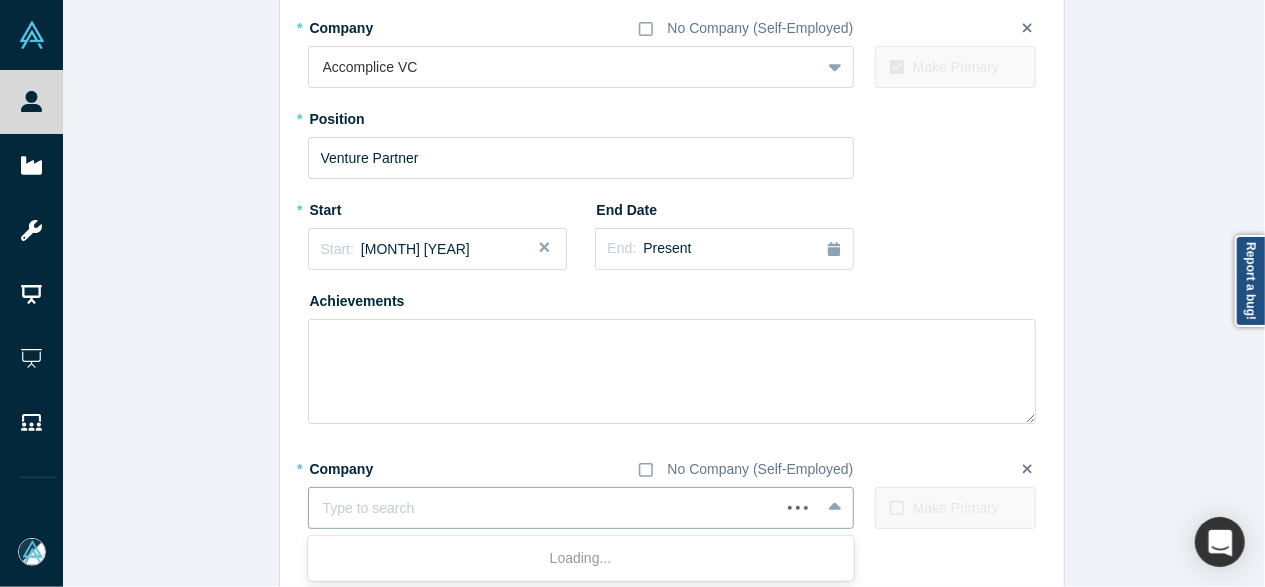 paste on "CEO and Cofounder CEO and Cofounder Reprise" 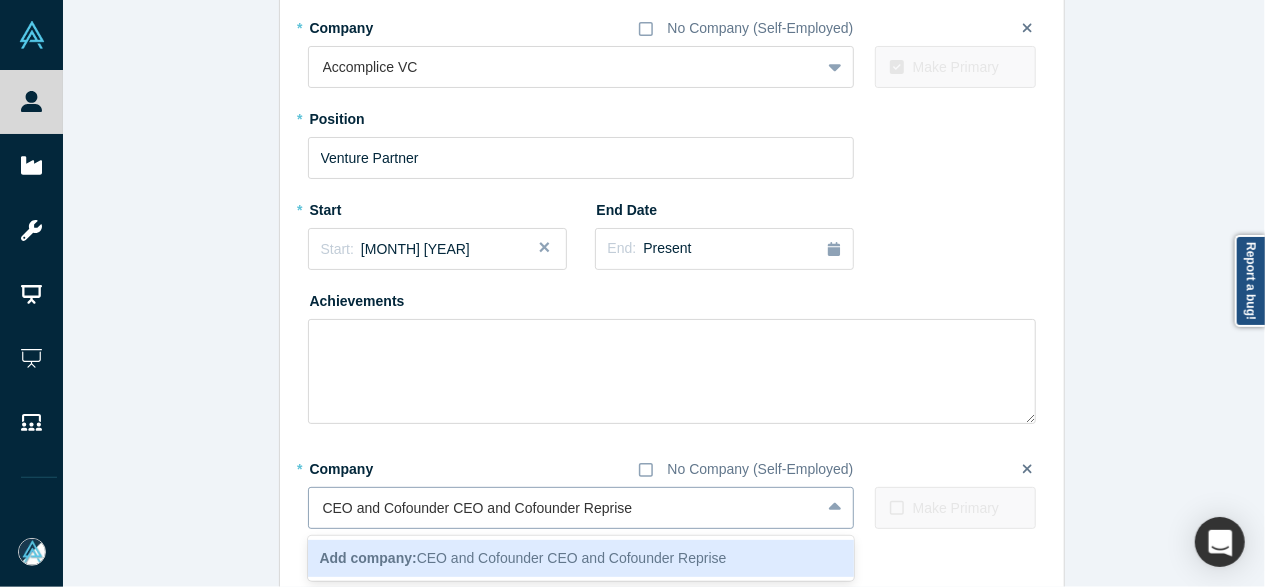 drag, startPoint x: 570, startPoint y: 515, endPoint x: 309, endPoint y: 517, distance: 261.00766 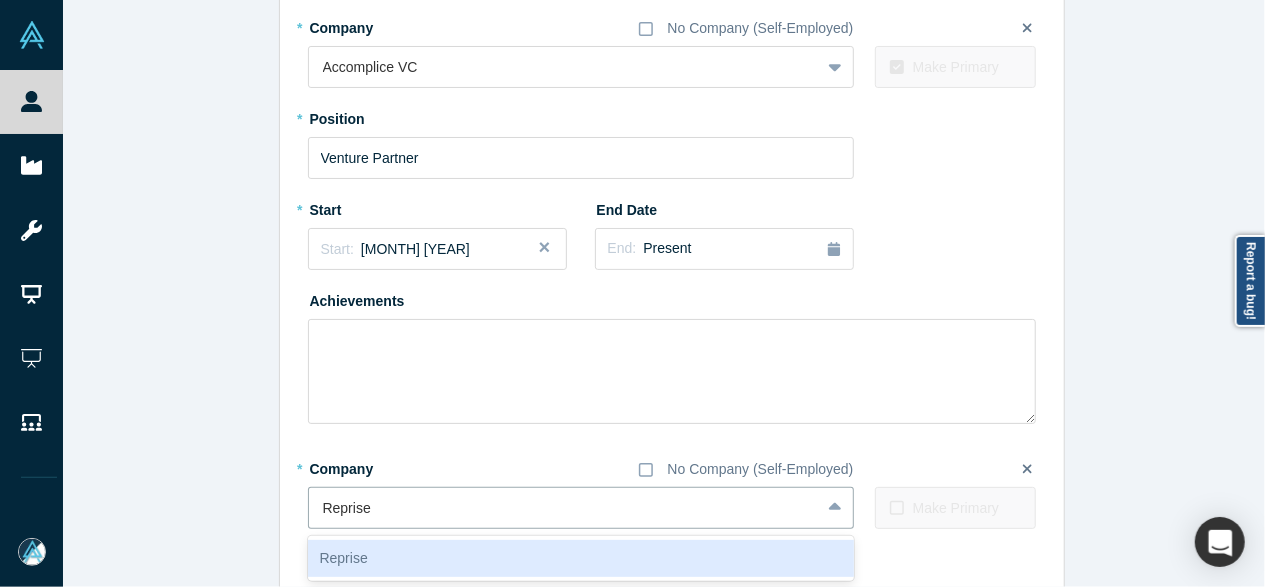 click on "Reprise" at bounding box center [581, 558] 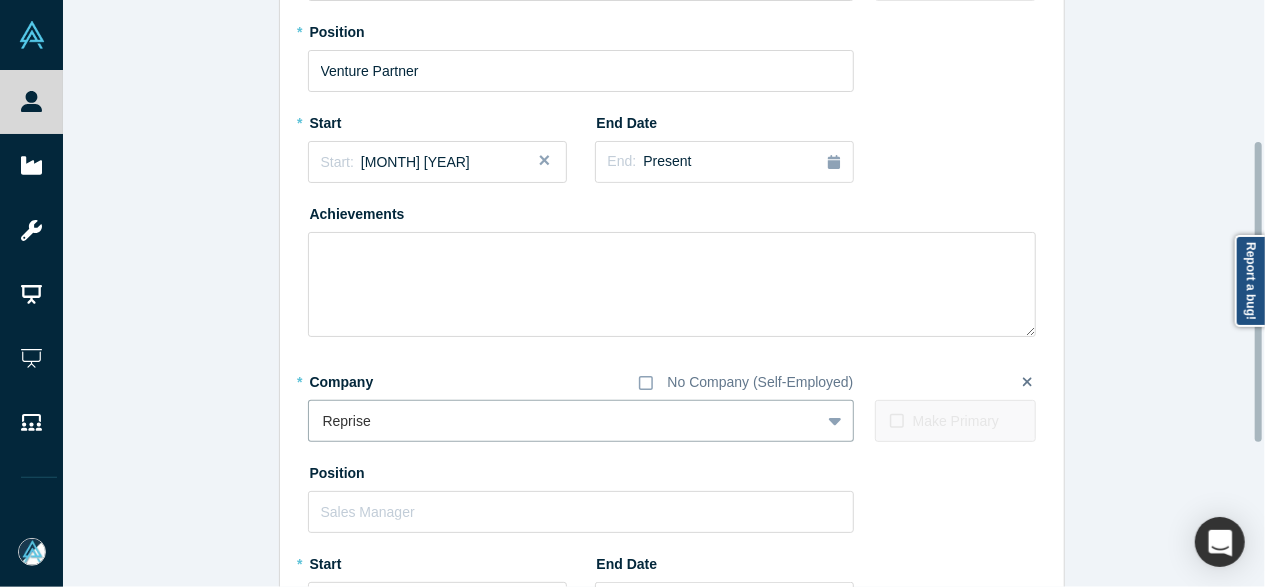scroll, scrollTop: 312, scrollLeft: 0, axis: vertical 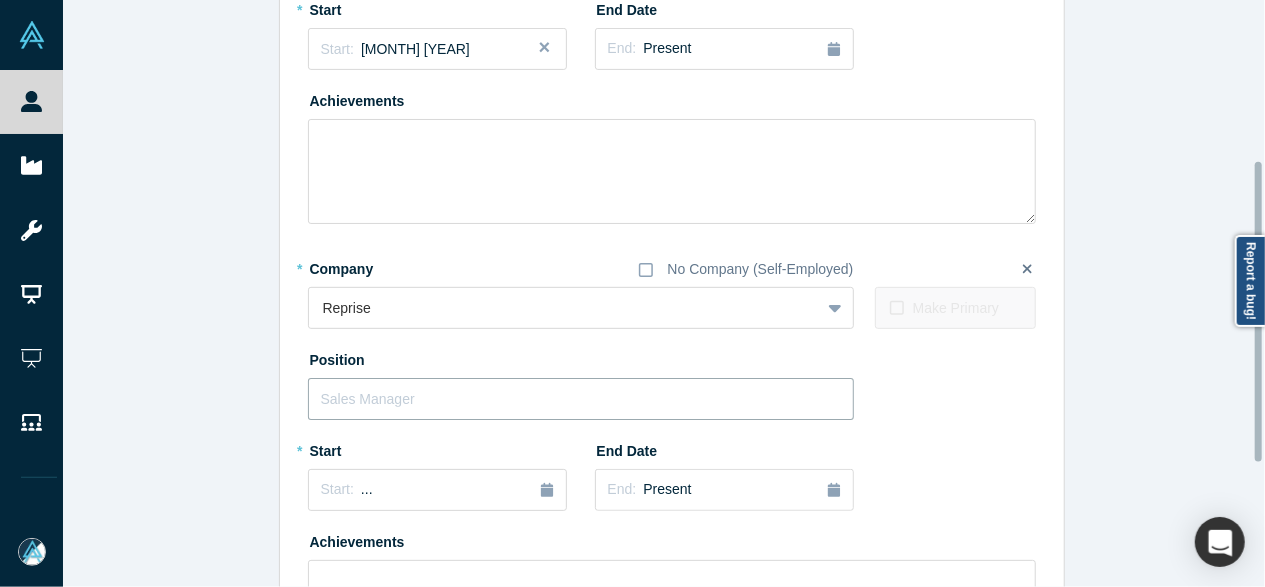 click at bounding box center (581, 399) 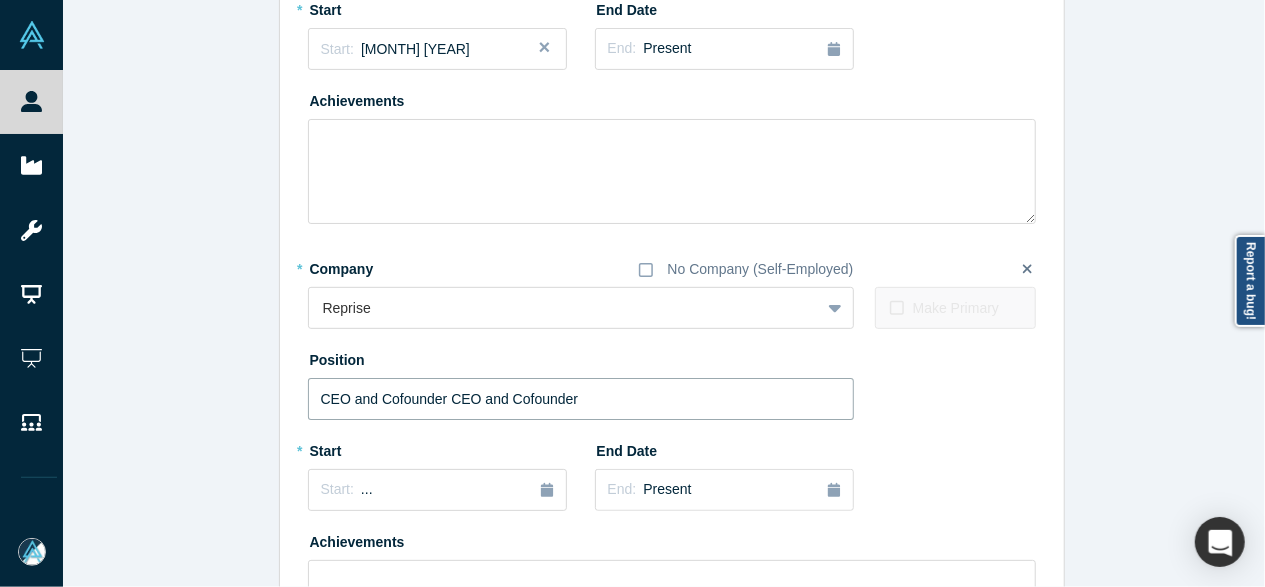 drag, startPoint x: 436, startPoint y: 395, endPoint x: 662, endPoint y: 397, distance: 226.00885 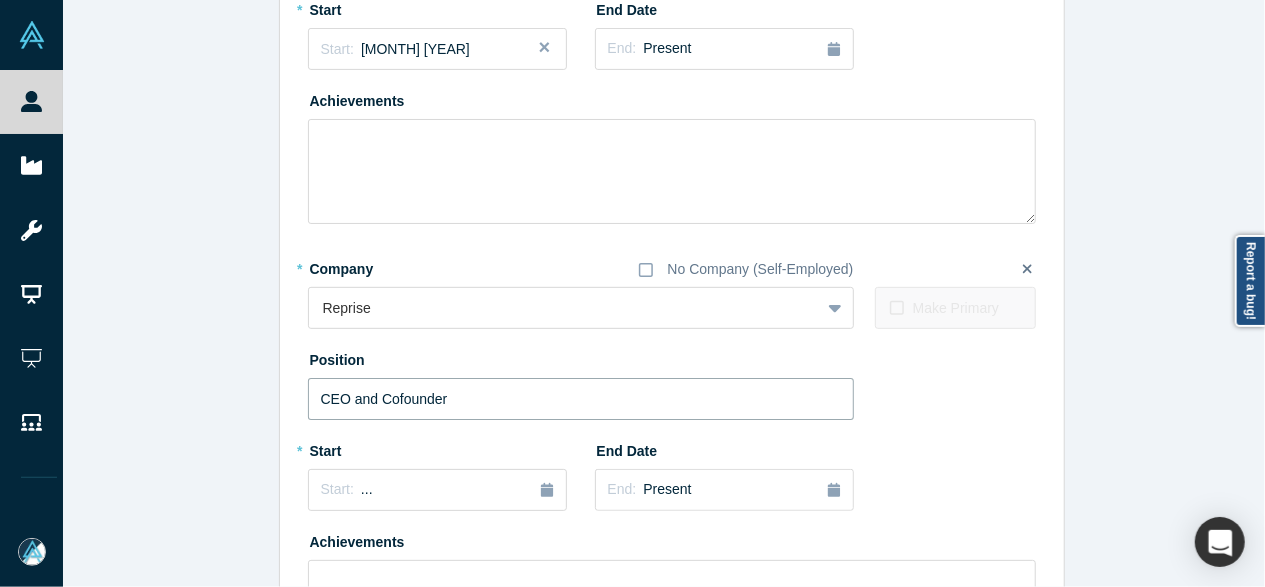 type on "CEO and Cofounder" 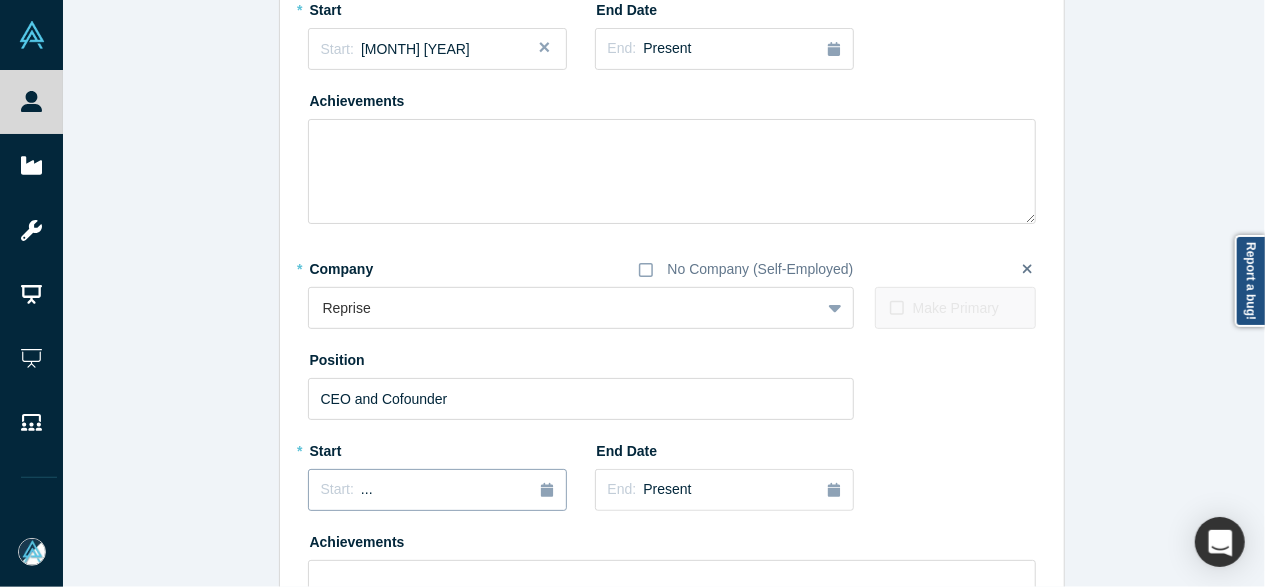click on "Start: ..." at bounding box center [437, 490] 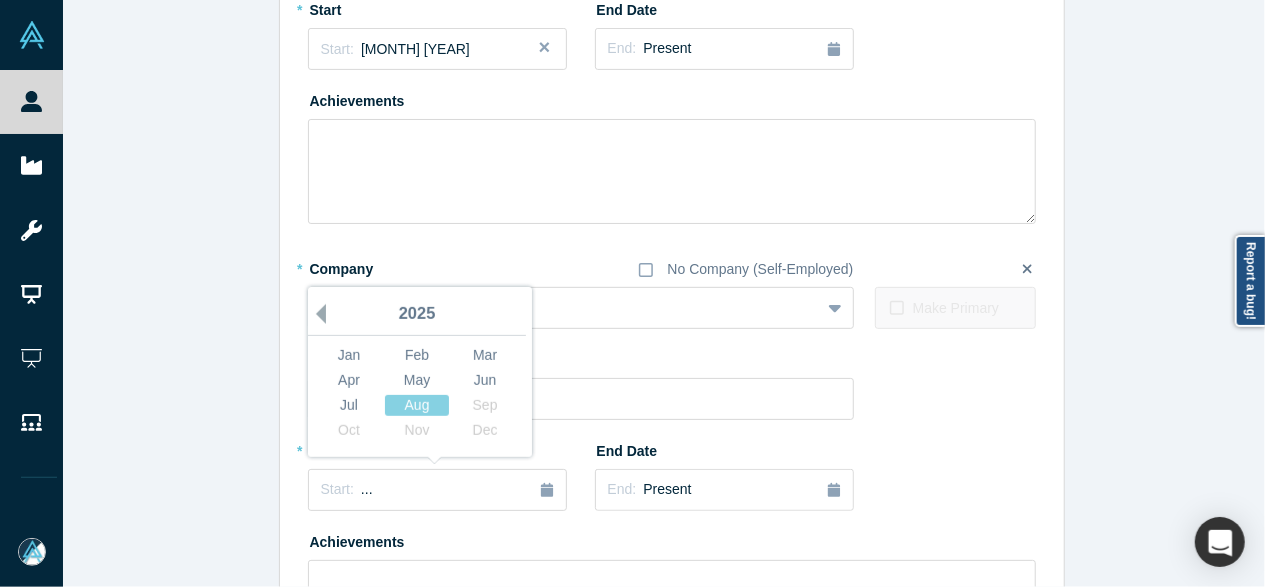 click on "Previous Year" at bounding box center (316, 314) 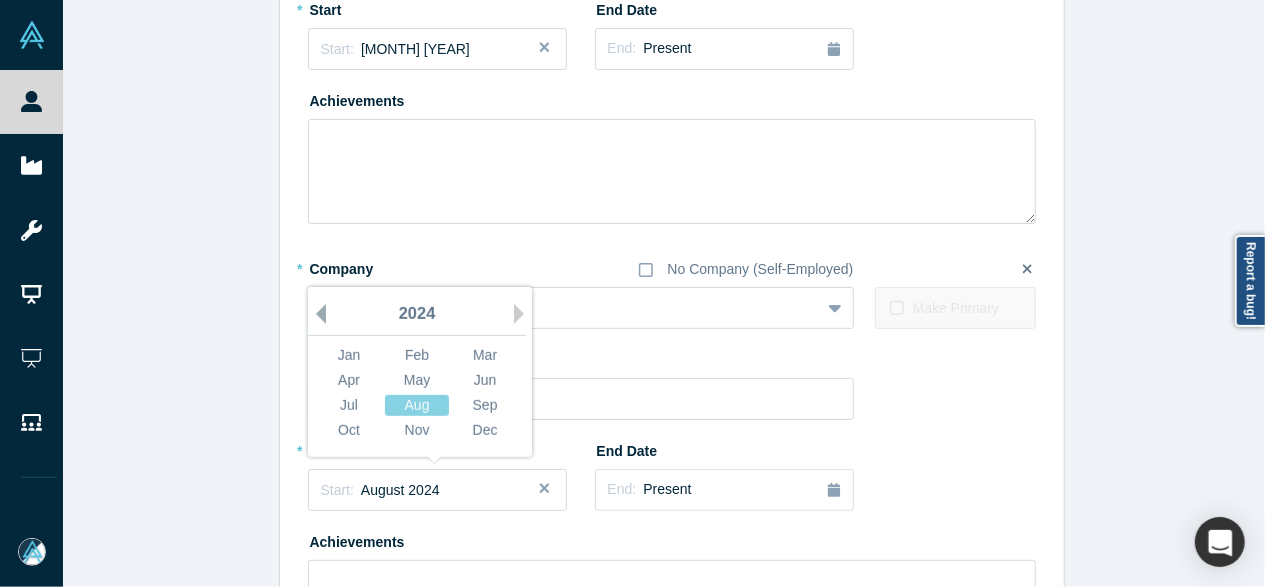 click on "Previous Year" at bounding box center (316, 314) 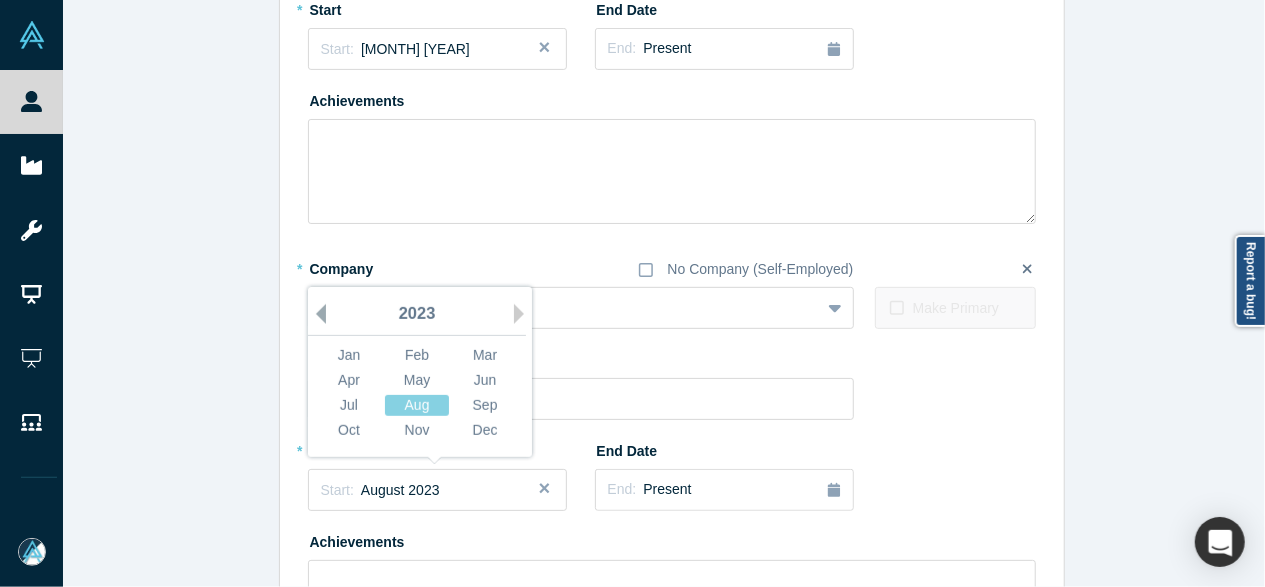 click on "Previous Year" at bounding box center [316, 314] 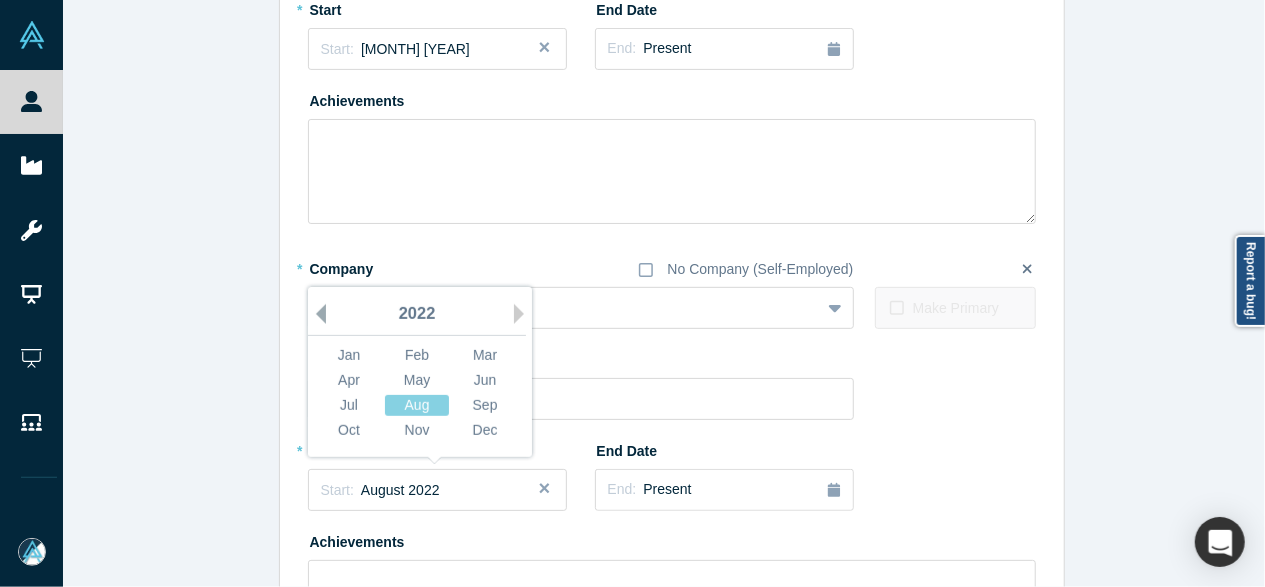 click on "Previous Year" at bounding box center [316, 314] 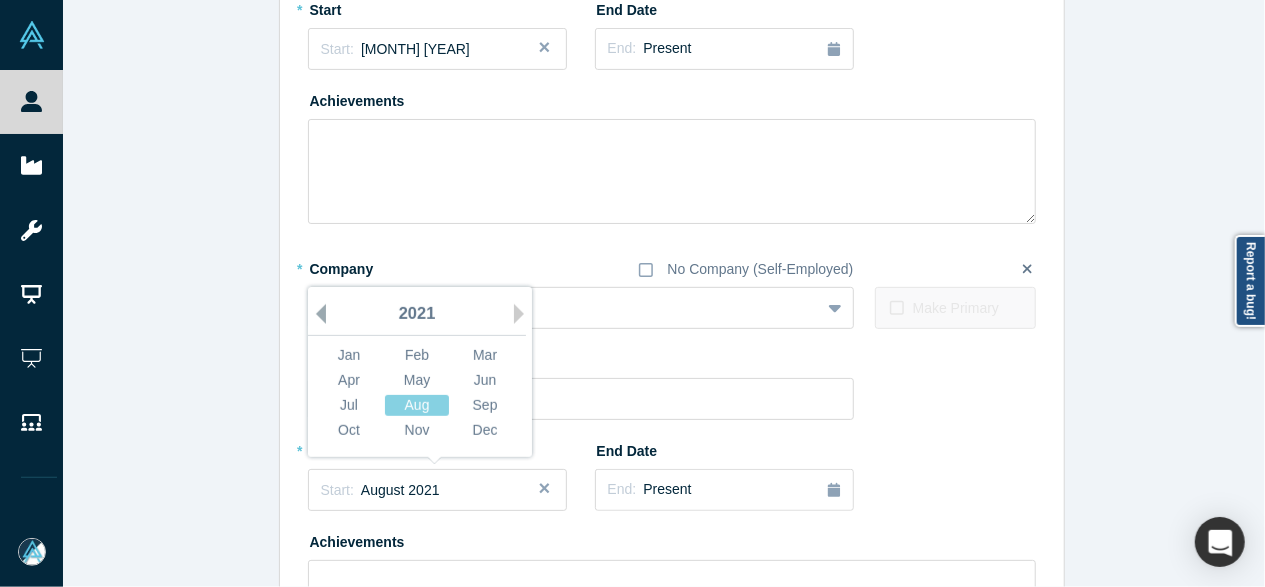 click on "Previous Year" at bounding box center [316, 314] 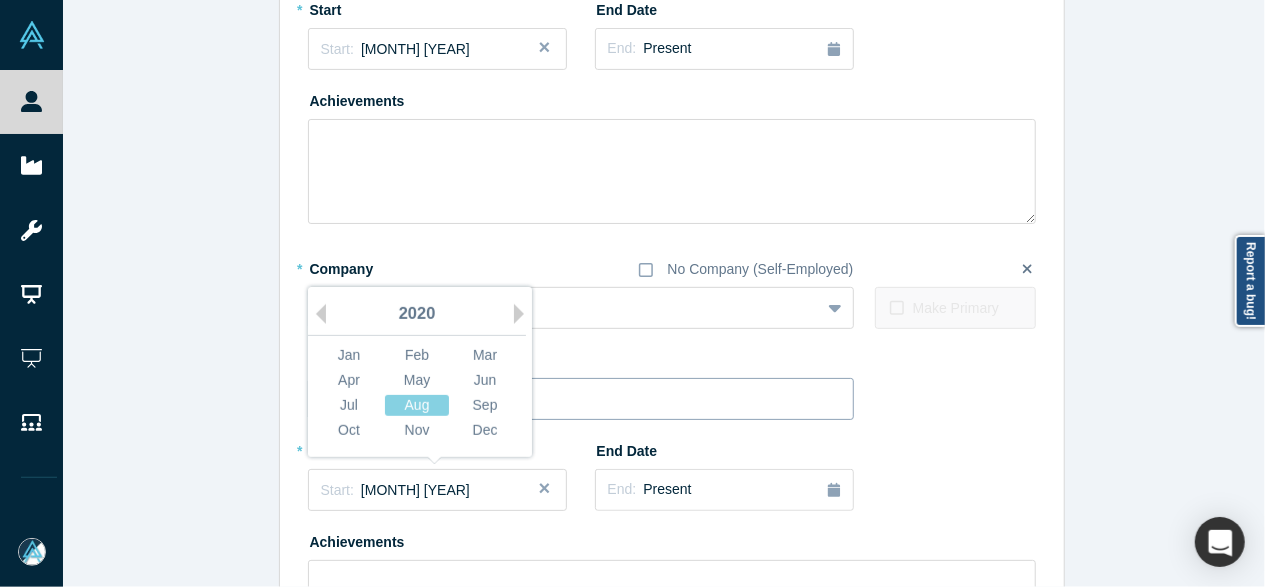 click on "Apr" at bounding box center [349, 380] 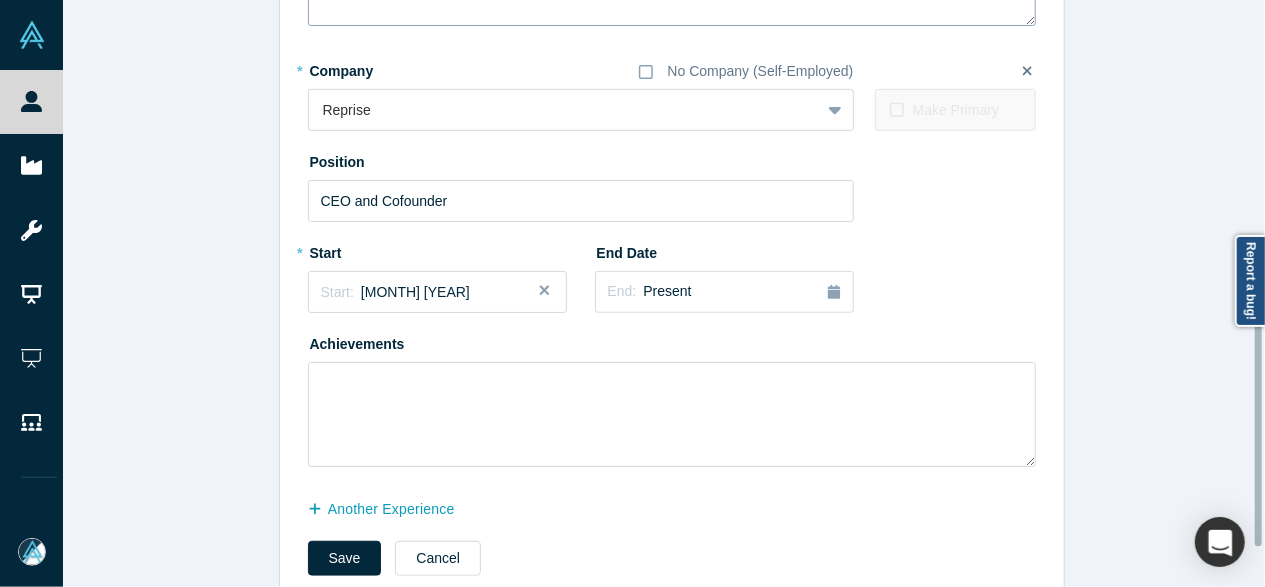 scroll, scrollTop: 512, scrollLeft: 0, axis: vertical 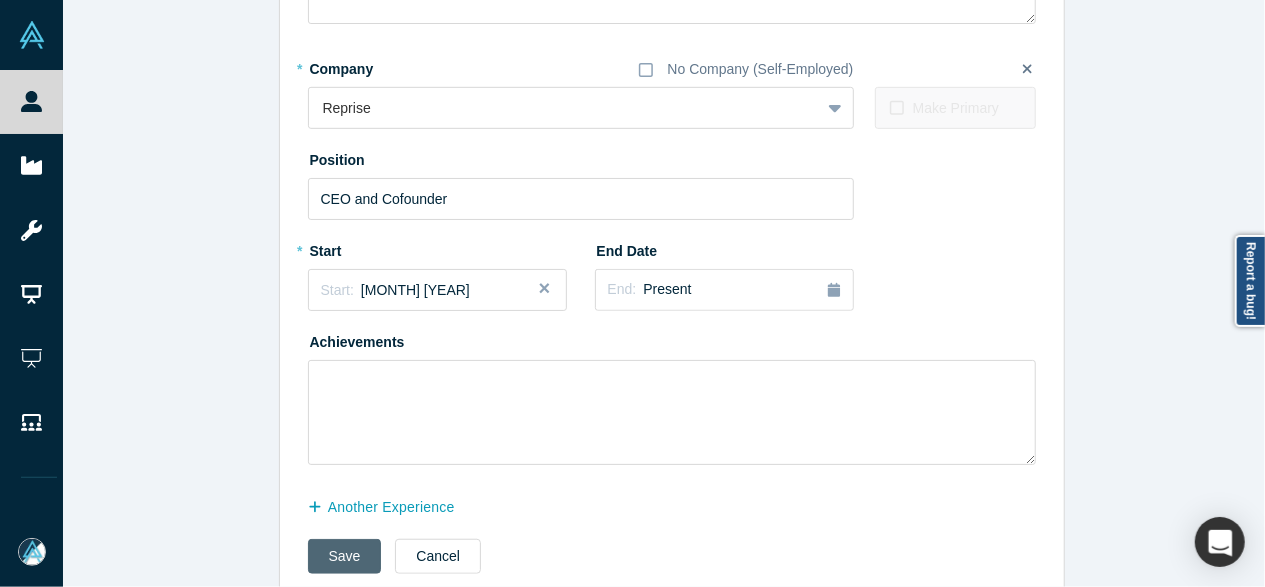 click on "Save" at bounding box center [345, 556] 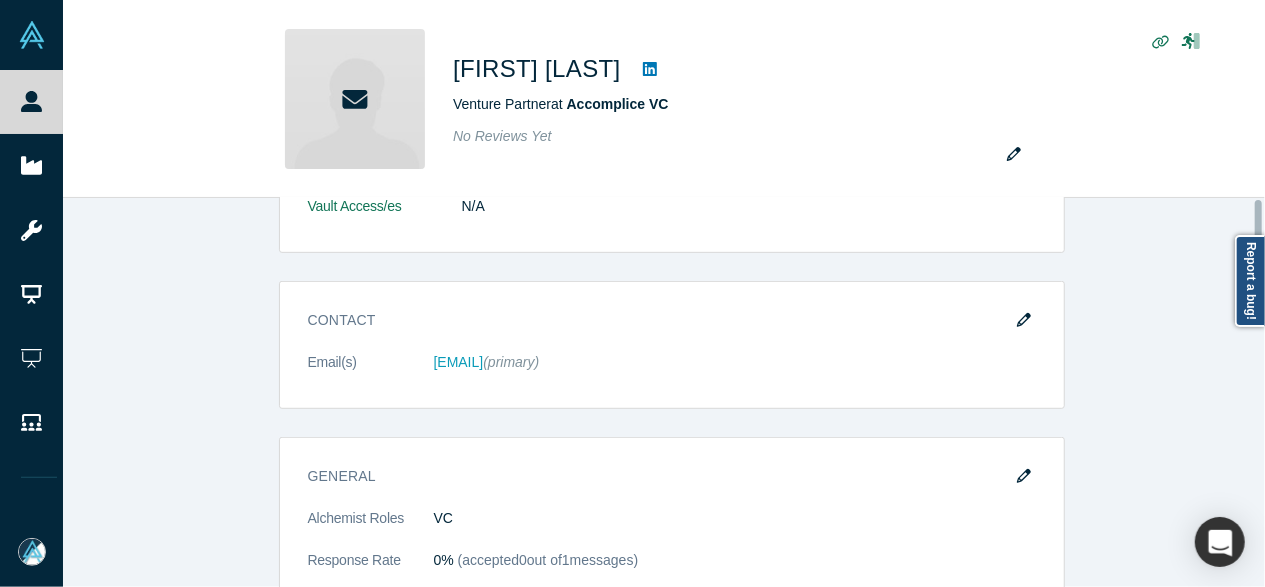 scroll, scrollTop: 0, scrollLeft: 0, axis: both 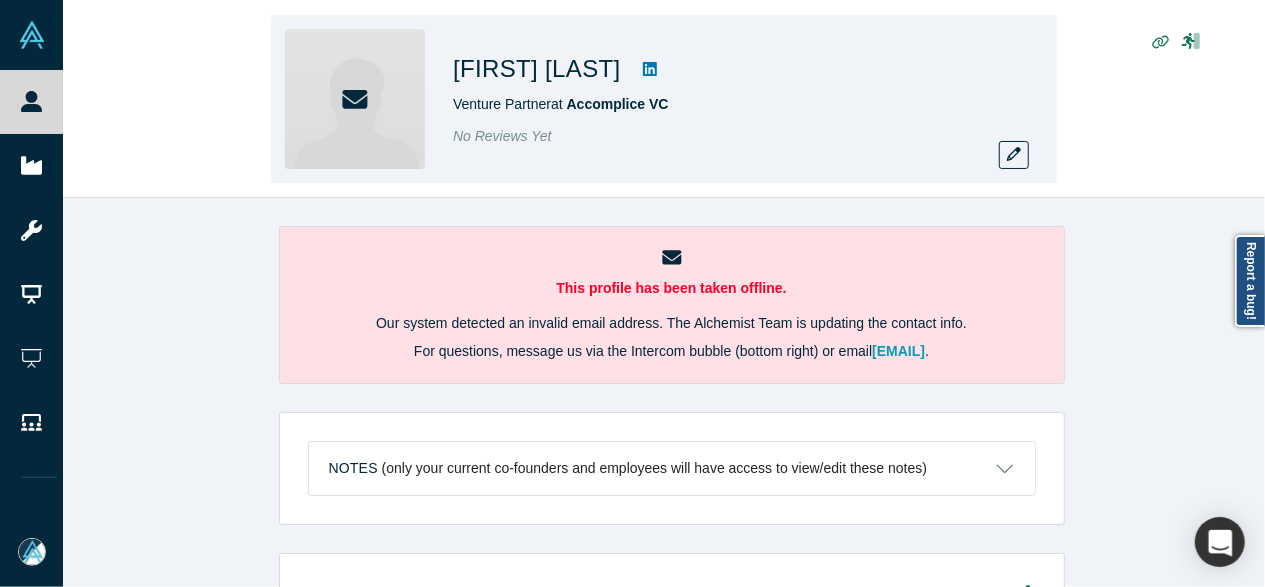 drag, startPoint x: 447, startPoint y: 105, endPoint x: 548, endPoint y: 105, distance: 101 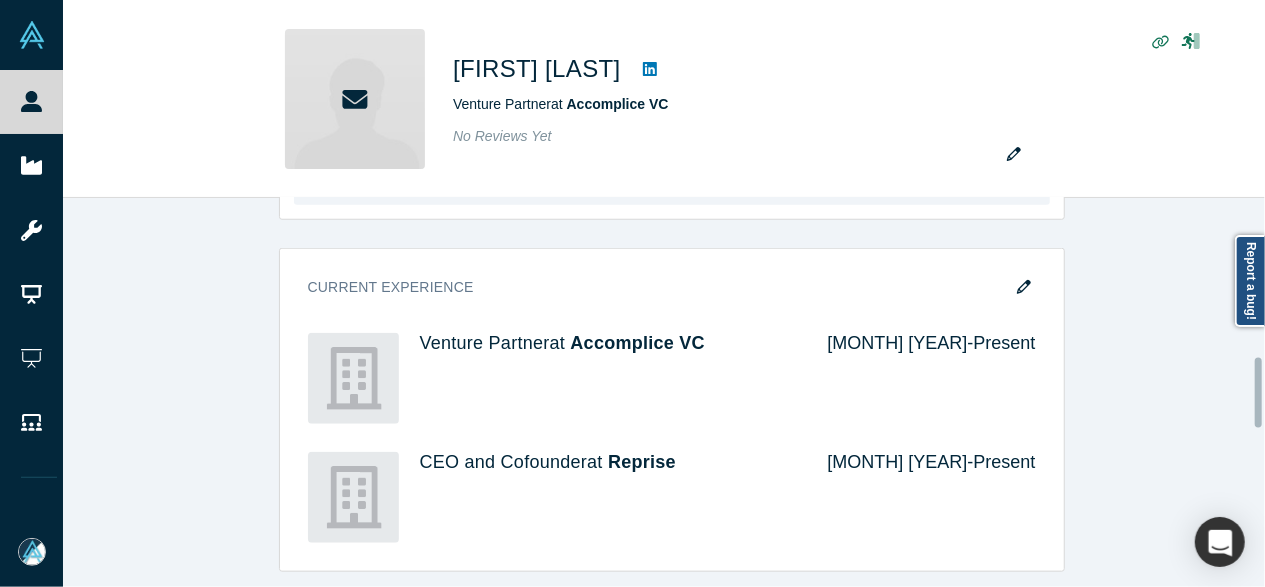 scroll, scrollTop: 900, scrollLeft: 0, axis: vertical 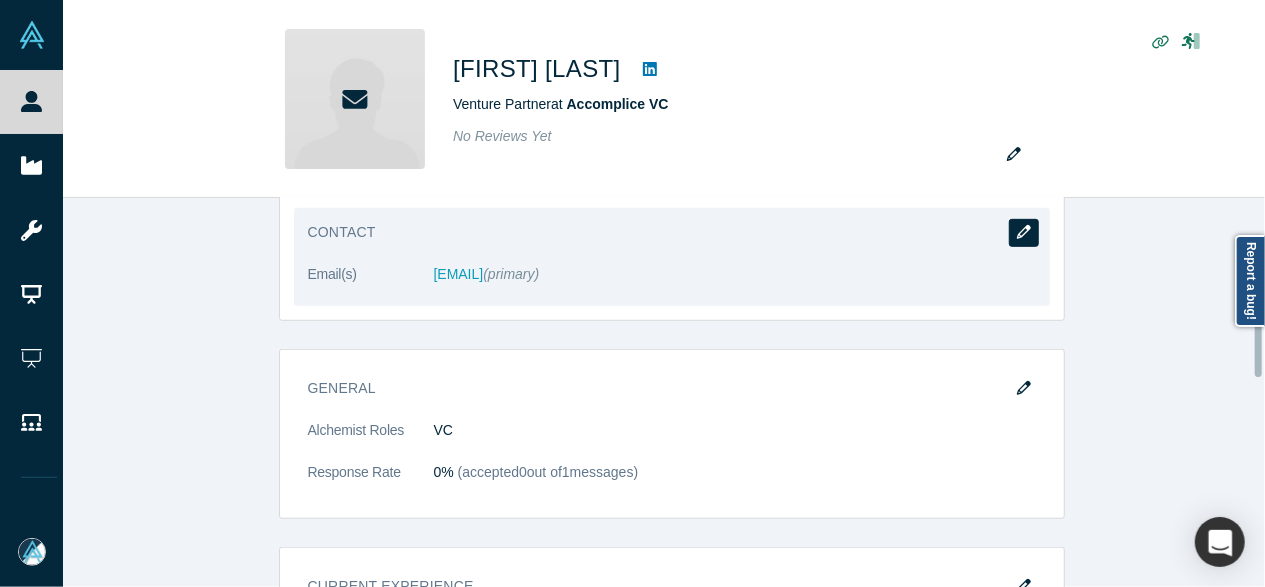 click 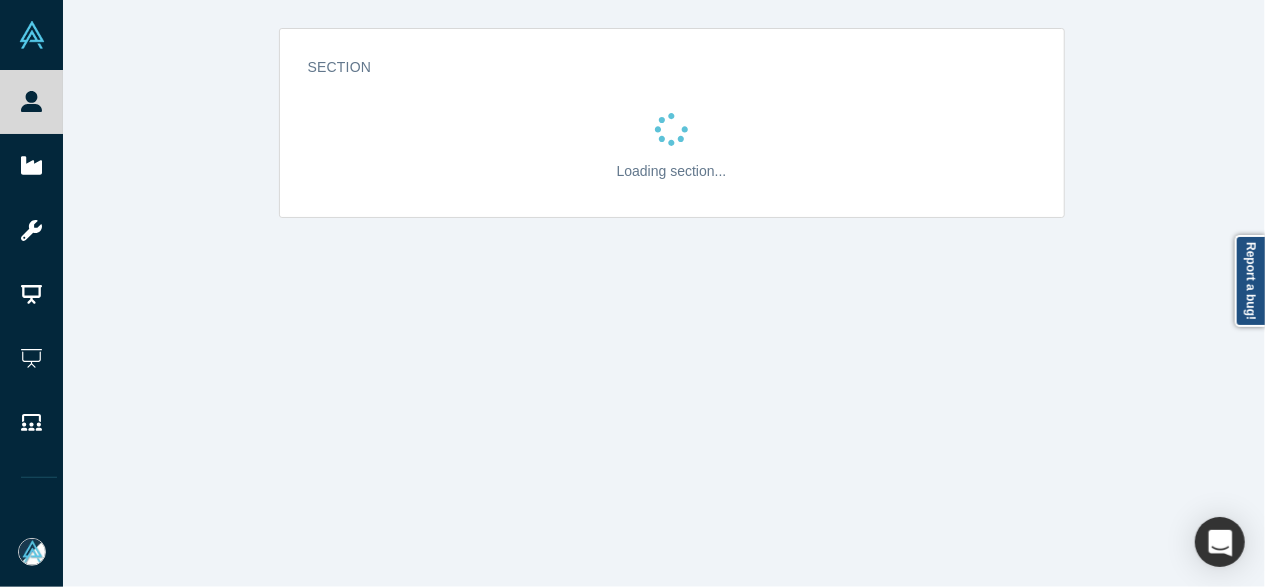 scroll, scrollTop: 0, scrollLeft: 0, axis: both 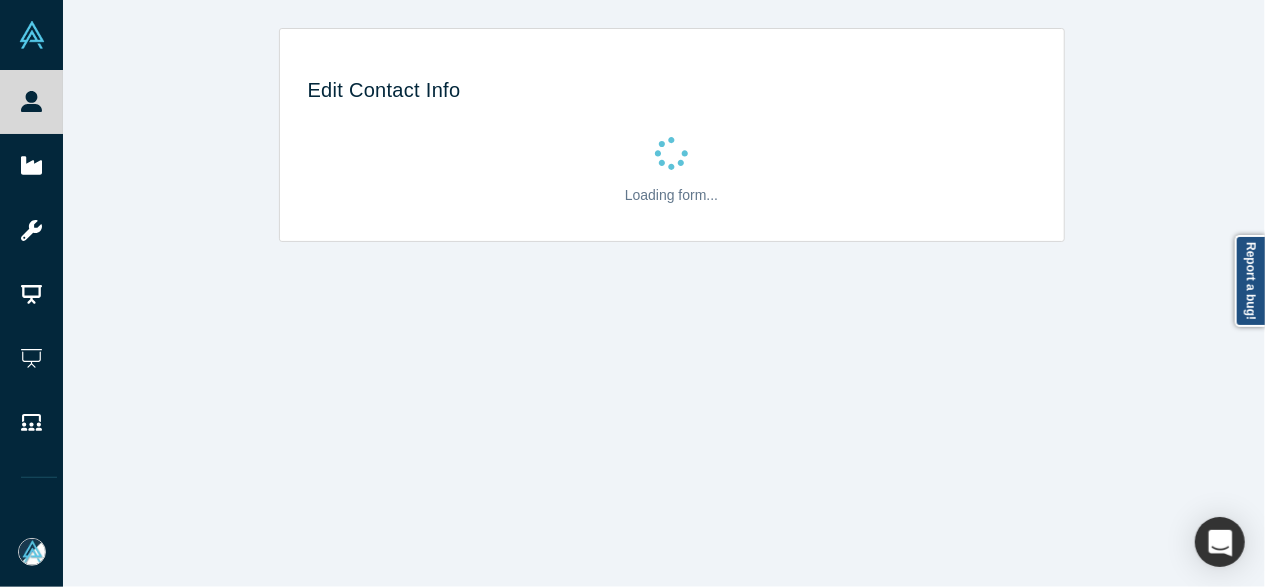 select on "US" 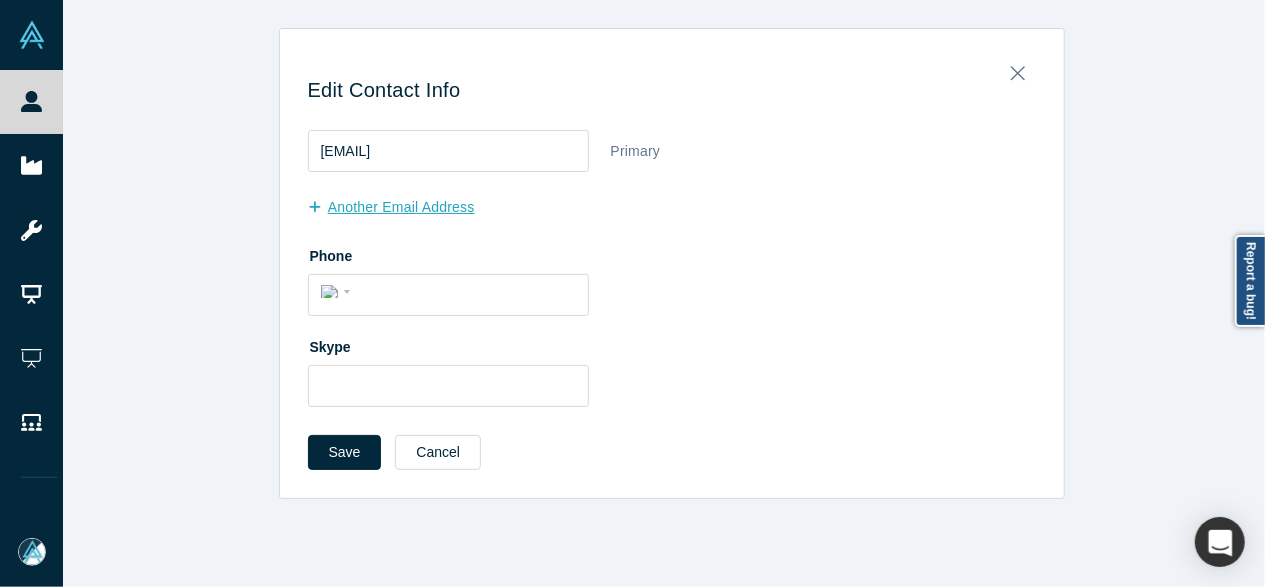 click on "another Email Address" at bounding box center (402, 207) 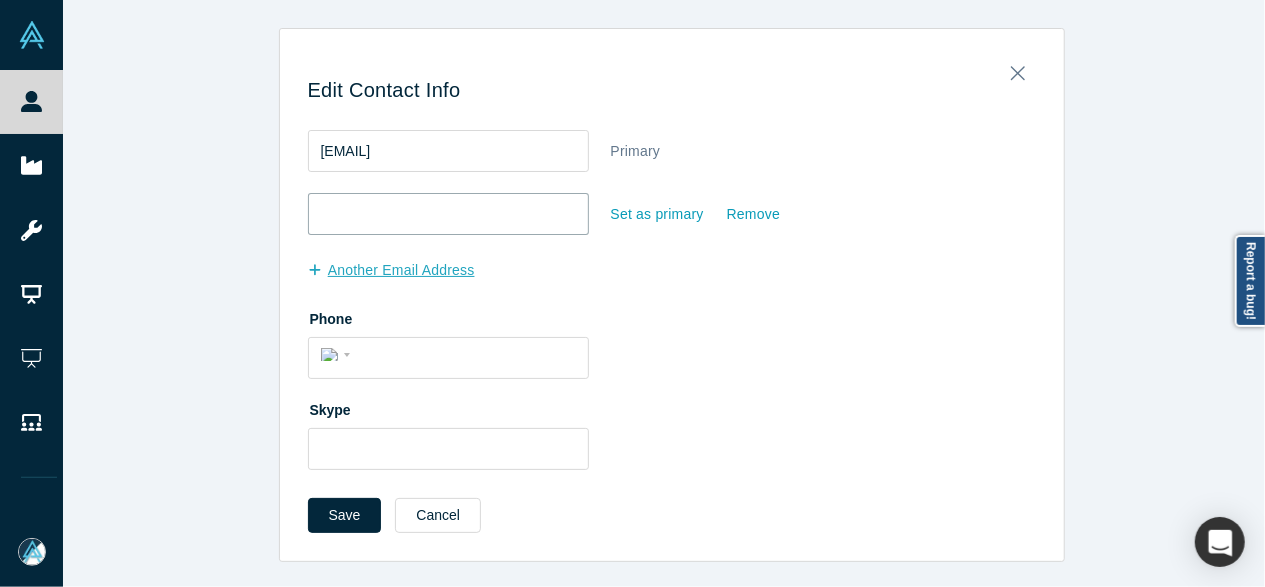 click at bounding box center (448, 214) 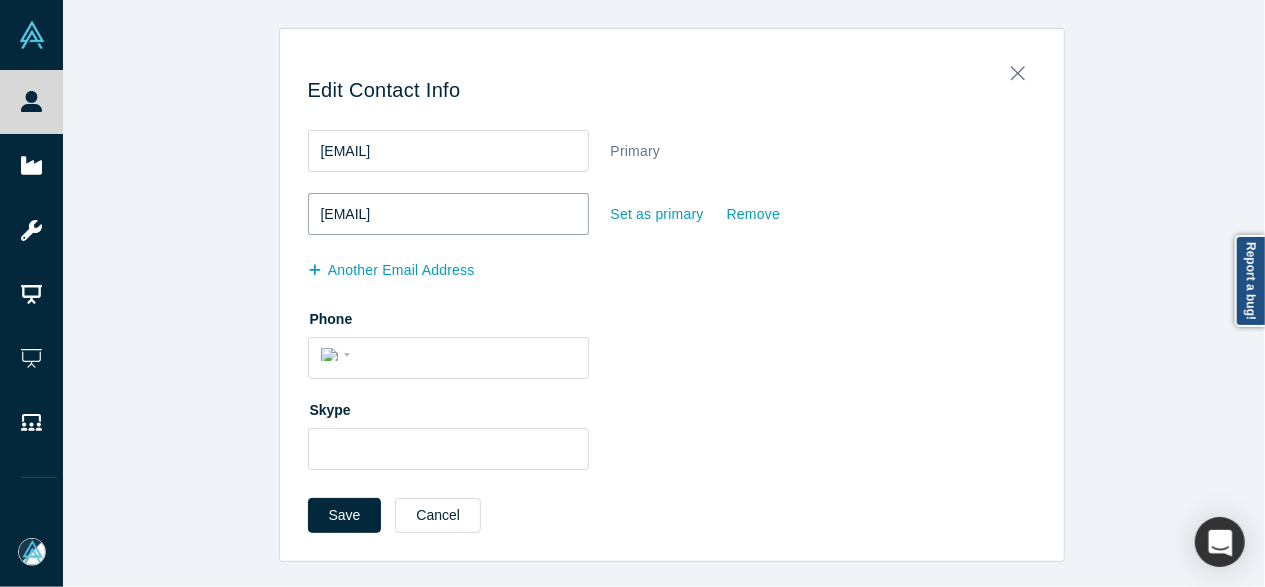 type on "samuel.clemens@gmail.com" 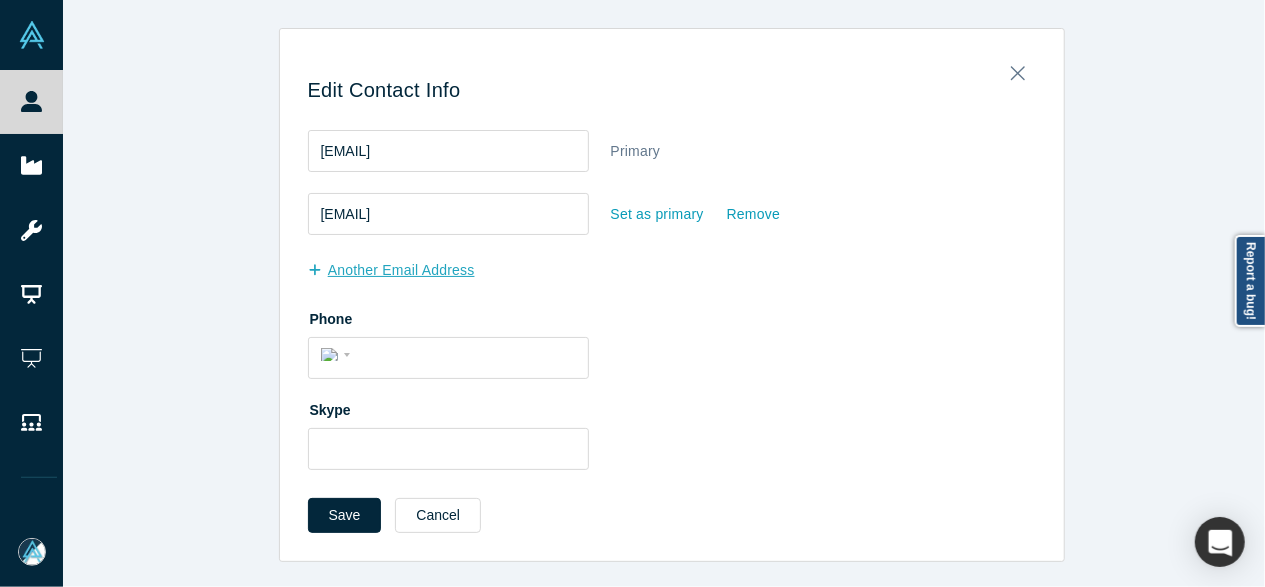 click on "another Email Address" at bounding box center (402, 270) 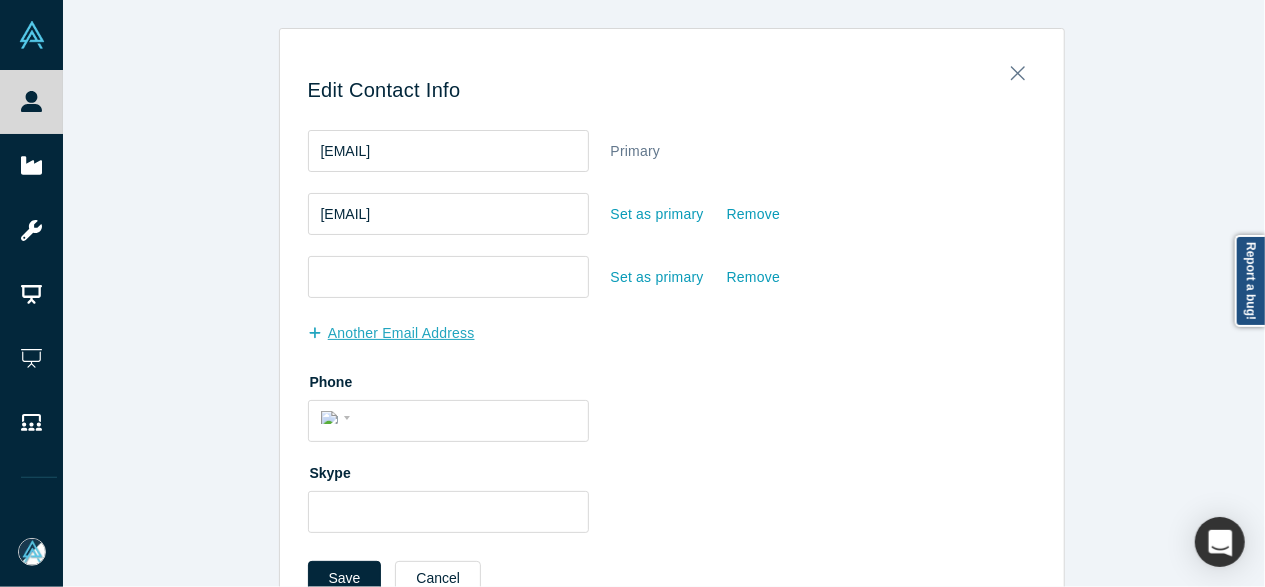 type 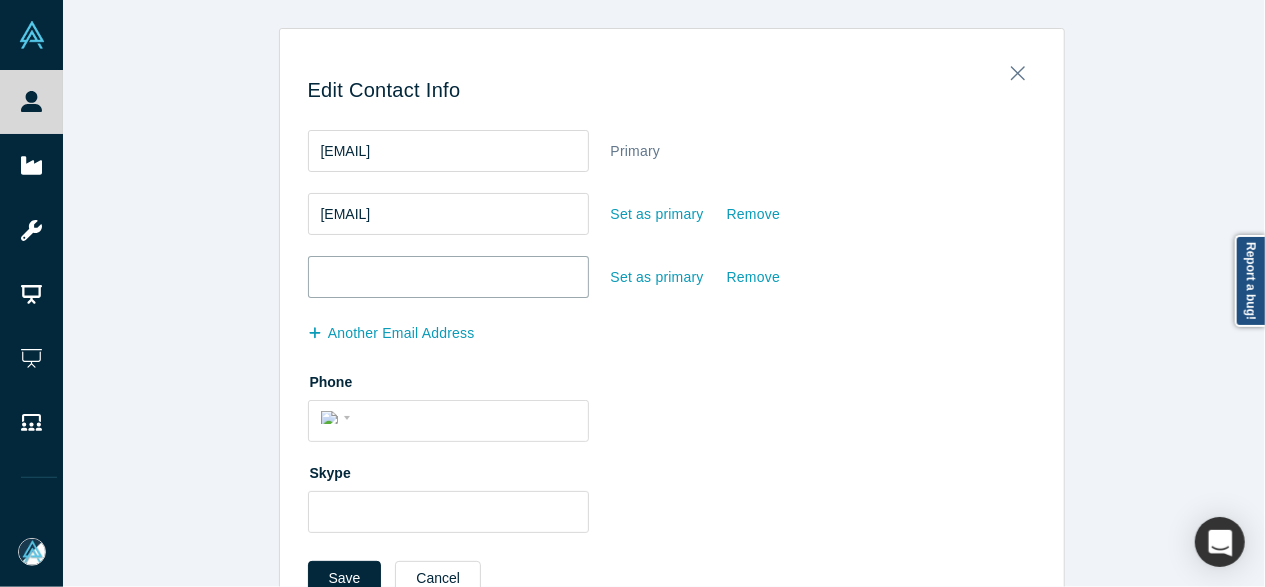 click at bounding box center (448, 277) 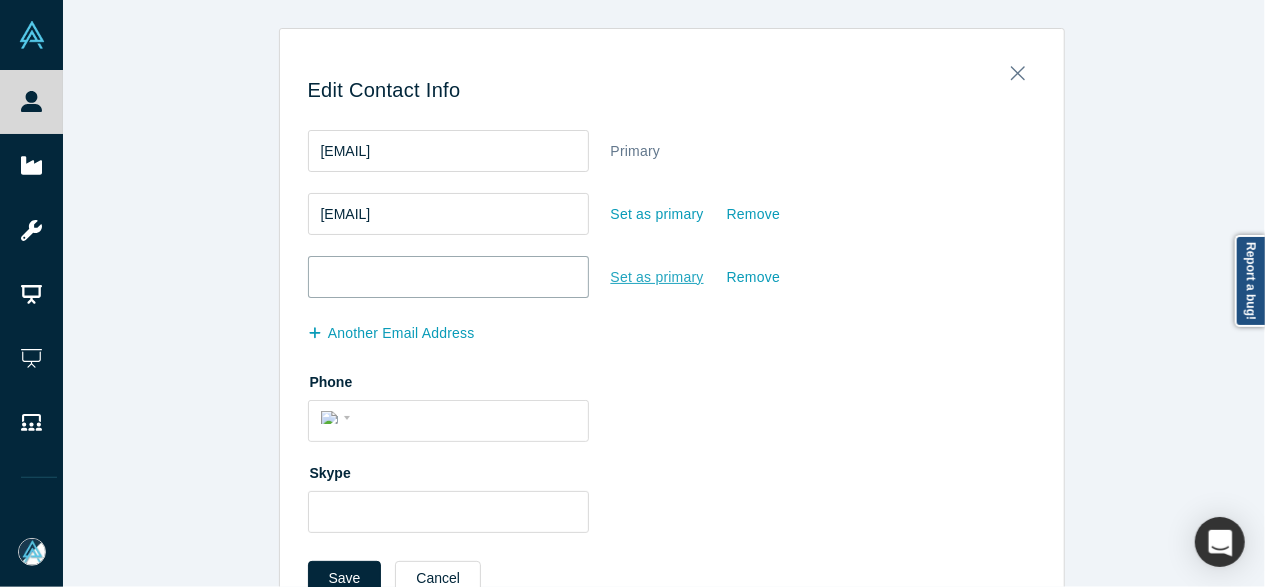 paste on "sam@getreprise.com" 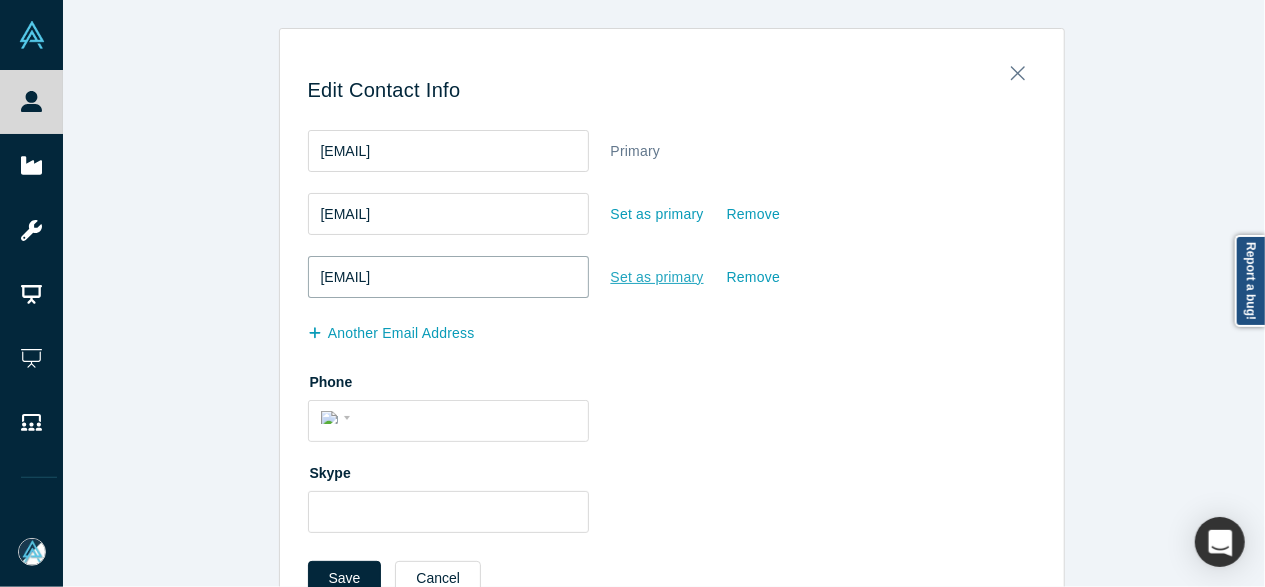 type on "sam@getreprise.com" 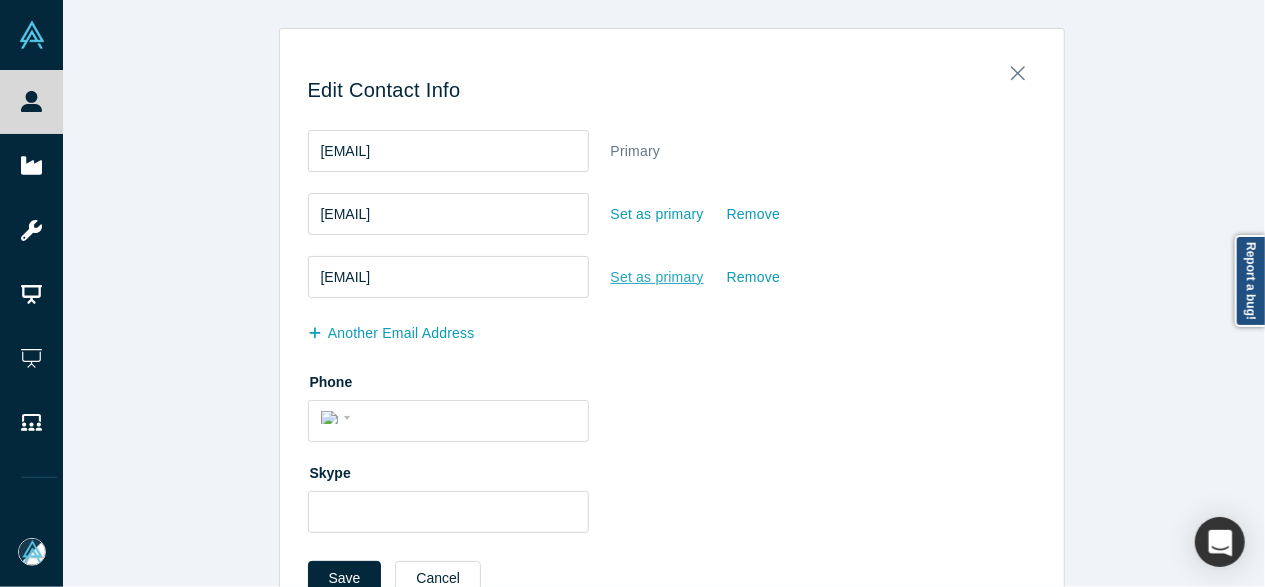 click on "Set as primary" at bounding box center [657, 277] 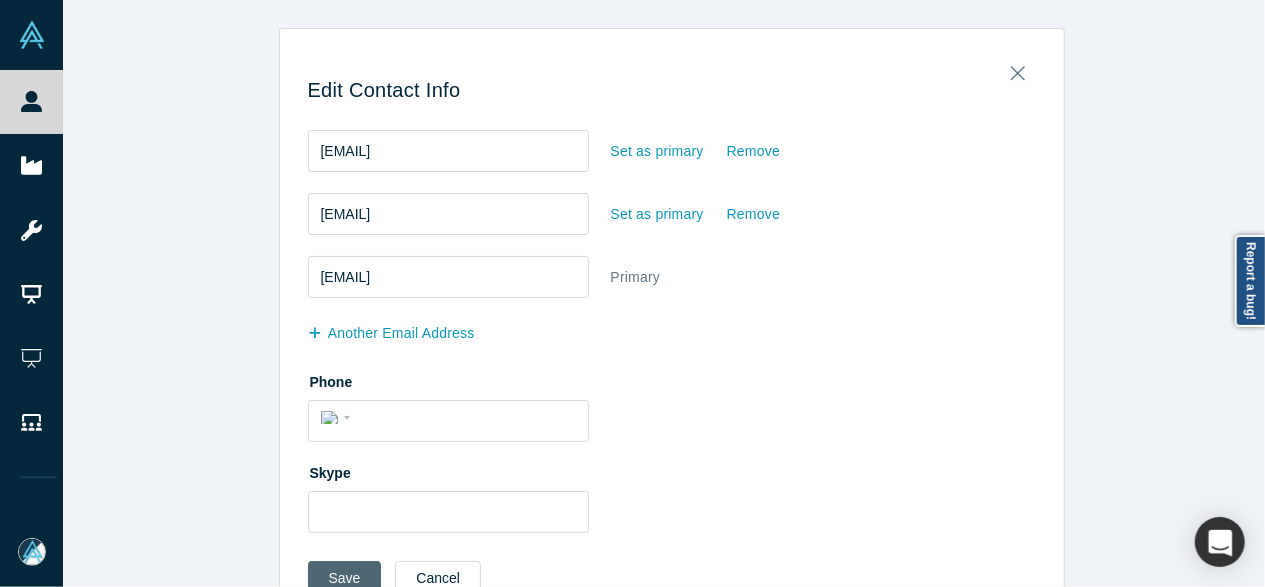 click on "Save" at bounding box center [345, 578] 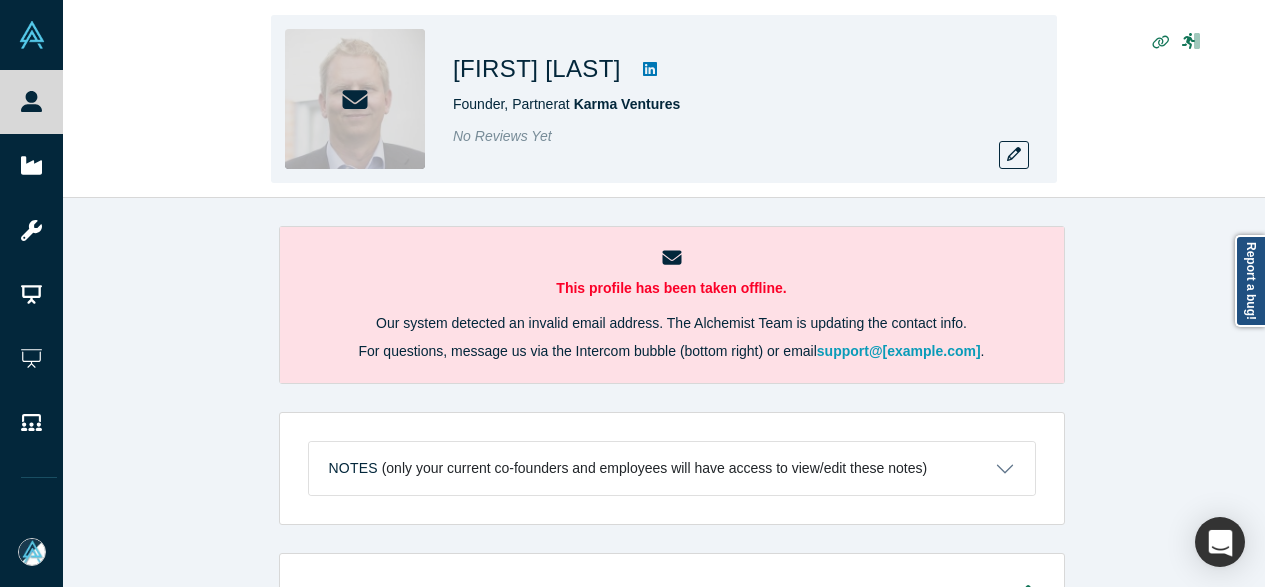 scroll, scrollTop: 0, scrollLeft: 0, axis: both 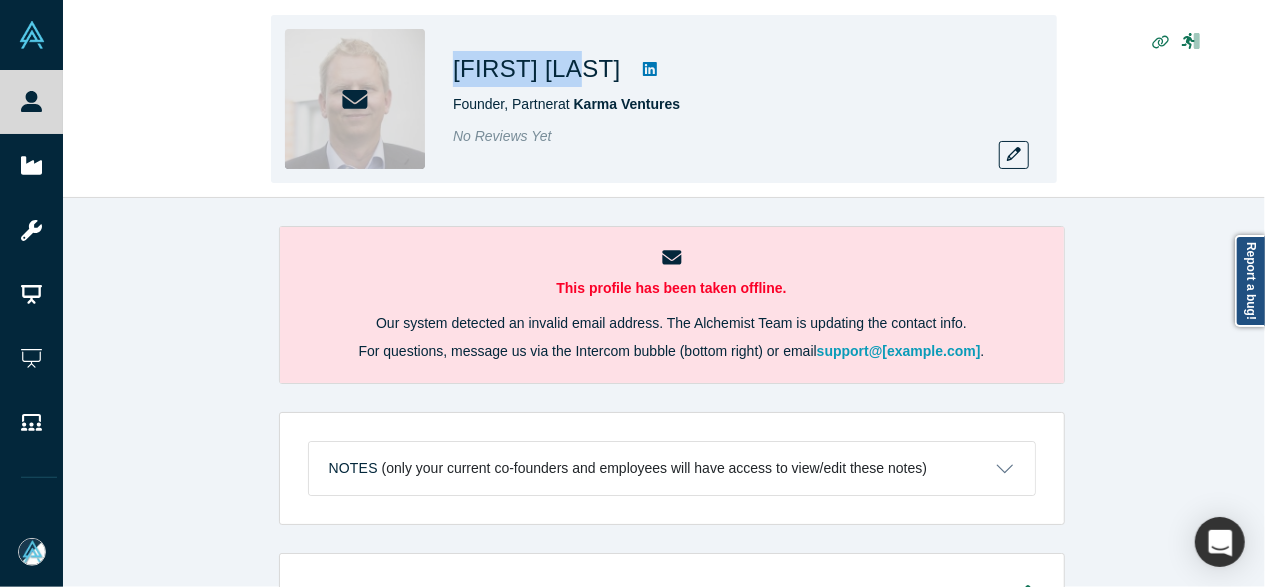 click on "[FIRST] [LAST] Founder, Partner at [COMPANY] No Reviews Yet" at bounding box center (664, 99) 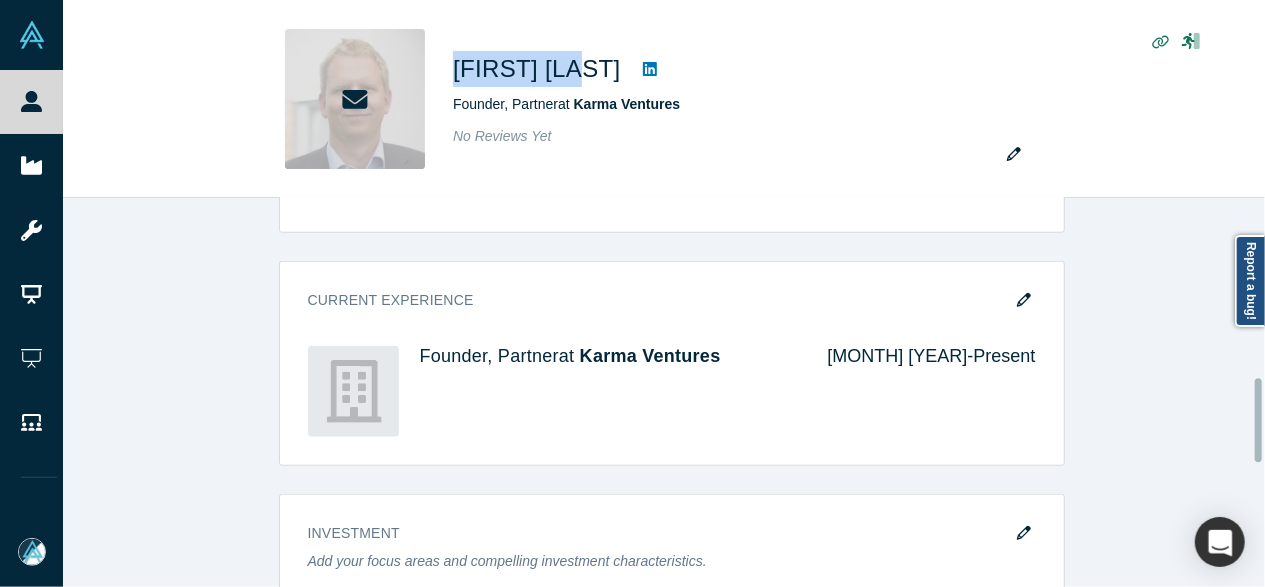 scroll, scrollTop: 900, scrollLeft: 0, axis: vertical 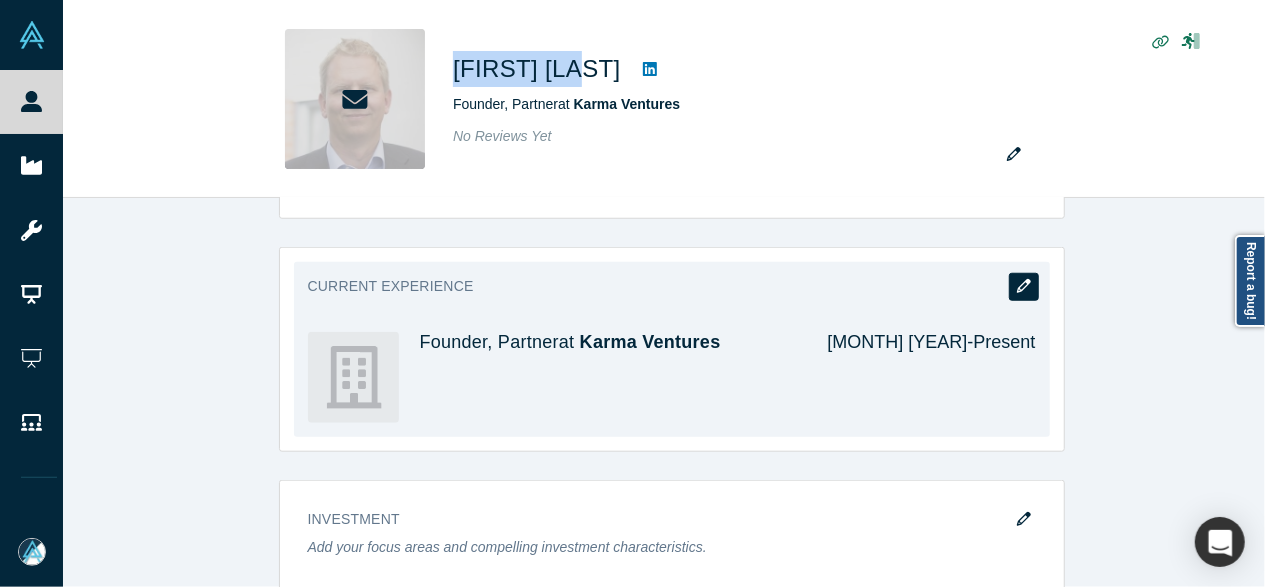 click at bounding box center (1024, 287) 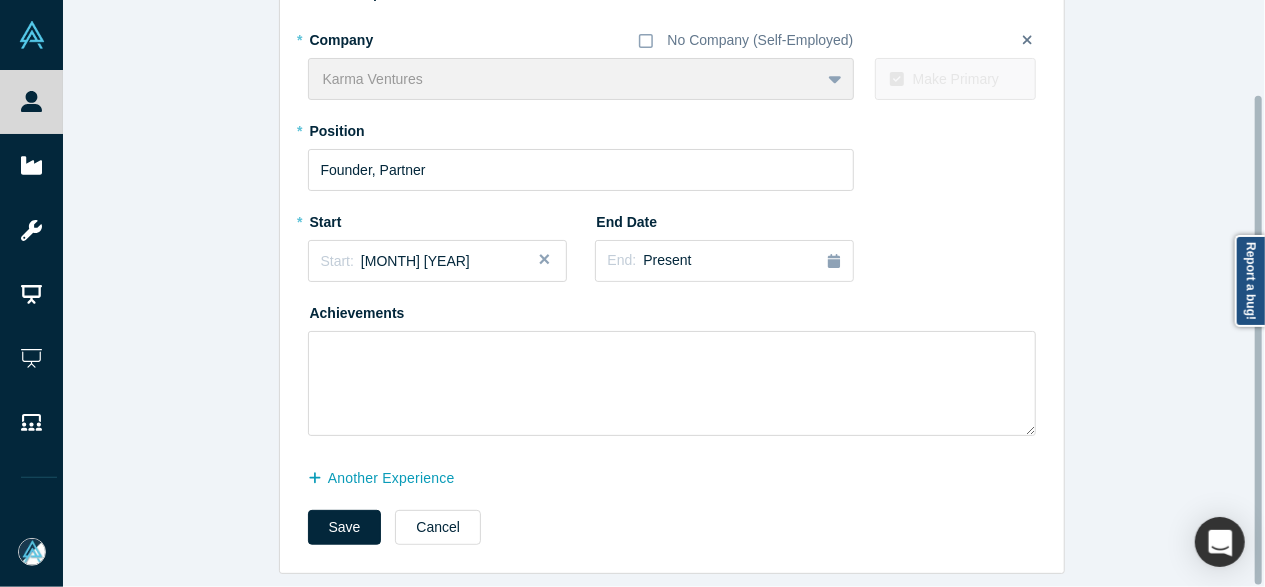 scroll, scrollTop: 112, scrollLeft: 0, axis: vertical 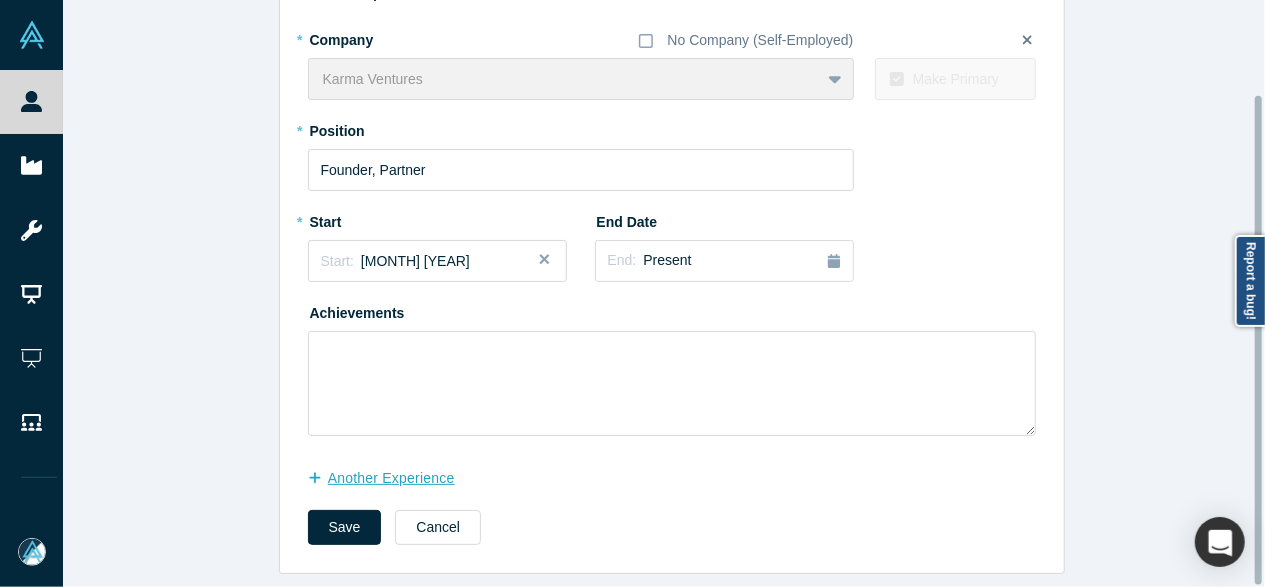 click on "another Experience" at bounding box center [392, 478] 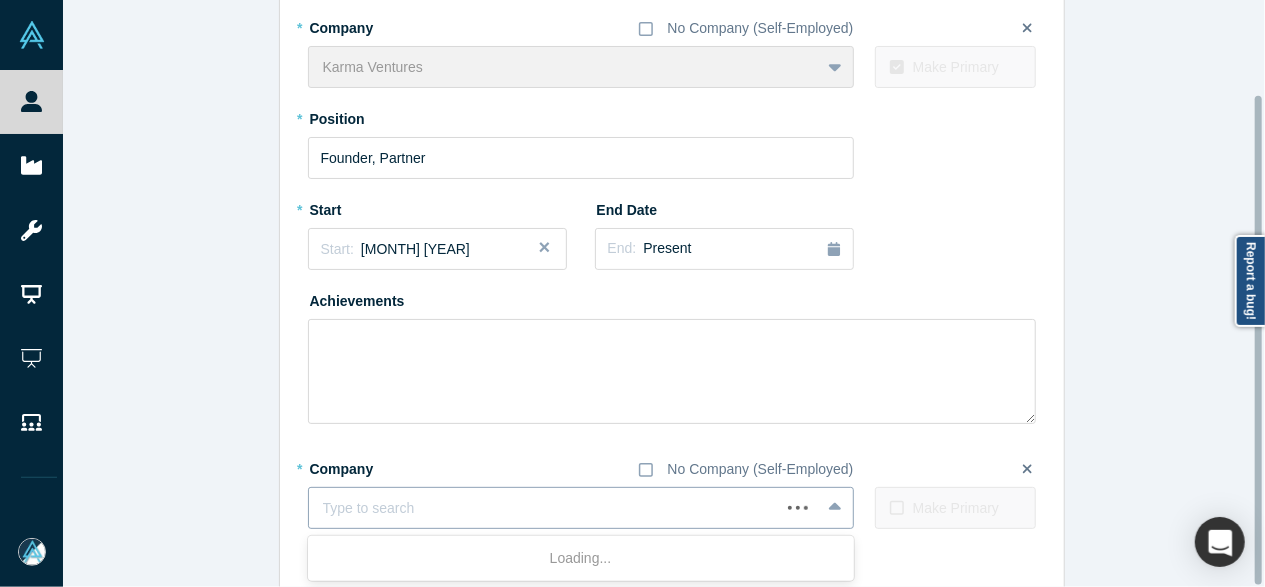 click on "Type to search" at bounding box center [581, 508] 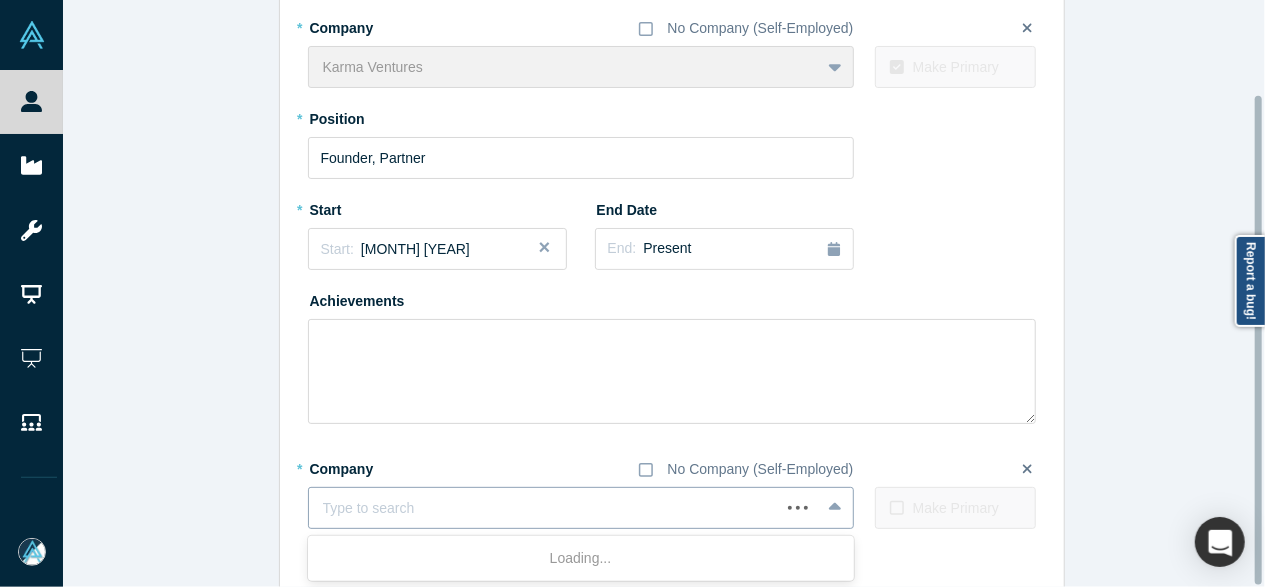 paste on "Board Member, Chairman, Investor Board Member, Chairman, Investor [COMPANY]" 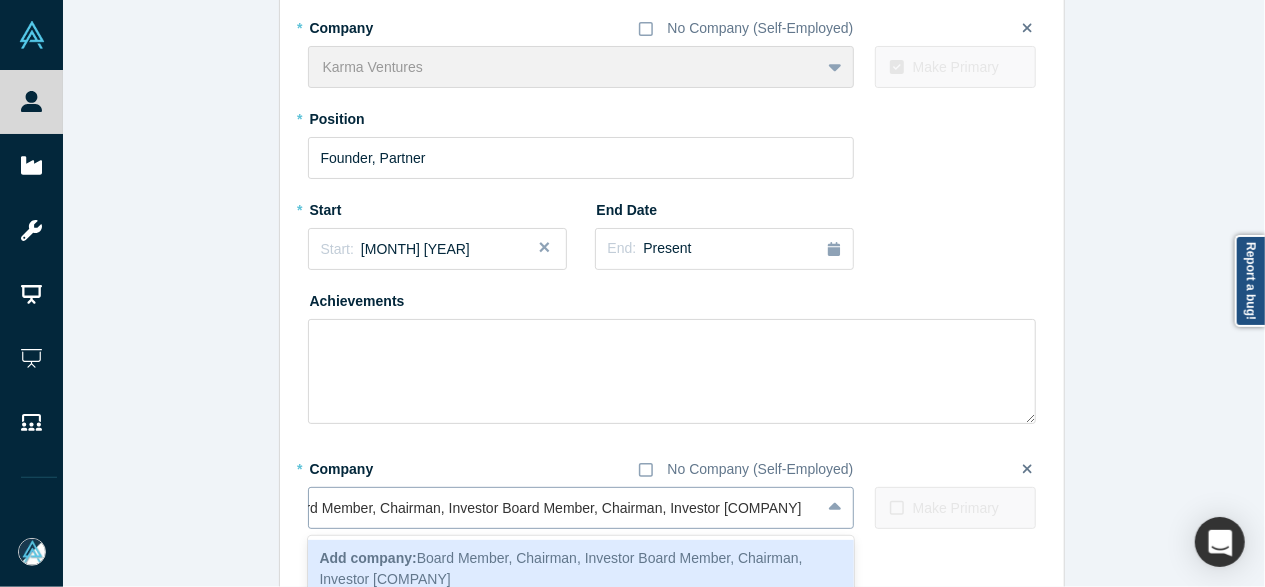 scroll, scrollTop: 0, scrollLeft: 34, axis: horizontal 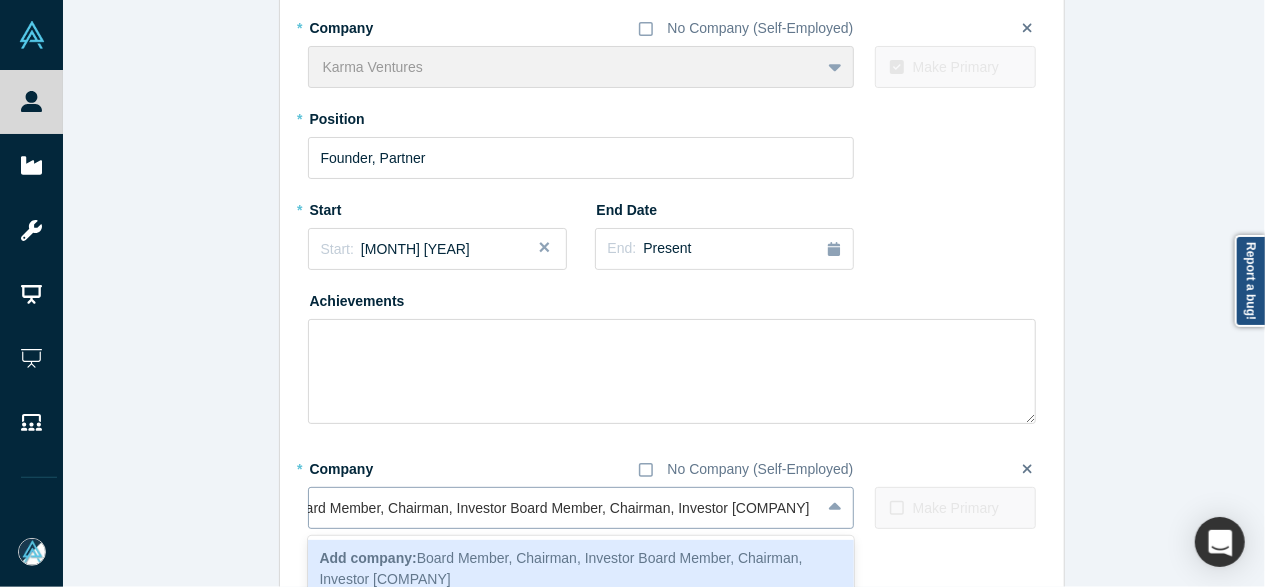 click on "Board Member, Chairman, Investor Board Member, Chairman, Investor [COMPANY]" at bounding box center (551, 508) 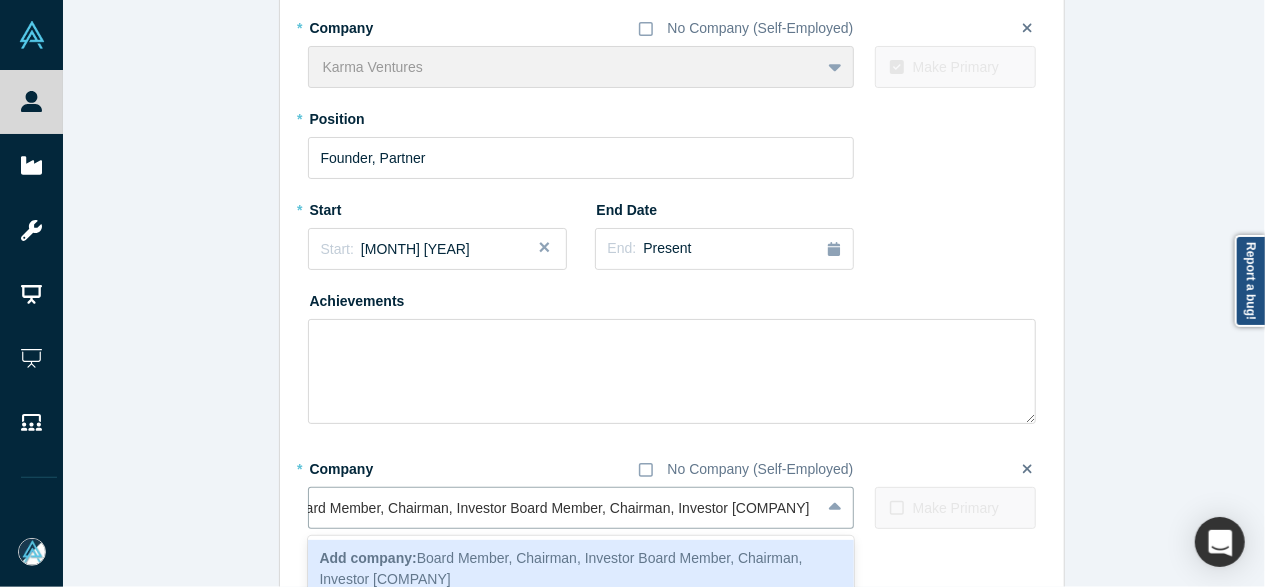 drag, startPoint x: 721, startPoint y: 514, endPoint x: 151, endPoint y: 513, distance: 570.00085 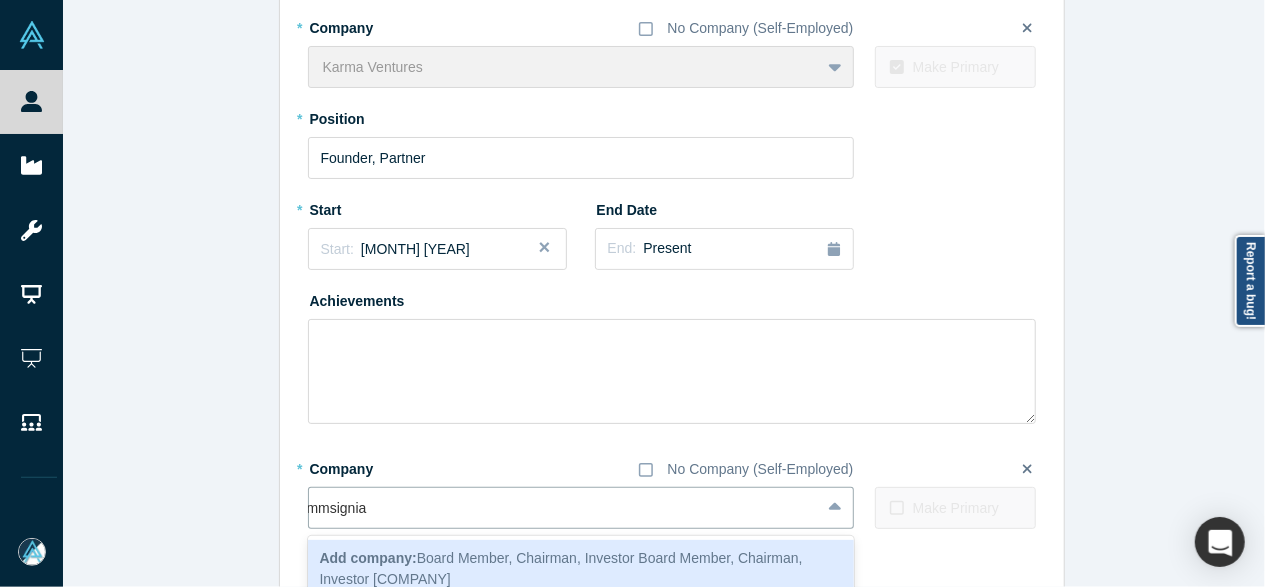 scroll, scrollTop: 0, scrollLeft: 0, axis: both 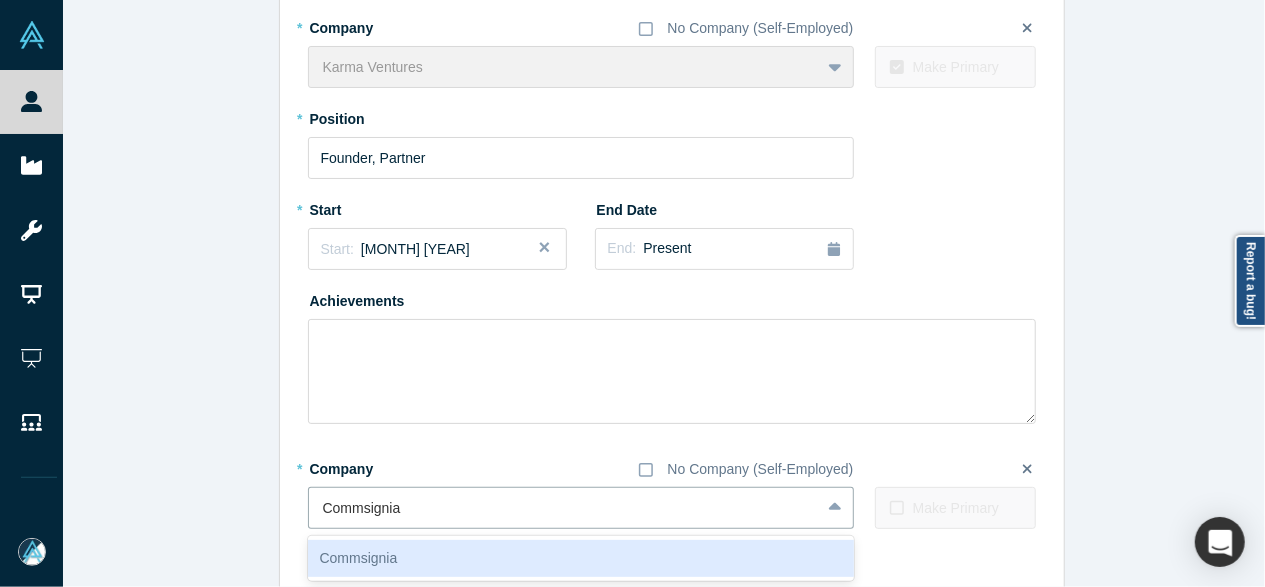 click on "Commsignia" at bounding box center (581, 558) 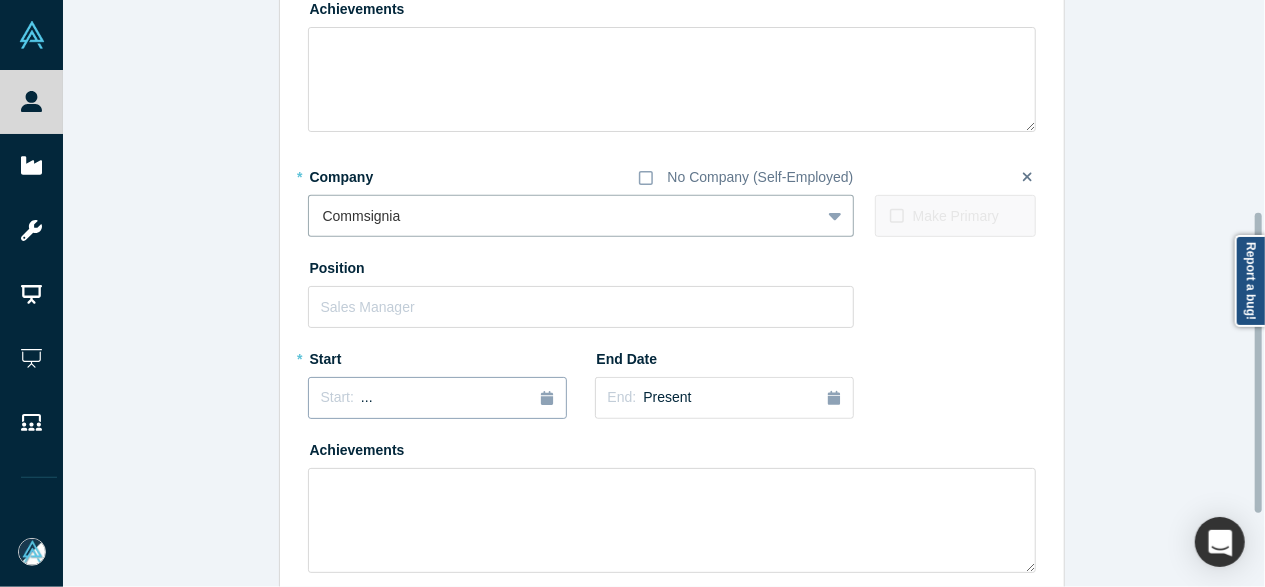 scroll, scrollTop: 412, scrollLeft: 0, axis: vertical 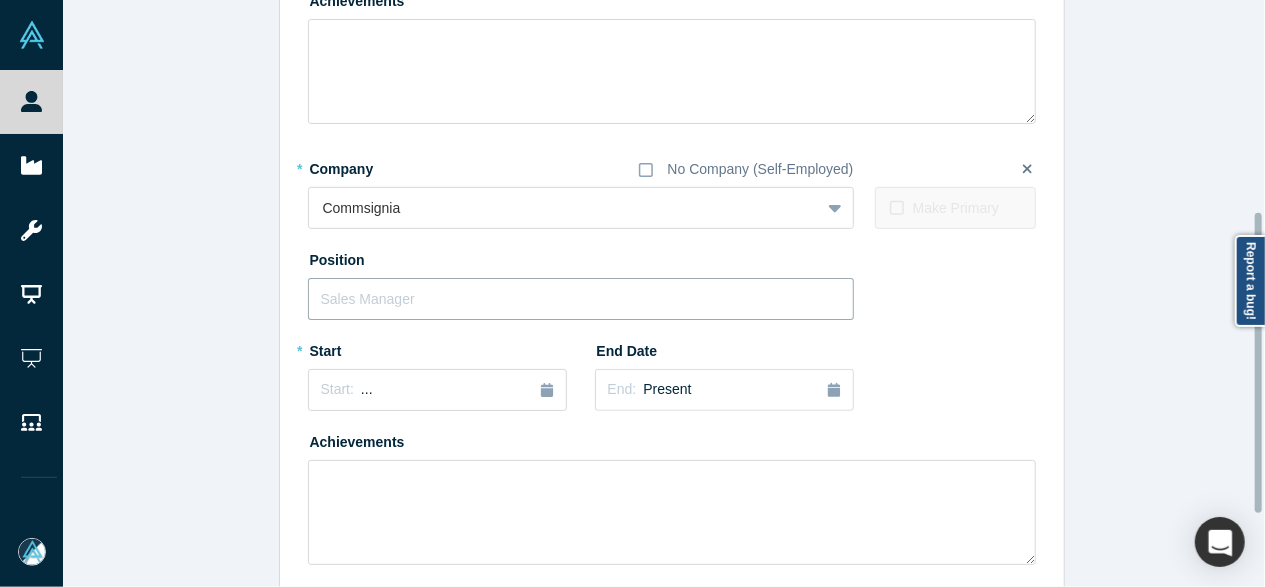 click at bounding box center [581, 299] 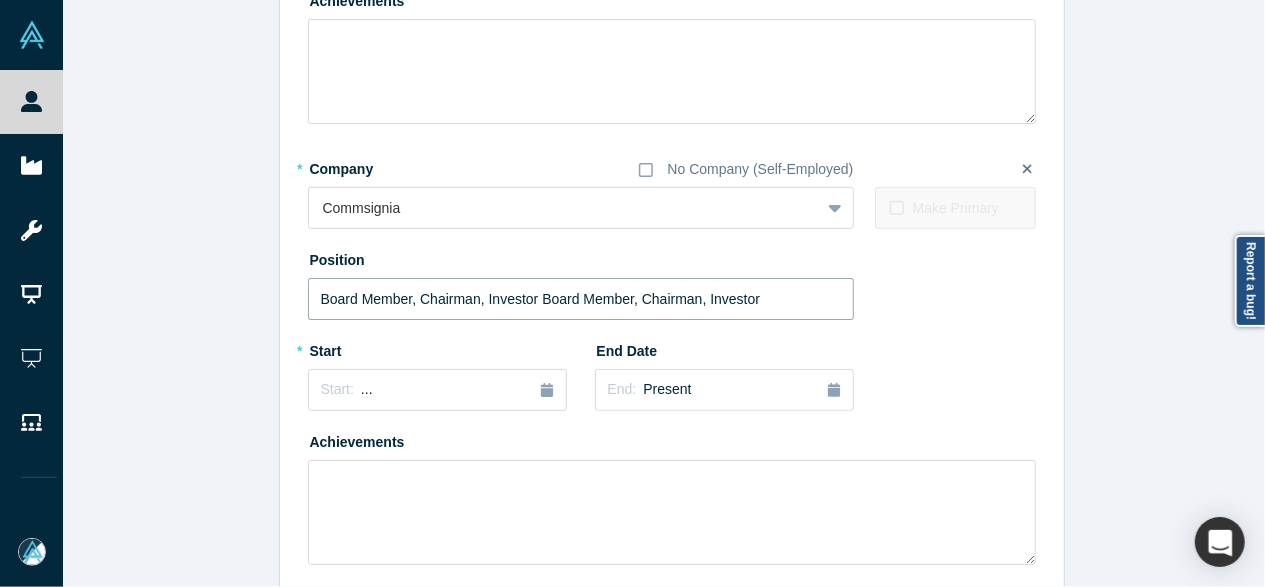 drag, startPoint x: 530, startPoint y: 295, endPoint x: 224, endPoint y: 302, distance: 306.08005 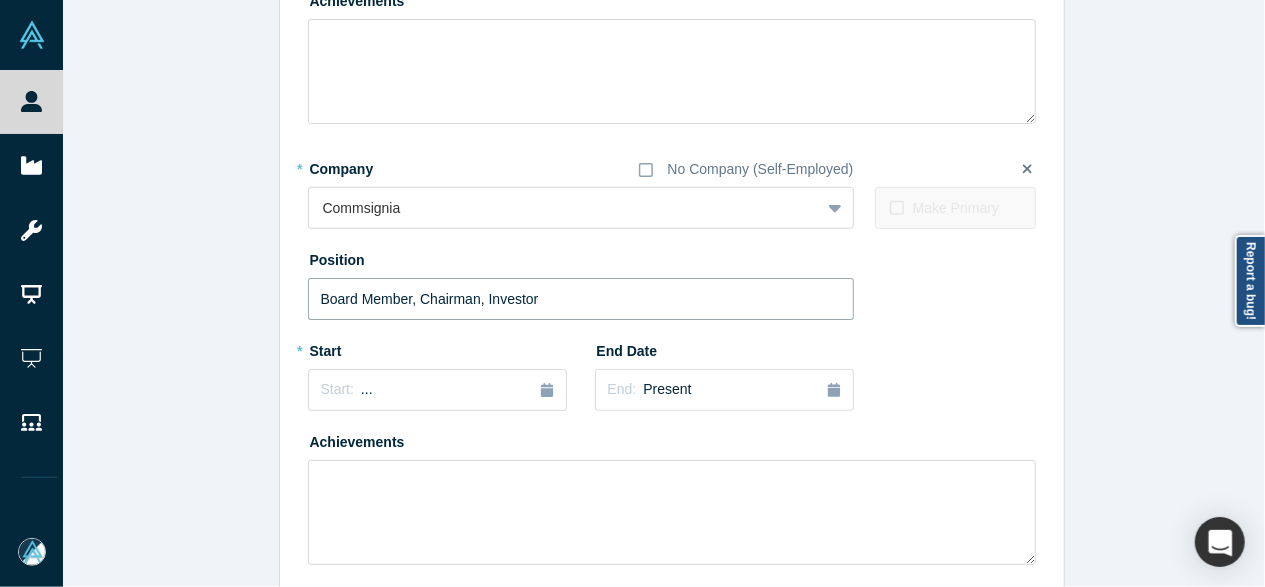 type on "Board Member, Chairman, Investor" 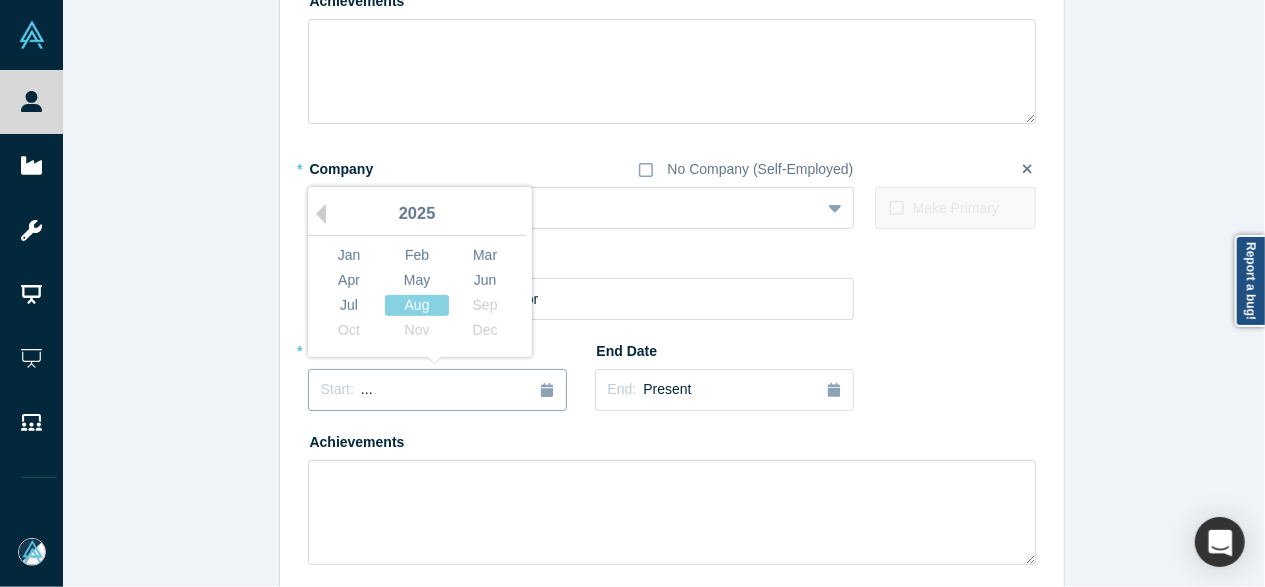 click on "Start: ..." at bounding box center [437, 390] 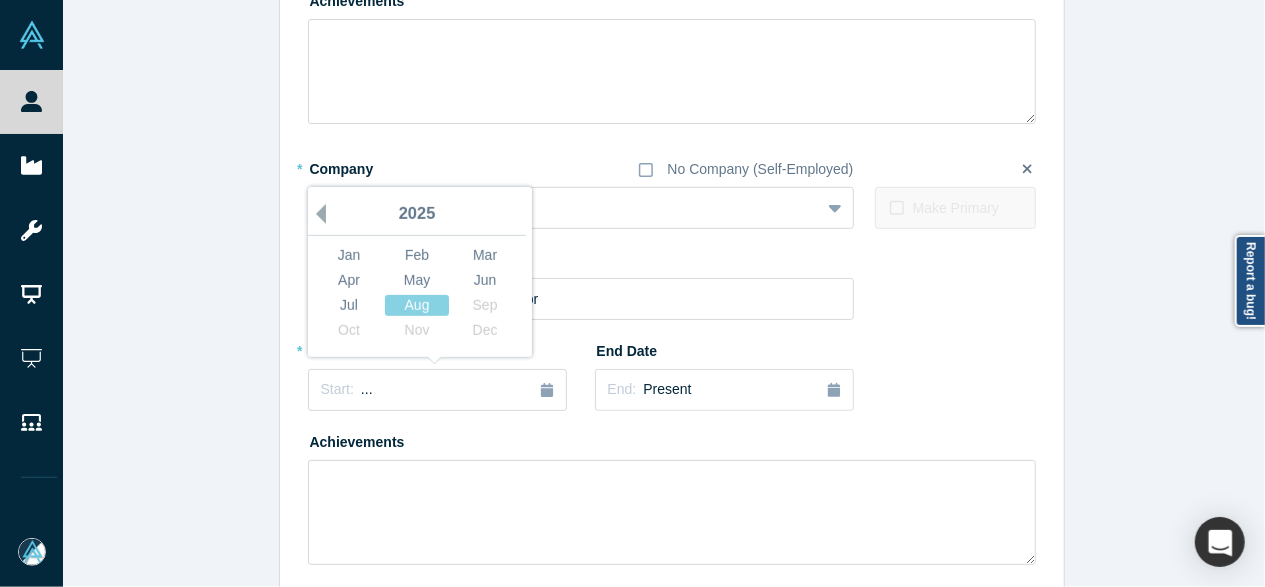 click on "Previous Year" at bounding box center (316, 214) 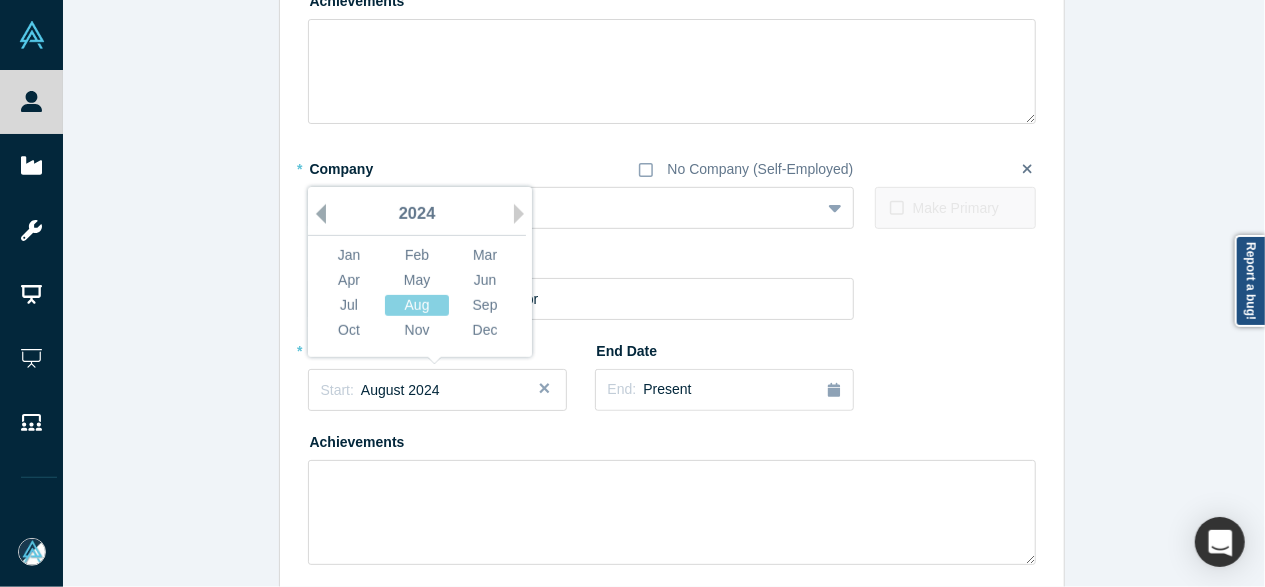 click on "Previous Year" at bounding box center [316, 214] 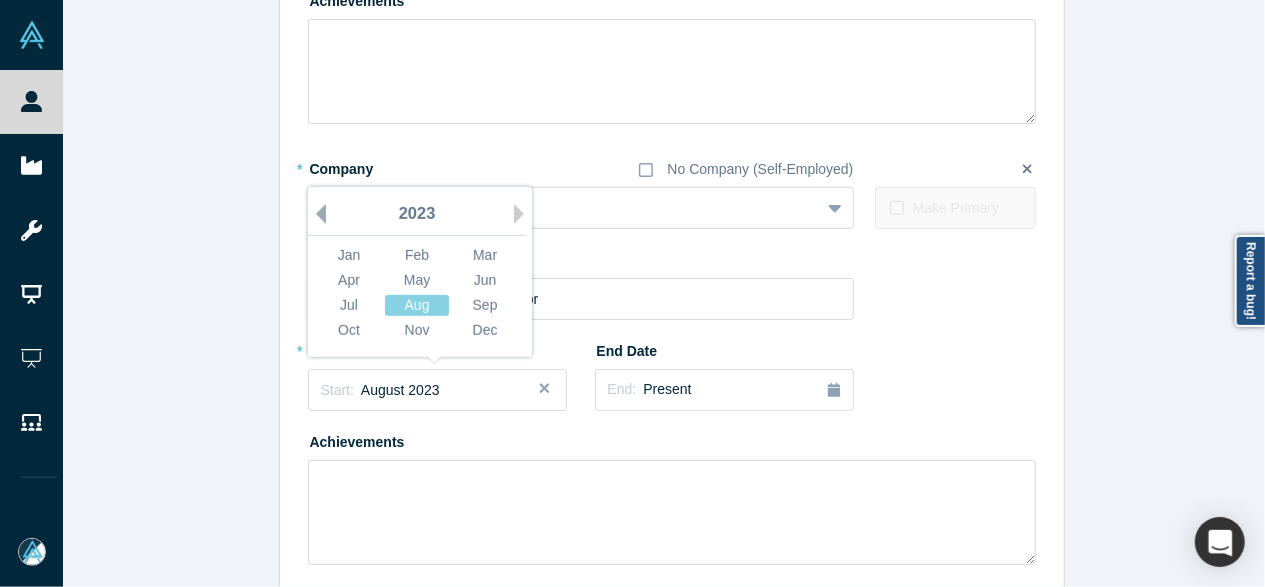 click on "Previous Year" at bounding box center [316, 214] 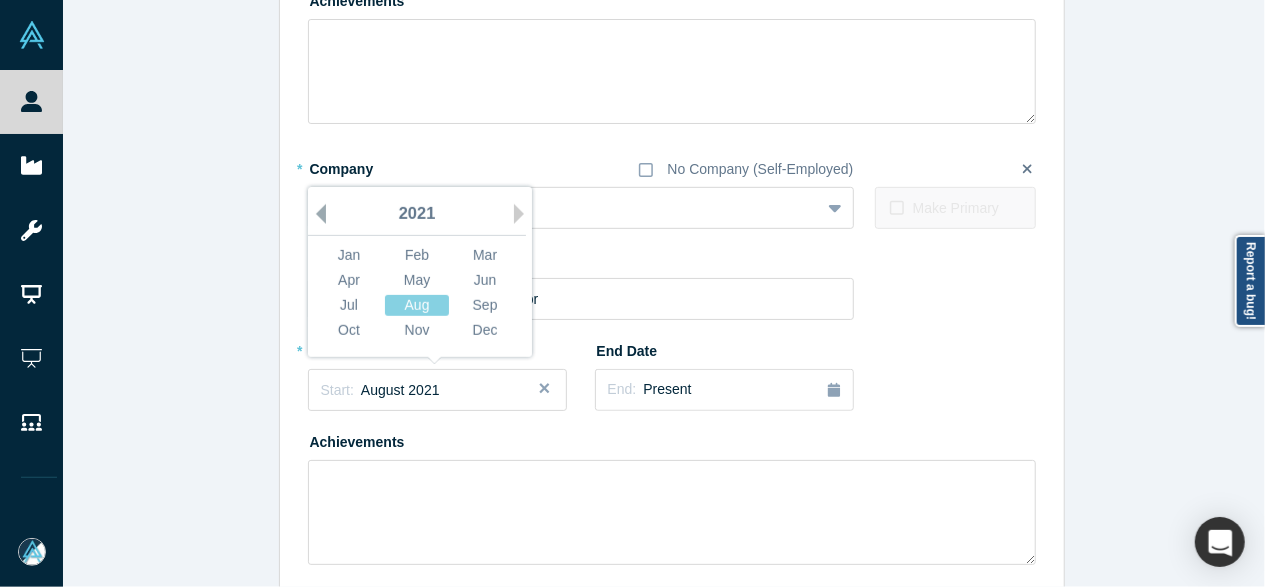 click on "Previous Year" at bounding box center (316, 214) 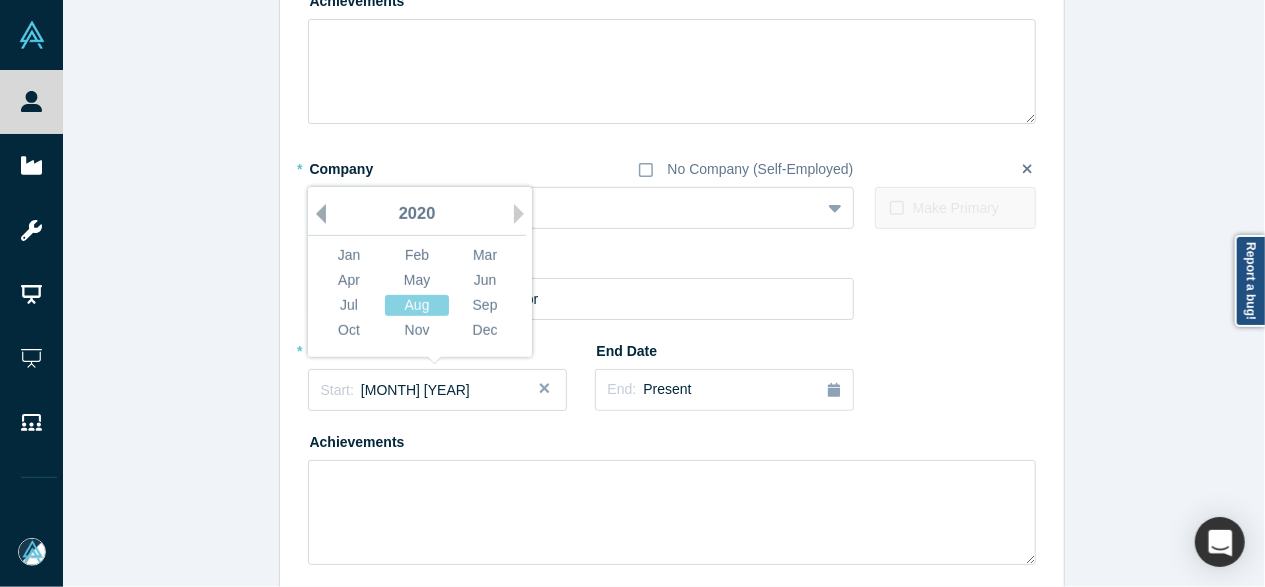 click on "Previous Year" at bounding box center (316, 214) 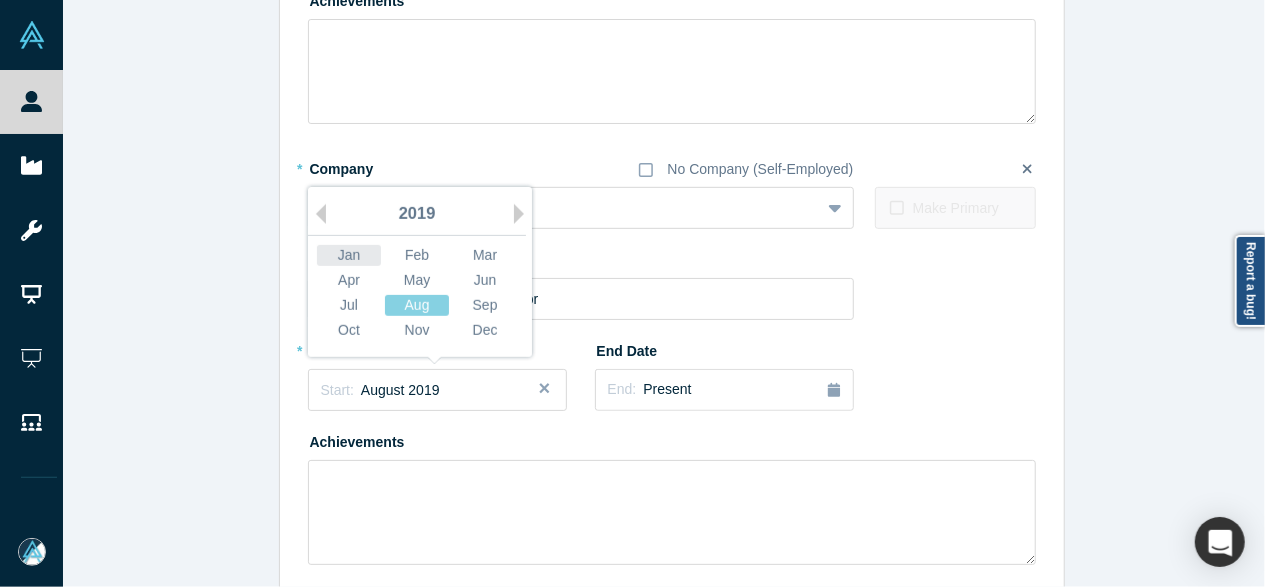 click on "Jan" at bounding box center [349, 255] 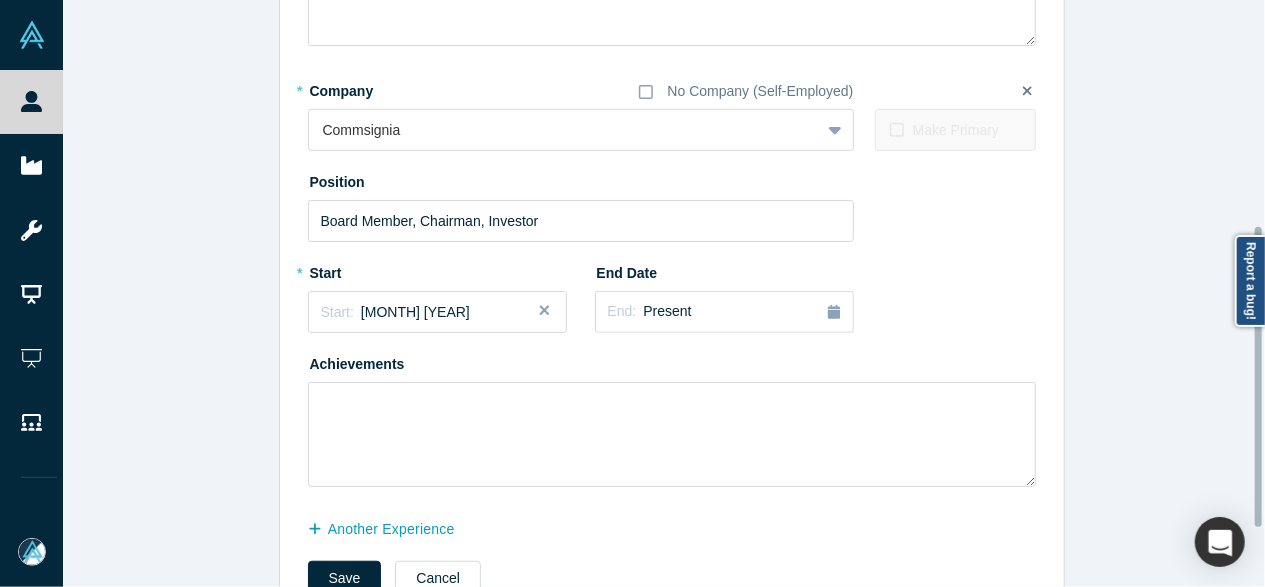 scroll, scrollTop: 554, scrollLeft: 0, axis: vertical 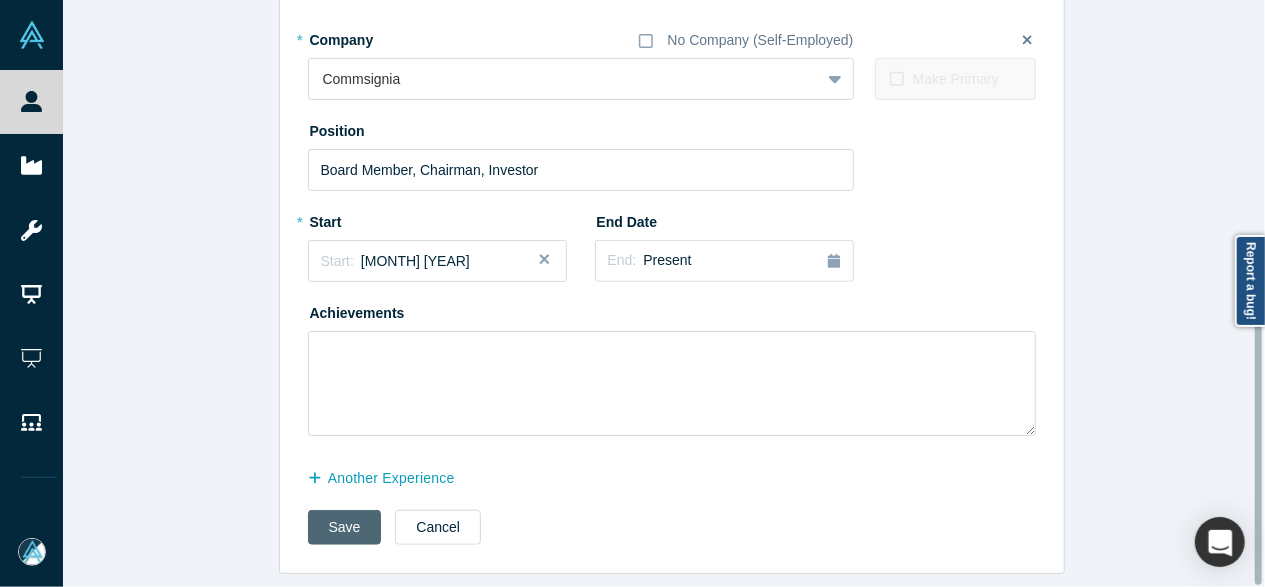 click on "Save" at bounding box center [345, 527] 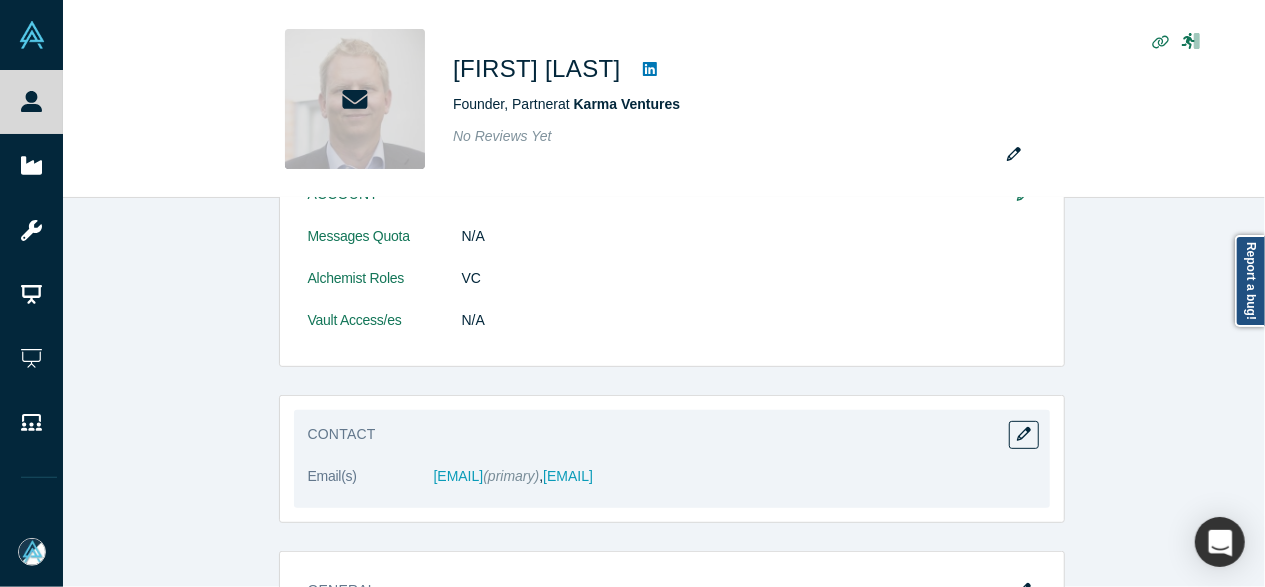 scroll, scrollTop: 400, scrollLeft: 0, axis: vertical 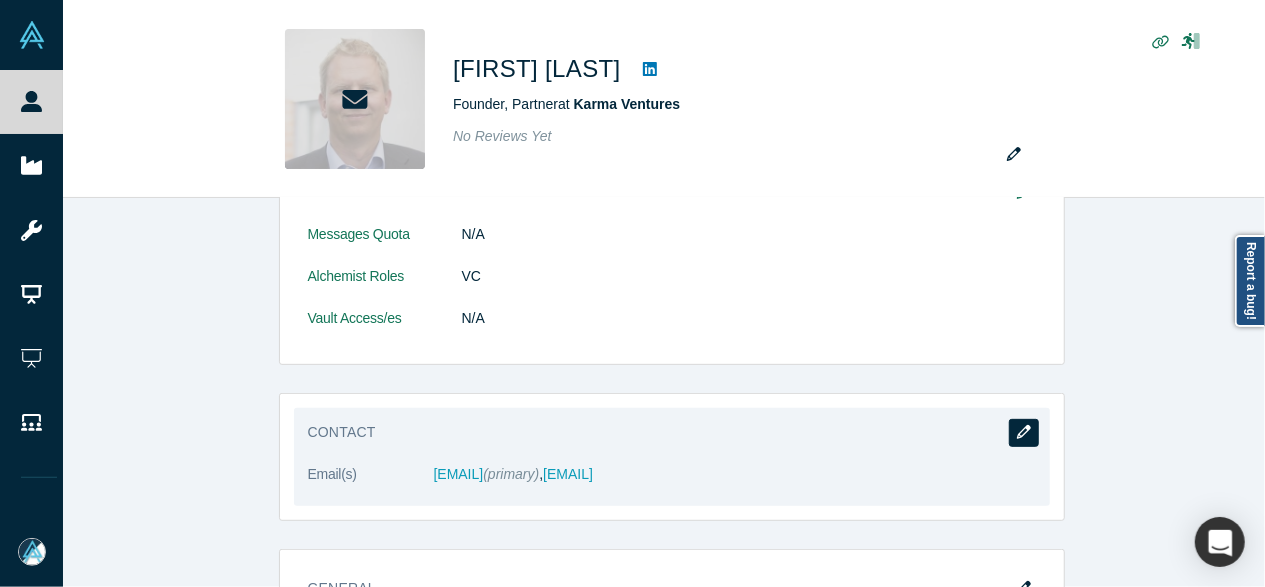 click 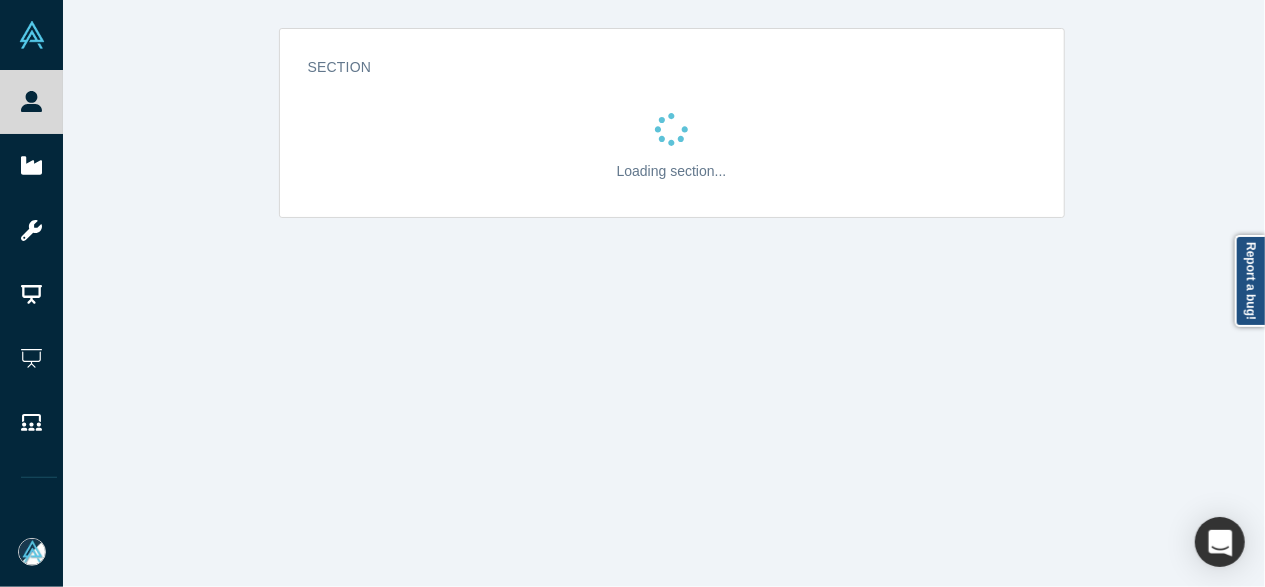 scroll, scrollTop: 0, scrollLeft: 0, axis: both 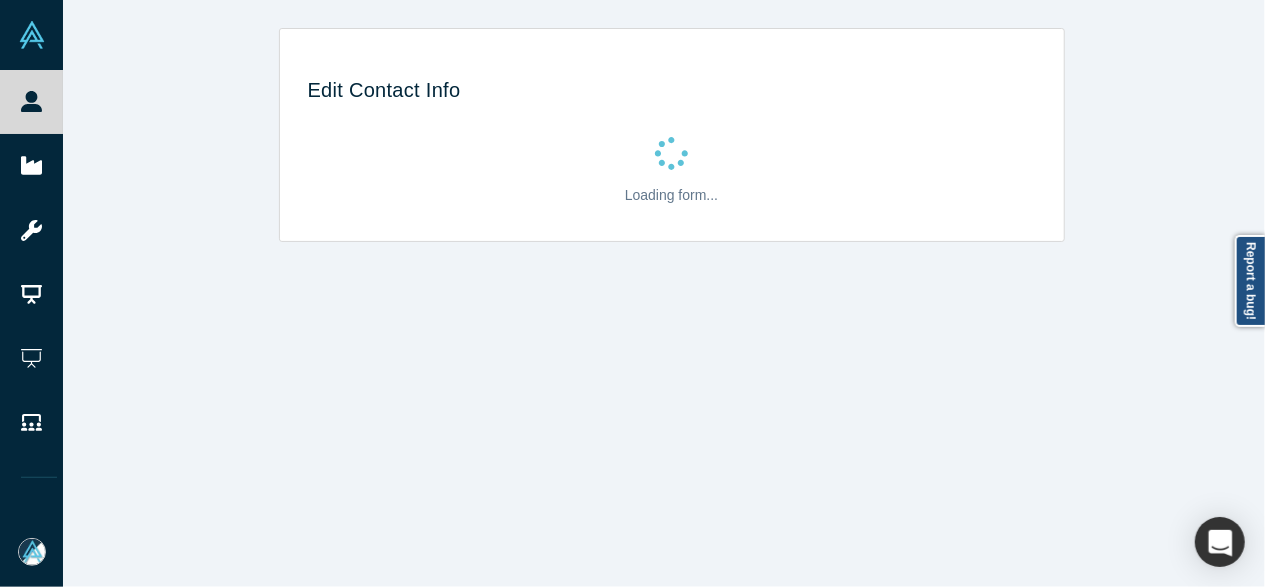select on "US" 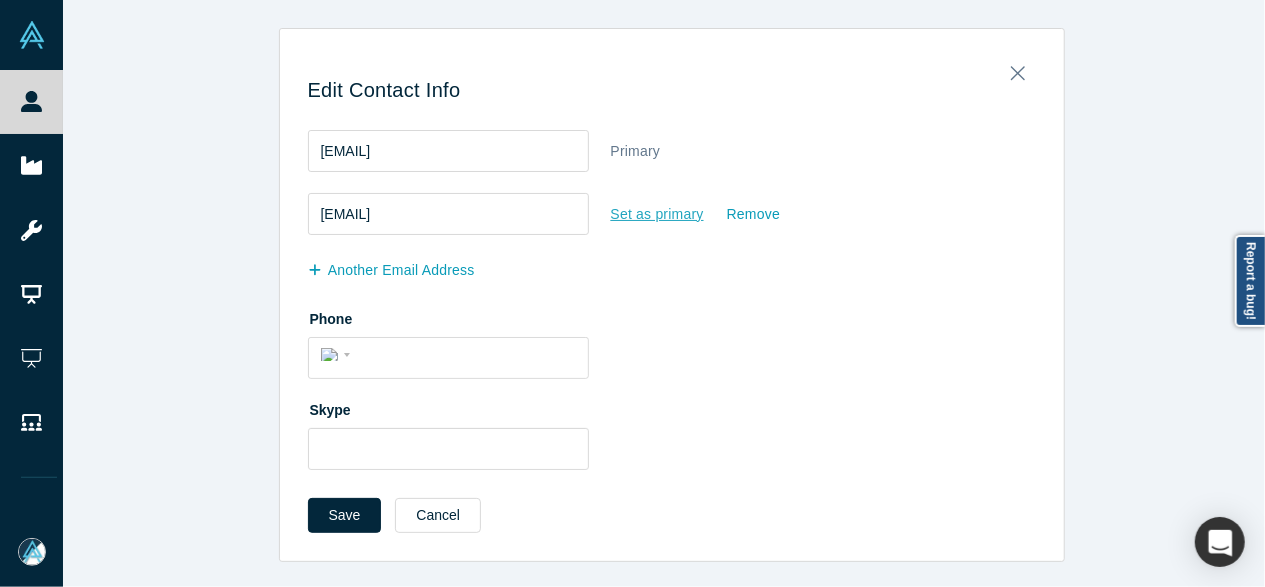 click on "Set as primary" at bounding box center [657, 214] 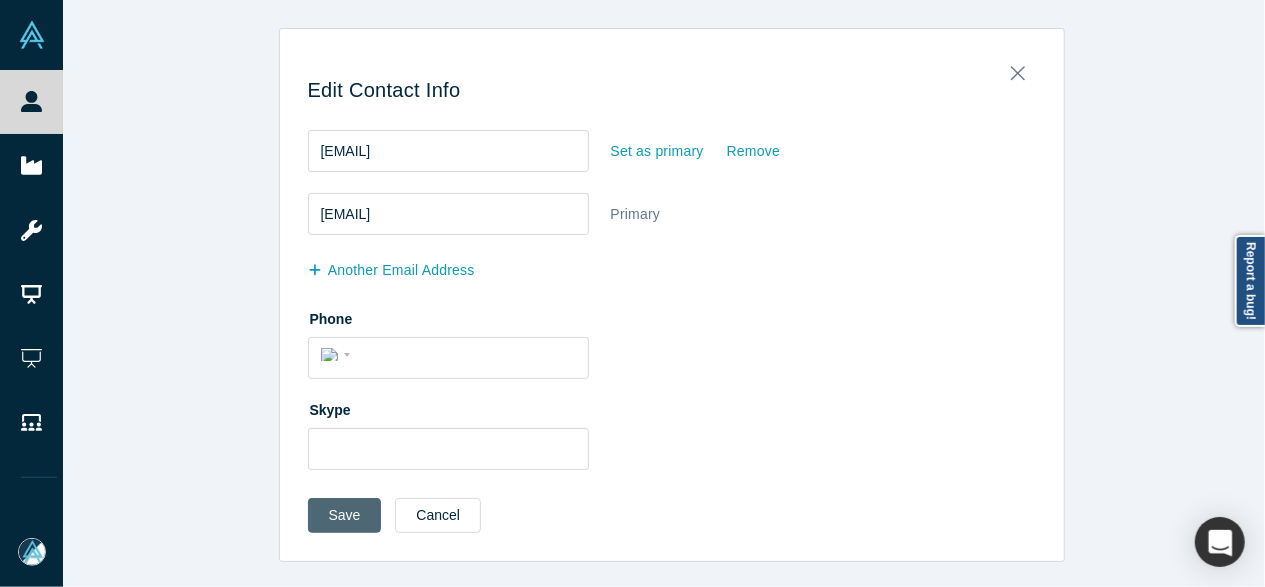 click on "Save" at bounding box center [345, 515] 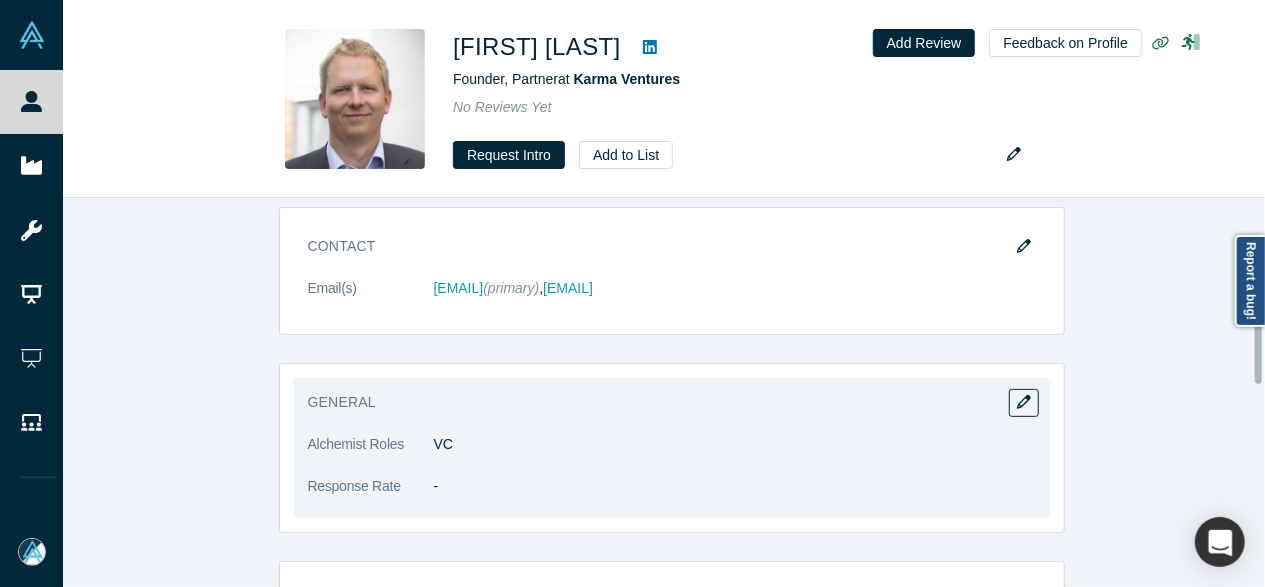 scroll, scrollTop: 600, scrollLeft: 0, axis: vertical 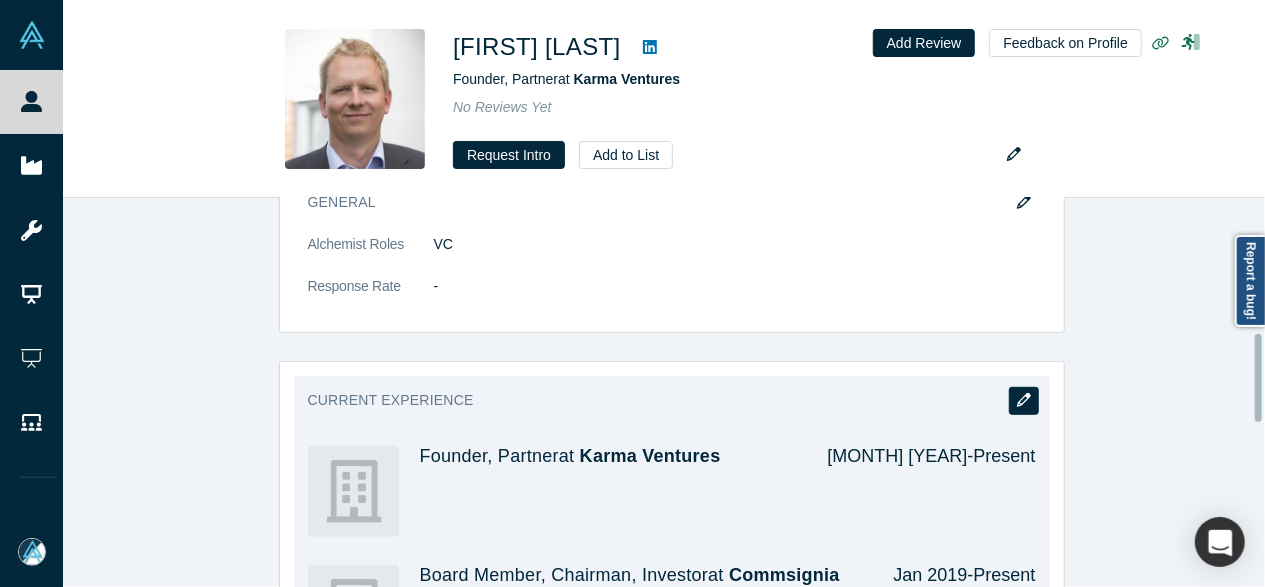 click 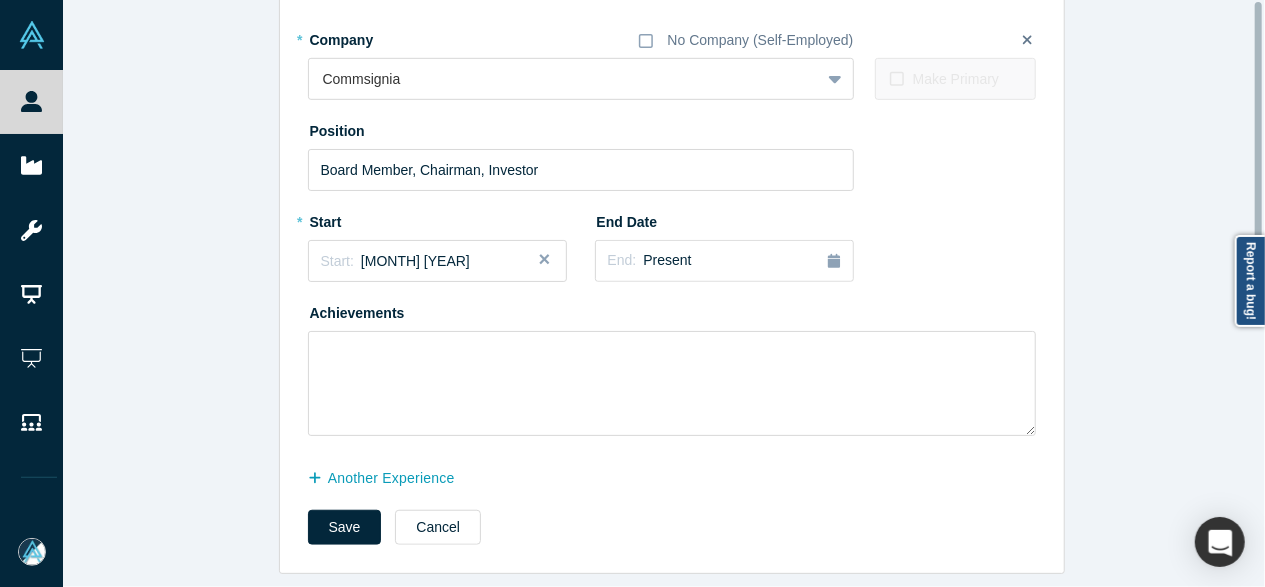 scroll, scrollTop: 0, scrollLeft: 0, axis: both 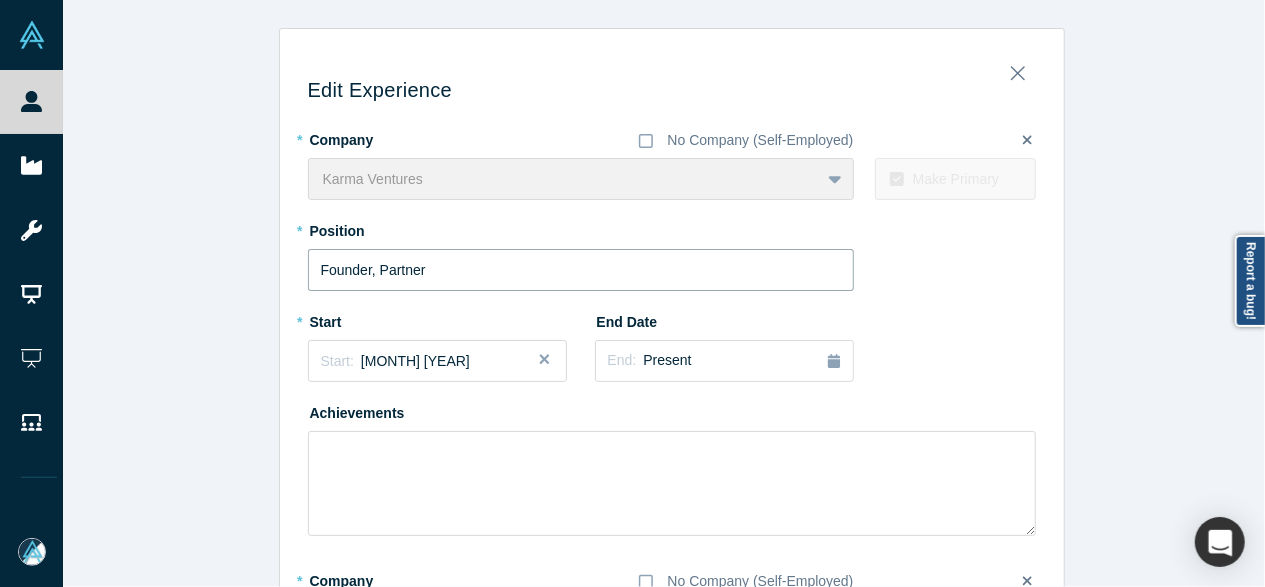 drag, startPoint x: 448, startPoint y: 279, endPoint x: 258, endPoint y: 276, distance: 190.02368 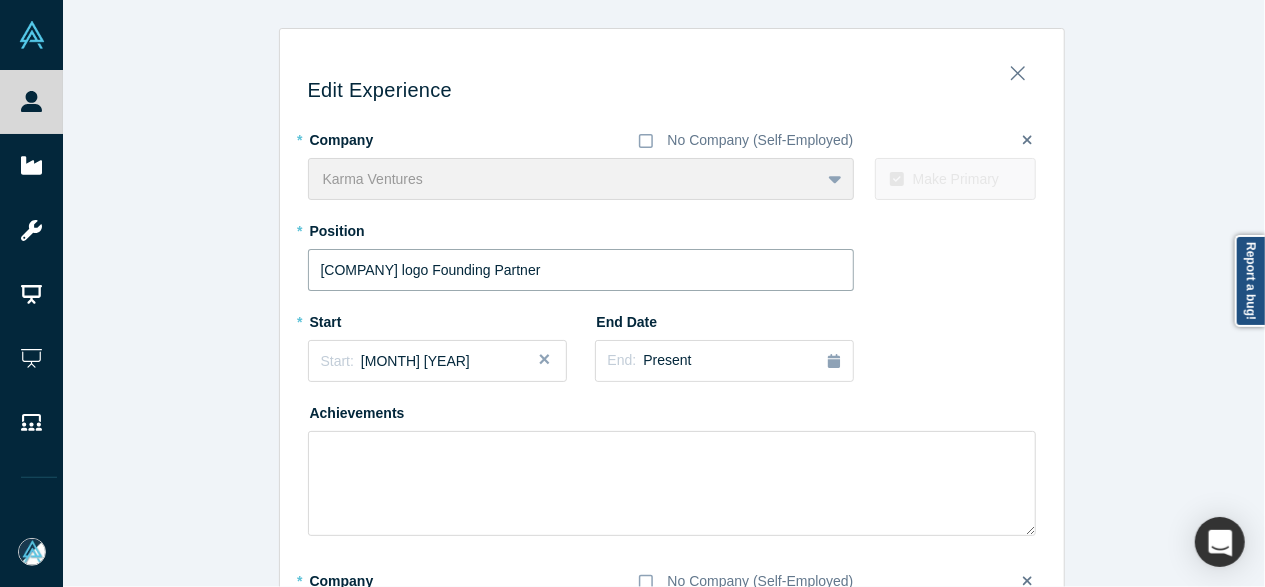 drag, startPoint x: 443, startPoint y: 275, endPoint x: 198, endPoint y: 270, distance: 245.05101 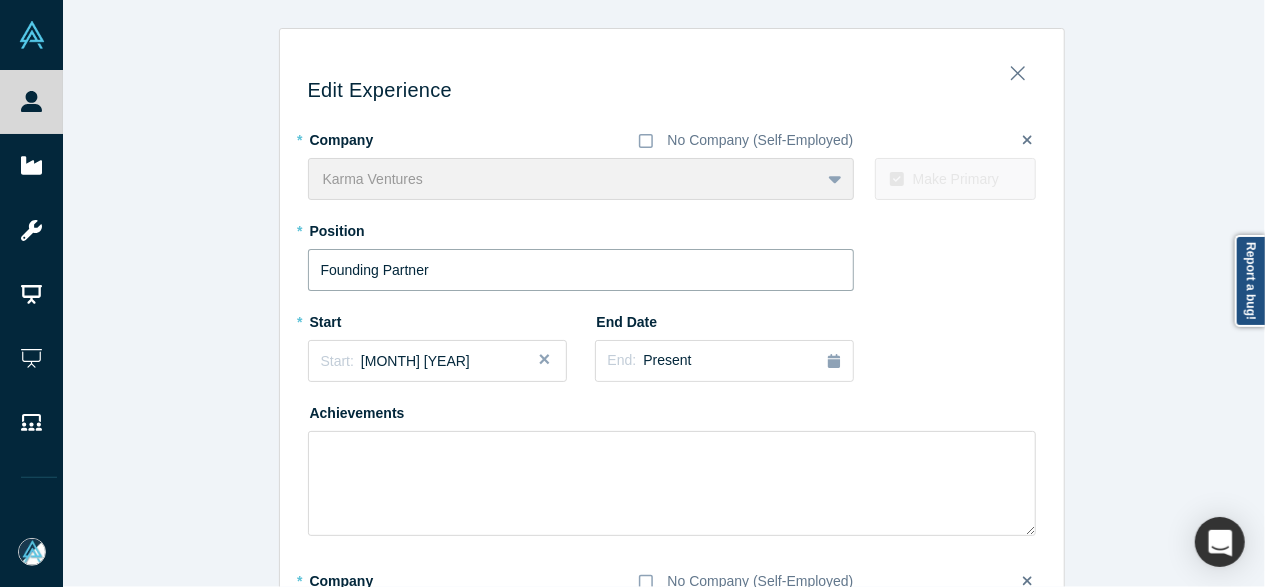 click on "Founding Partner" at bounding box center [581, 270] 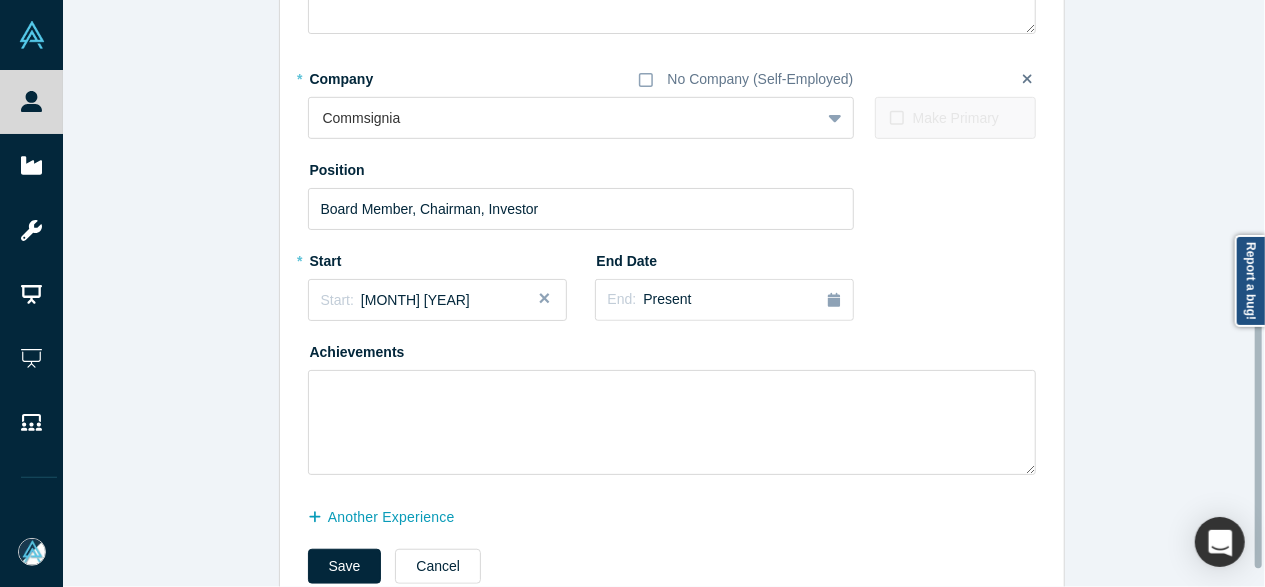 scroll, scrollTop: 554, scrollLeft: 0, axis: vertical 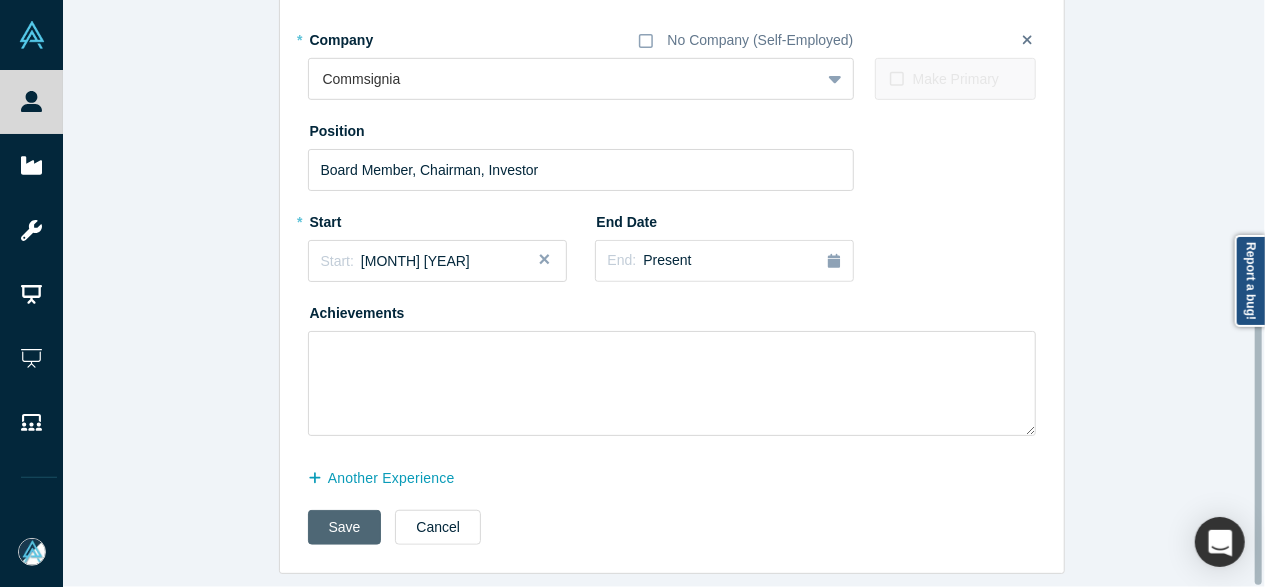 type on "Founding Partner" 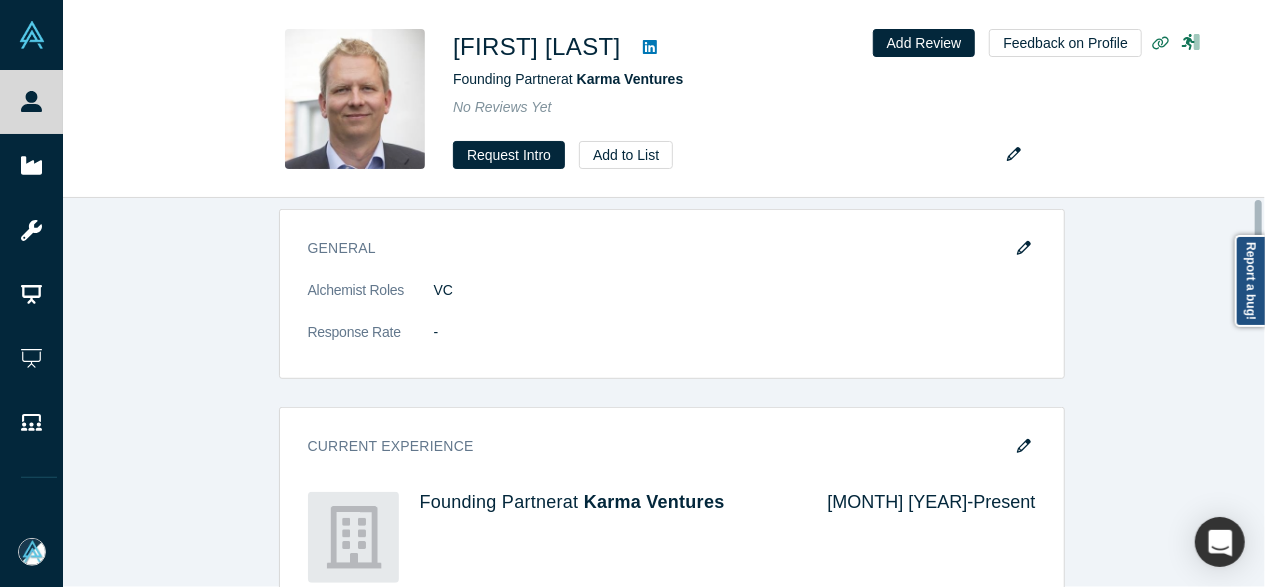 scroll, scrollTop: 0, scrollLeft: 0, axis: both 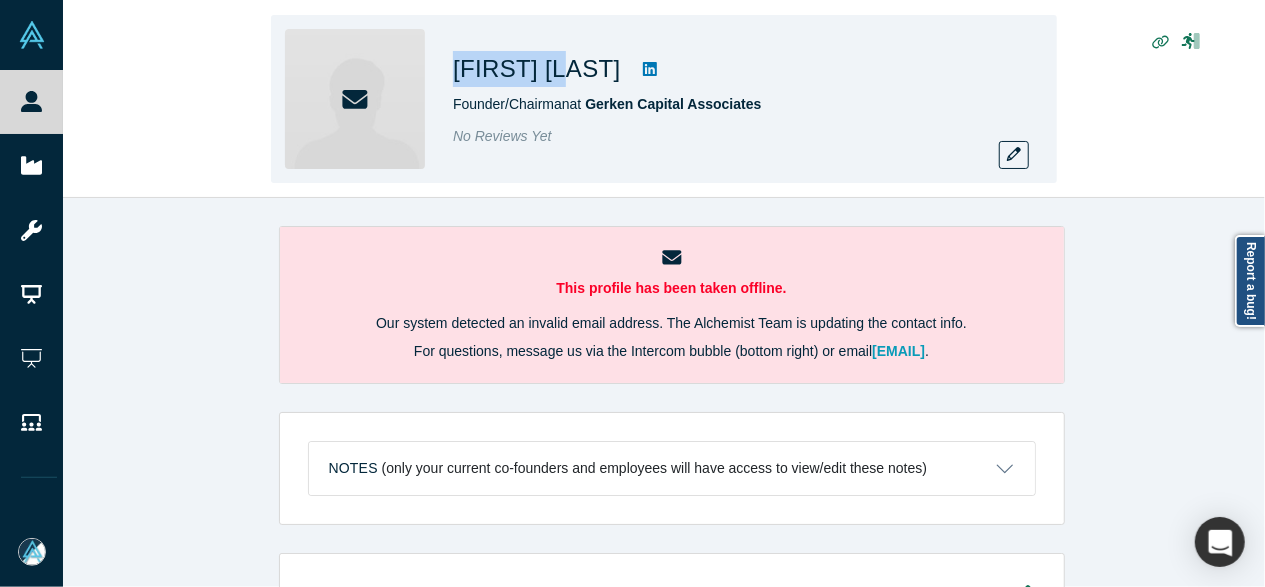 drag, startPoint x: 446, startPoint y: 79, endPoint x: 575, endPoint y: 83, distance: 129.062 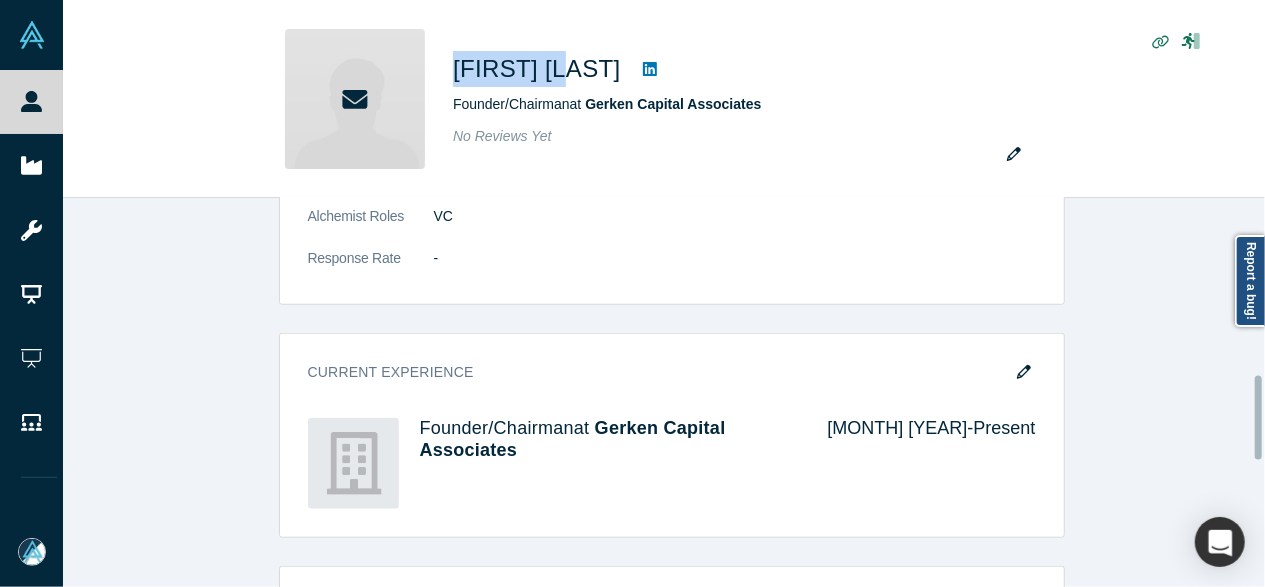scroll, scrollTop: 800, scrollLeft: 0, axis: vertical 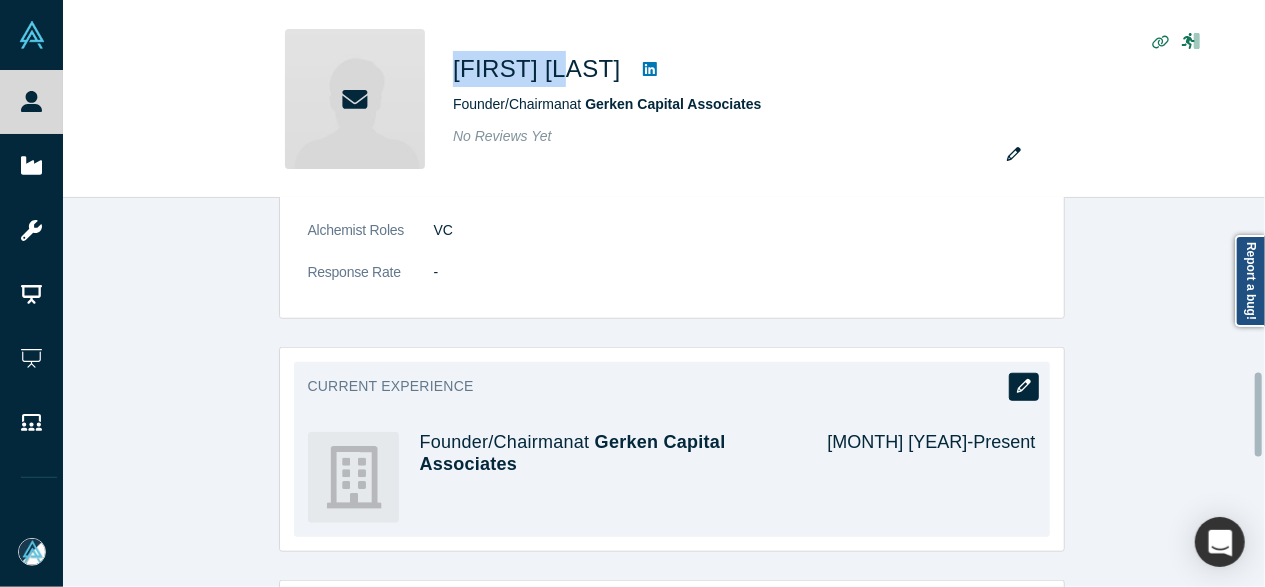click at bounding box center (1024, 387) 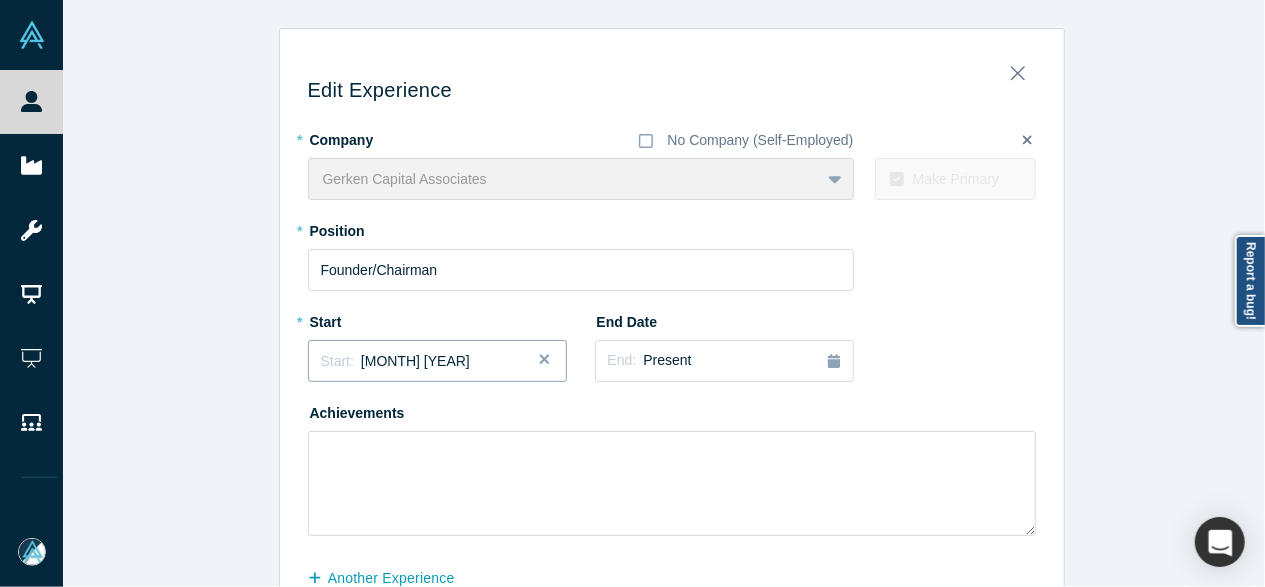 scroll, scrollTop: 112, scrollLeft: 0, axis: vertical 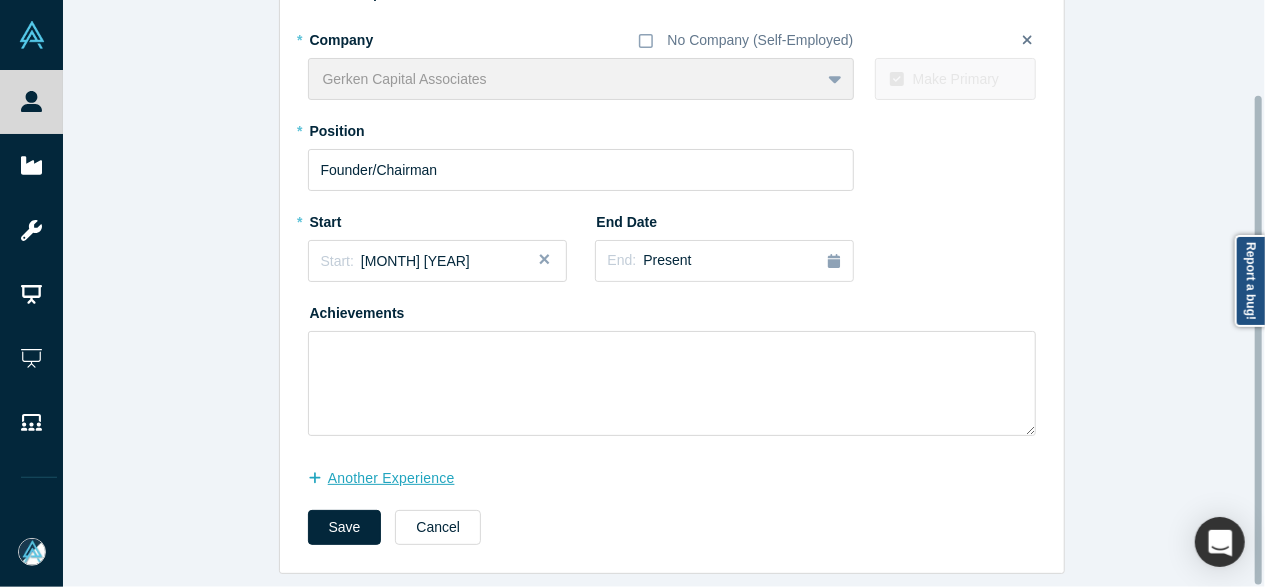 click on "another Experience" at bounding box center (392, 478) 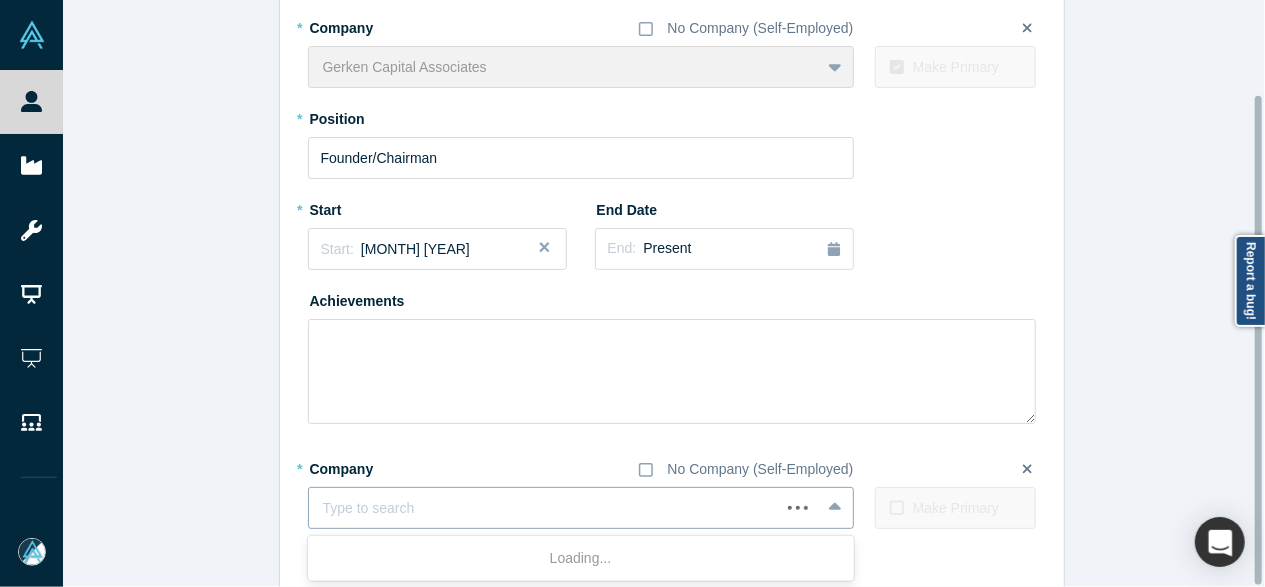 click at bounding box center (544, 508) 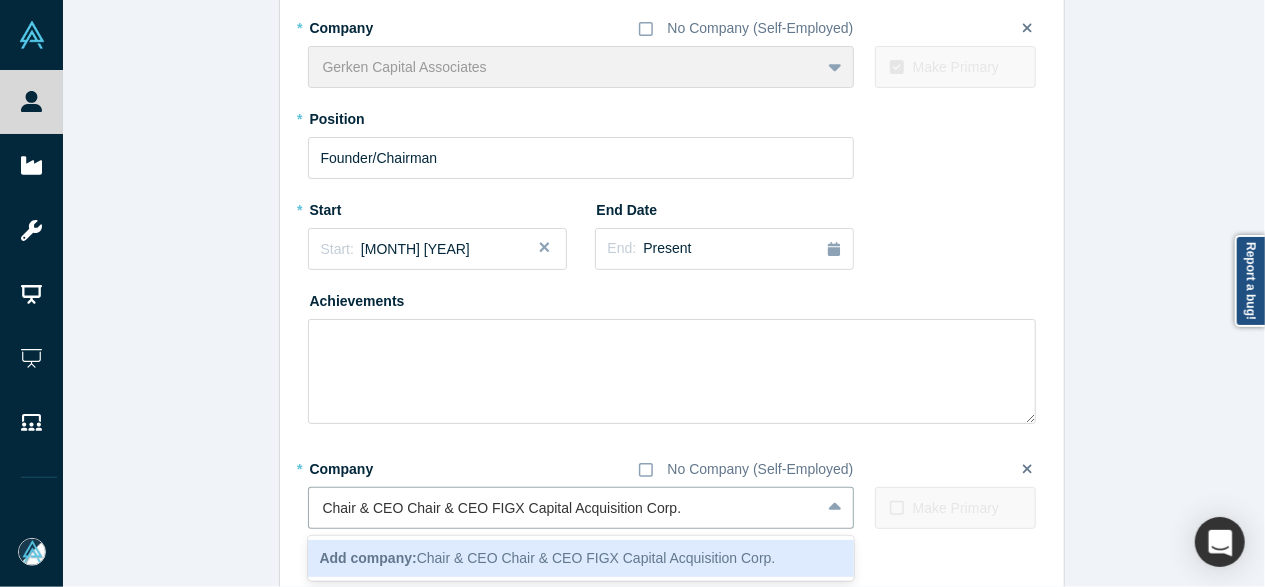 drag, startPoint x: 474, startPoint y: 512, endPoint x: 249, endPoint y: 513, distance: 225.00223 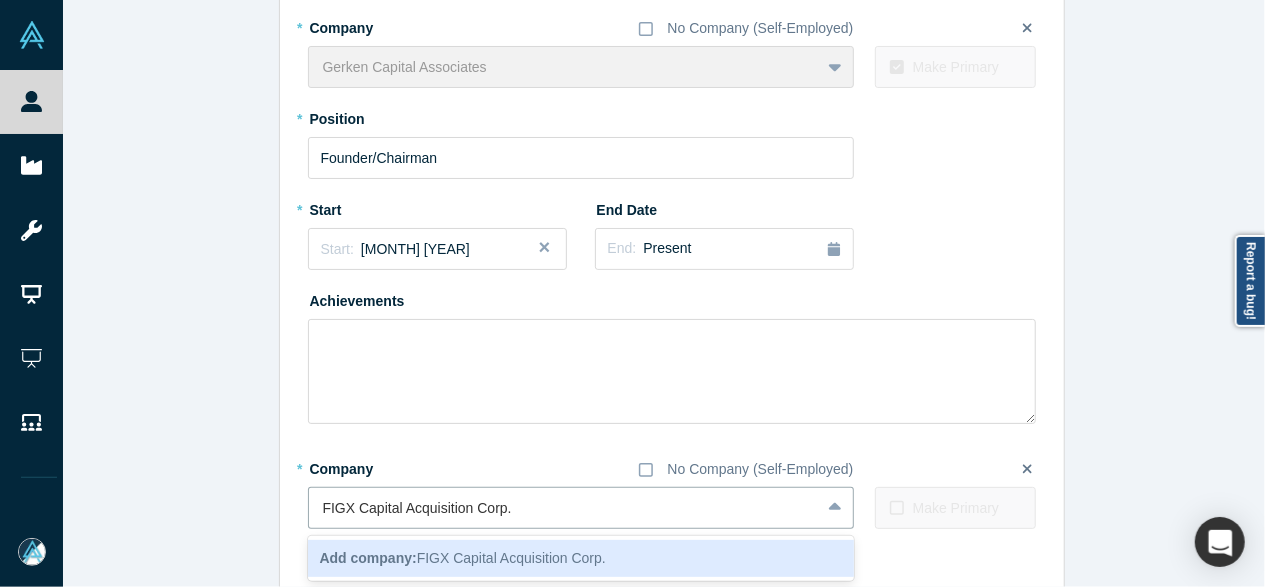 click on "Add company:" at bounding box center (368, 558) 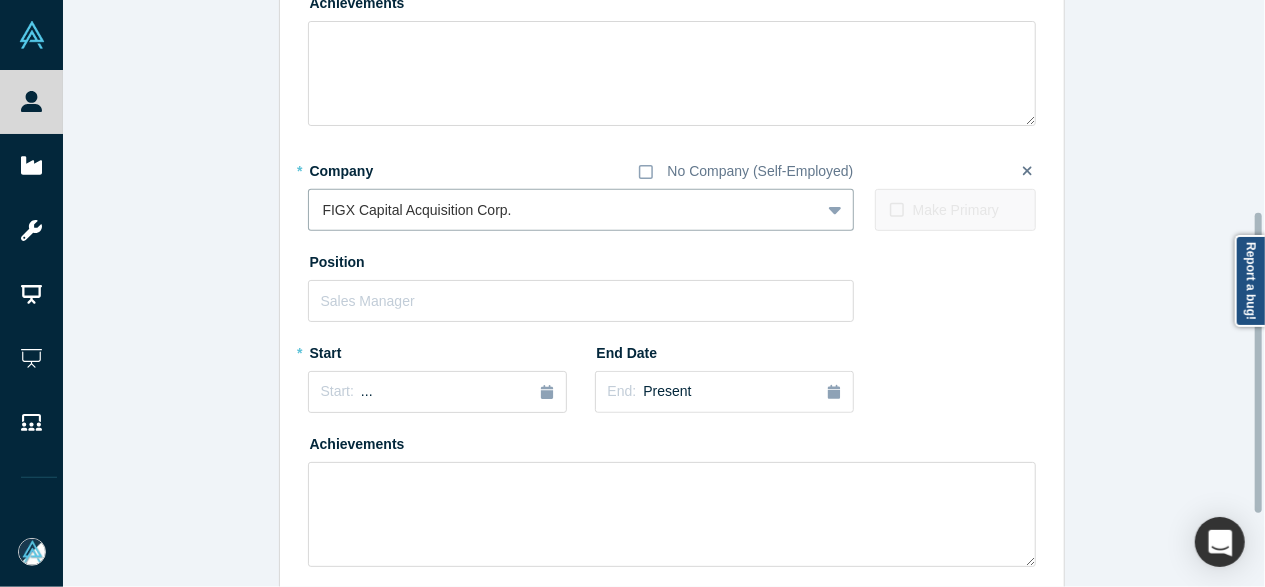 scroll, scrollTop: 412, scrollLeft: 0, axis: vertical 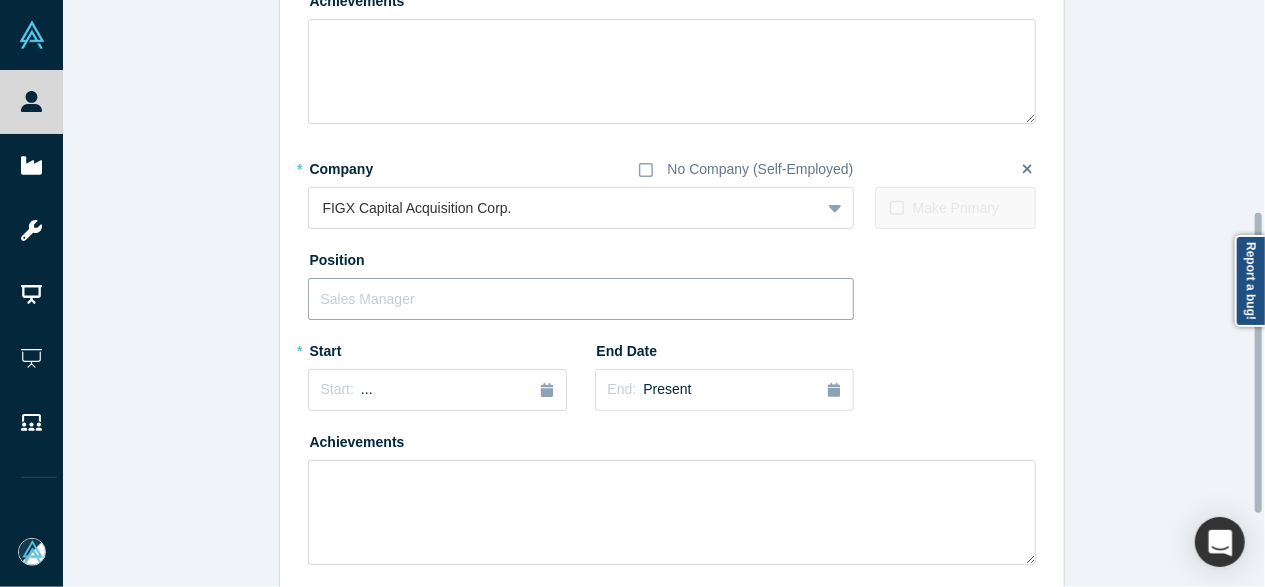 click at bounding box center [581, 299] 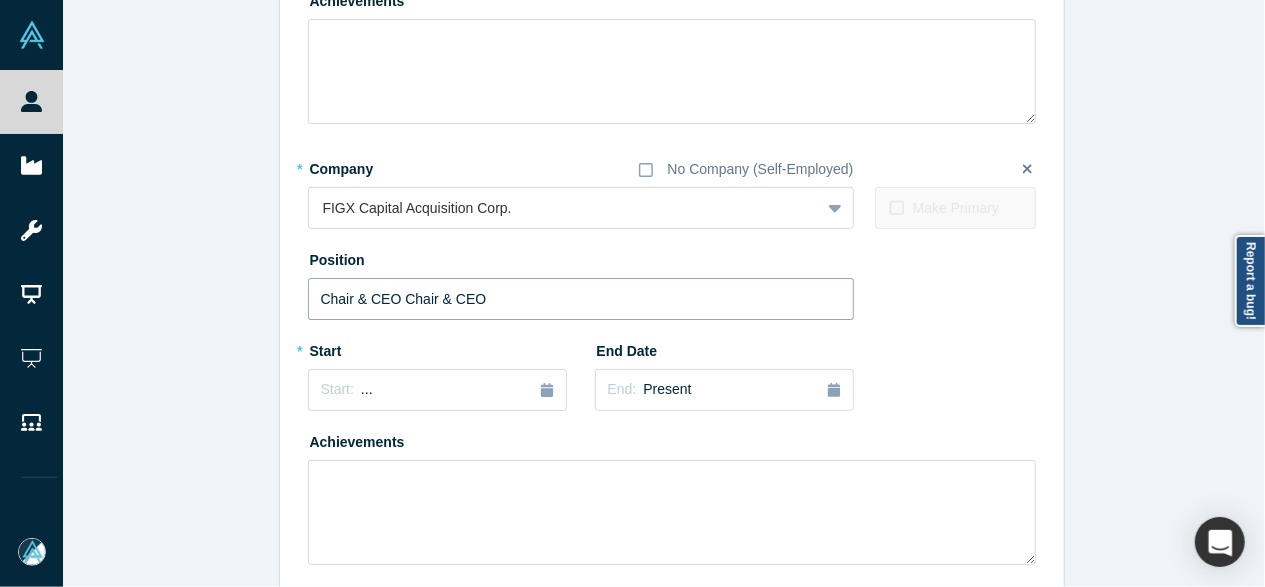 drag, startPoint x: 392, startPoint y: 295, endPoint x: 501, endPoint y: 307, distance: 109.65856 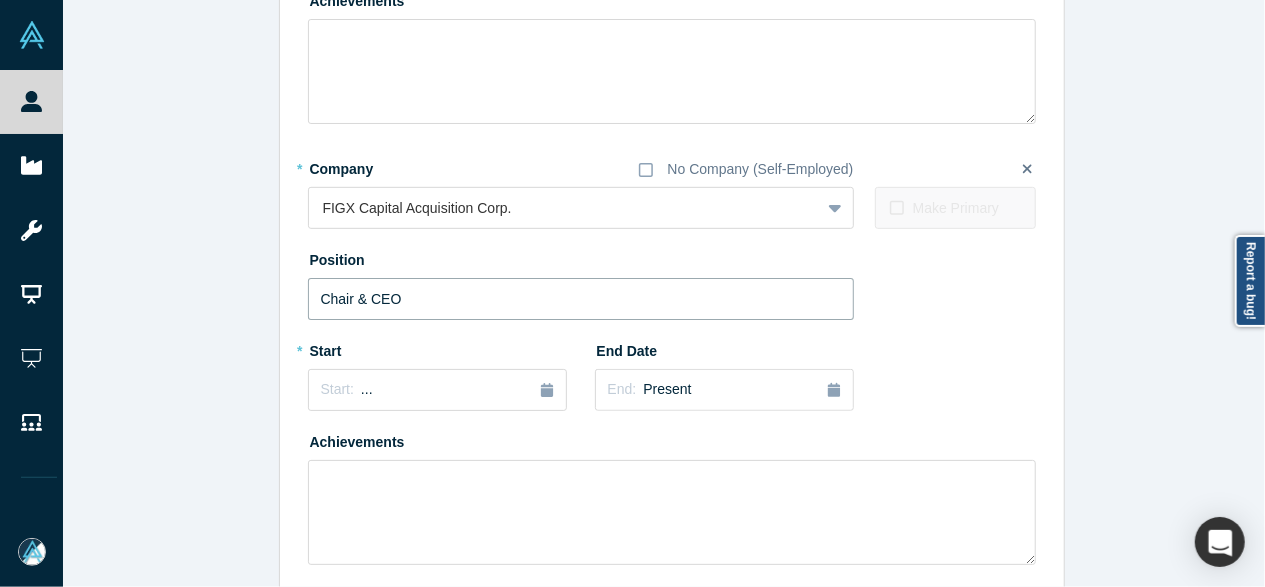 type on "Chair & CEO" 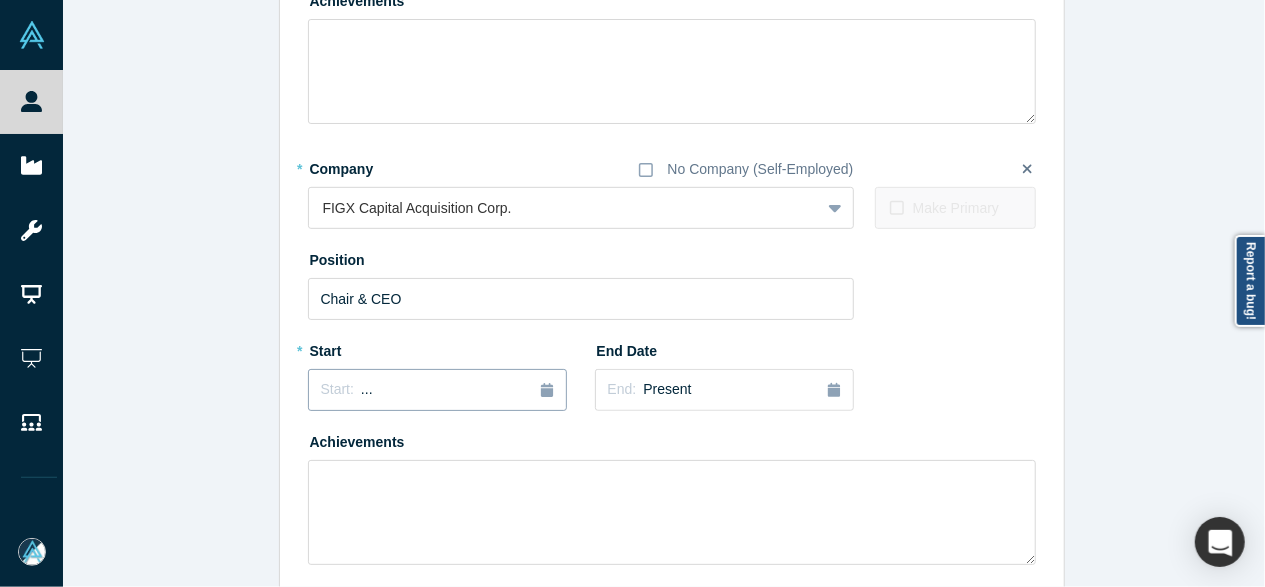 click on "Start: ..." at bounding box center [437, 390] 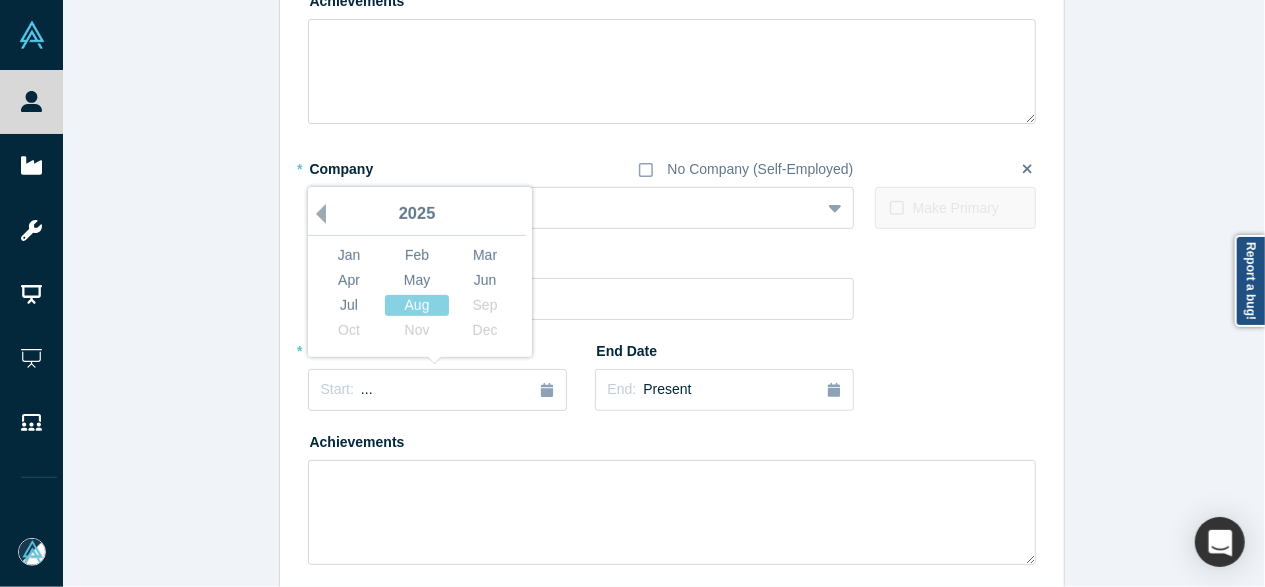 click on "Previous Year" at bounding box center (316, 214) 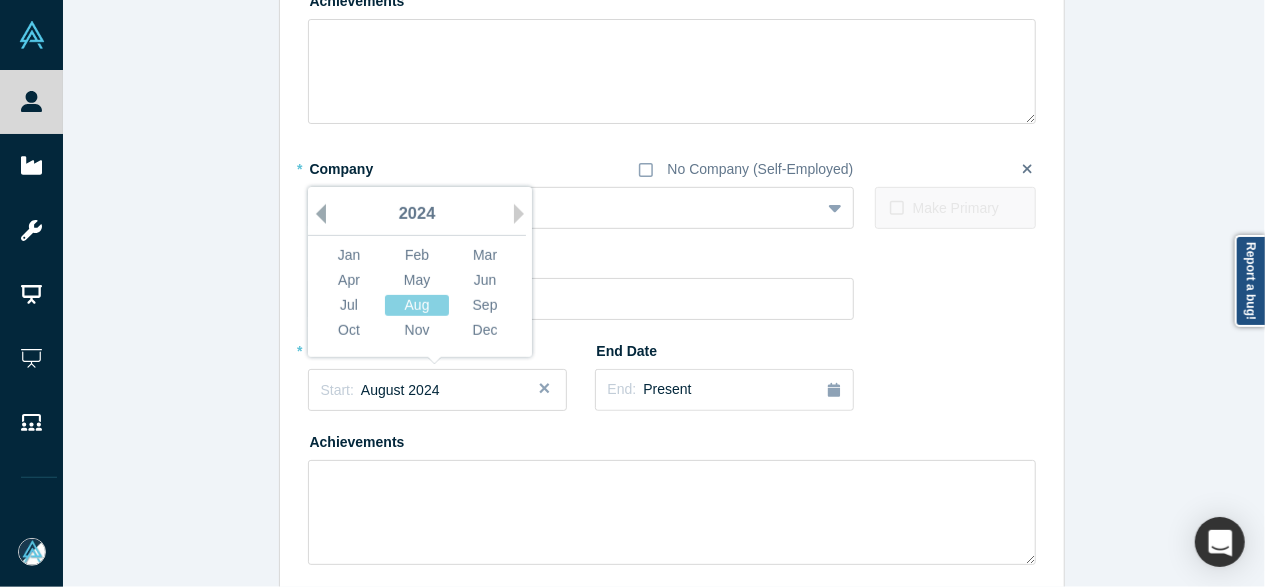 click on "Previous Year" at bounding box center (316, 214) 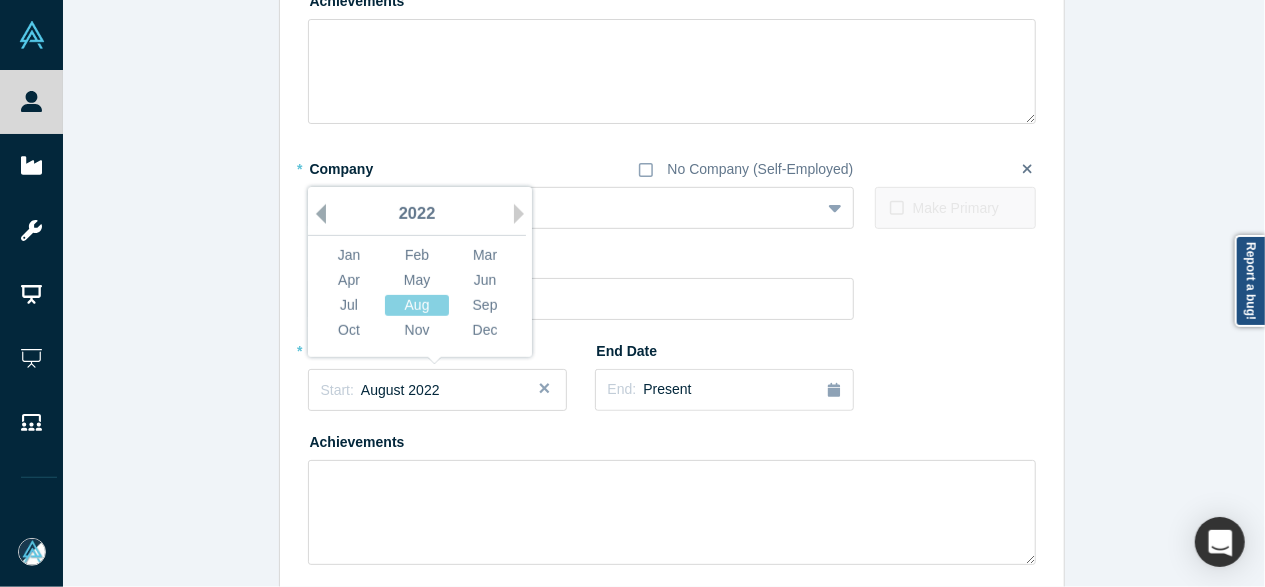click on "Previous Year" at bounding box center [316, 214] 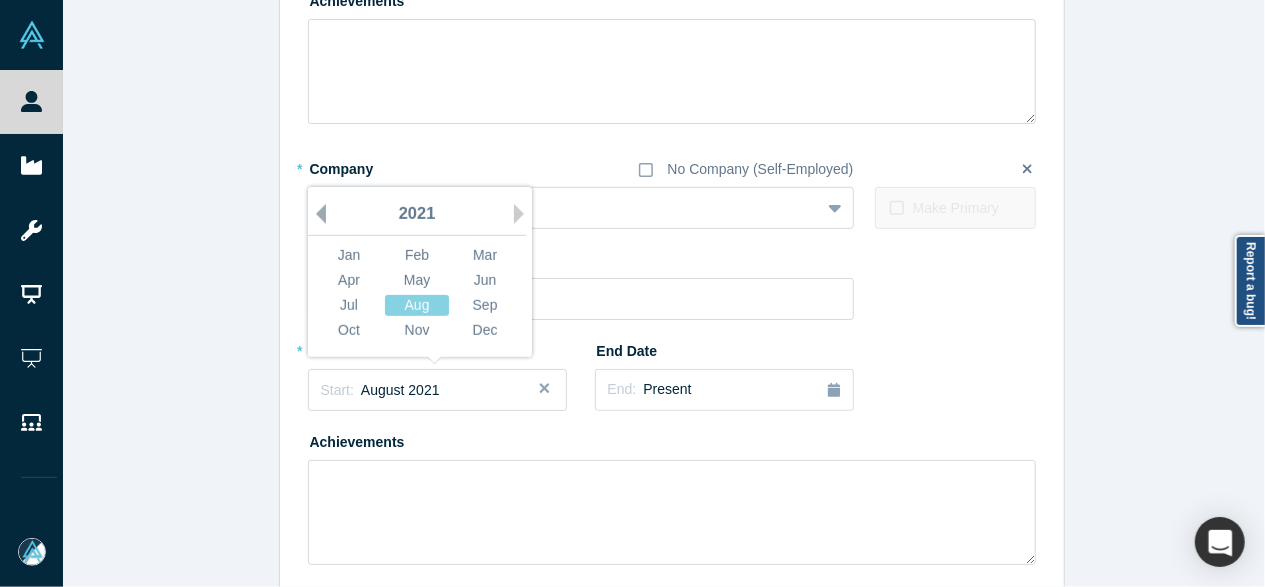 click on "Previous Year" at bounding box center [316, 214] 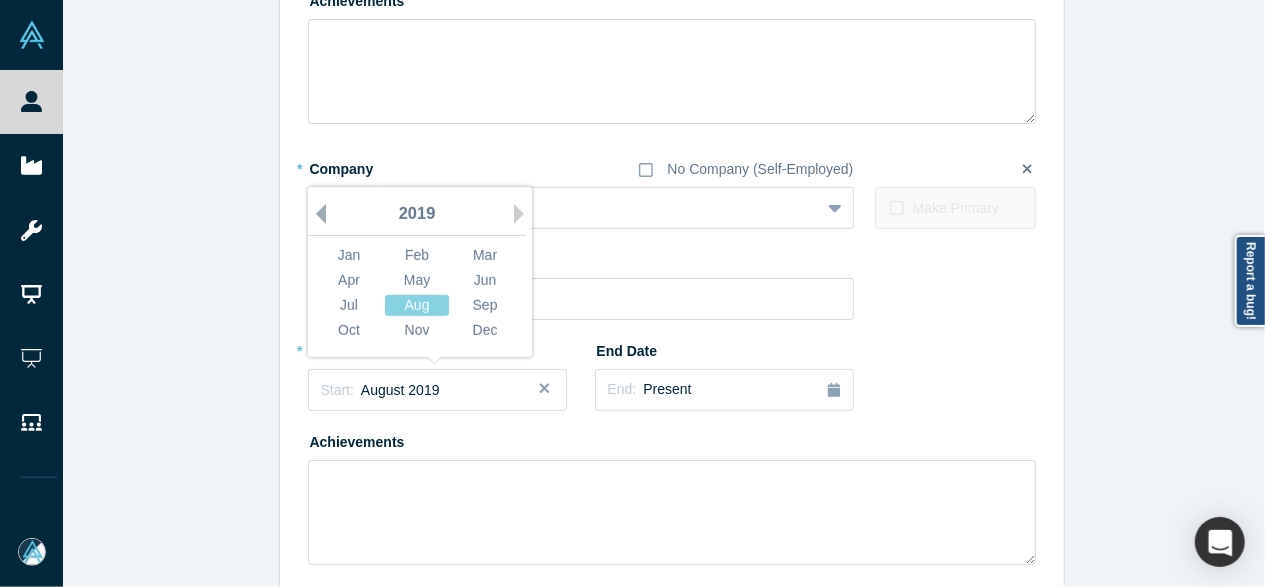 click on "Previous Year" at bounding box center [316, 214] 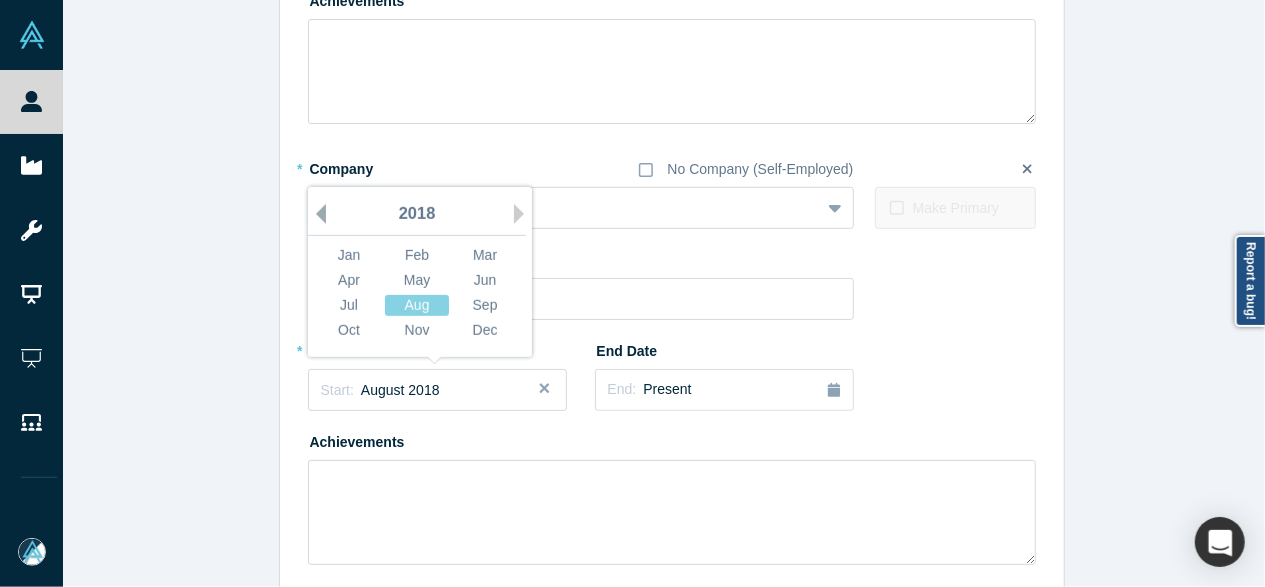 click on "Previous Year" at bounding box center [316, 214] 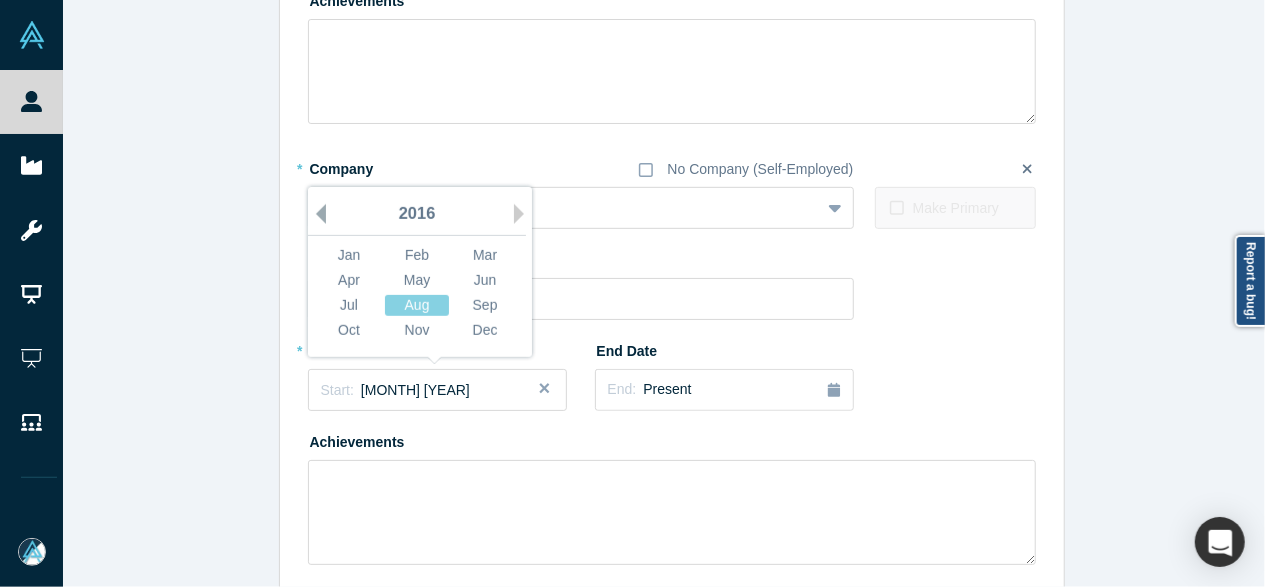click on "Previous Year" at bounding box center [316, 214] 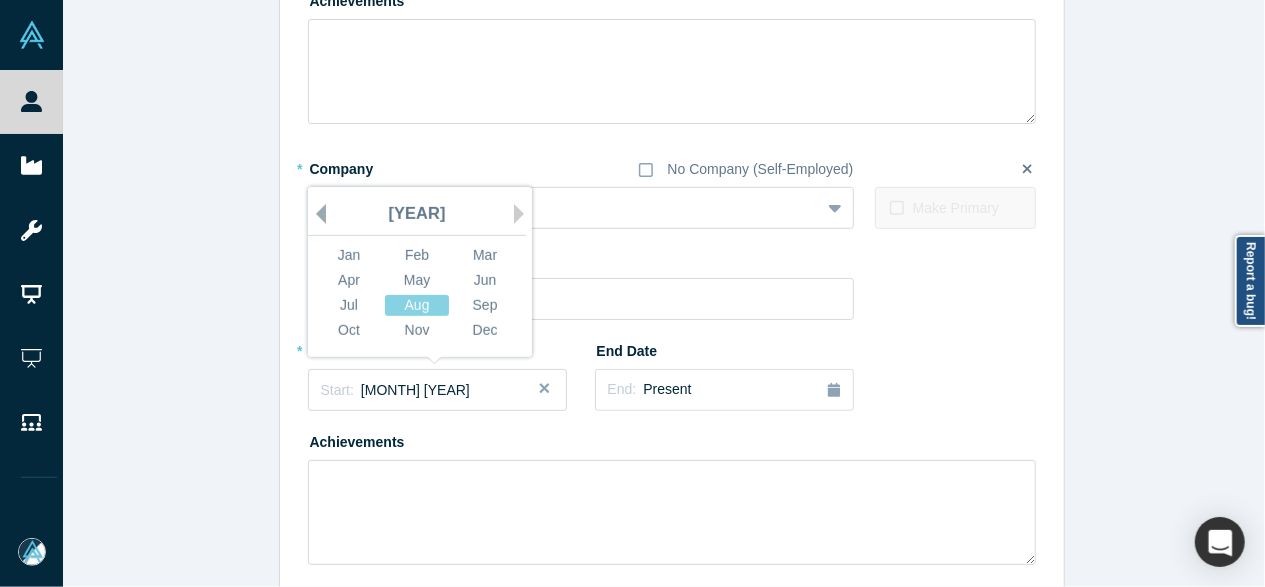 click on "Previous Year" at bounding box center [316, 214] 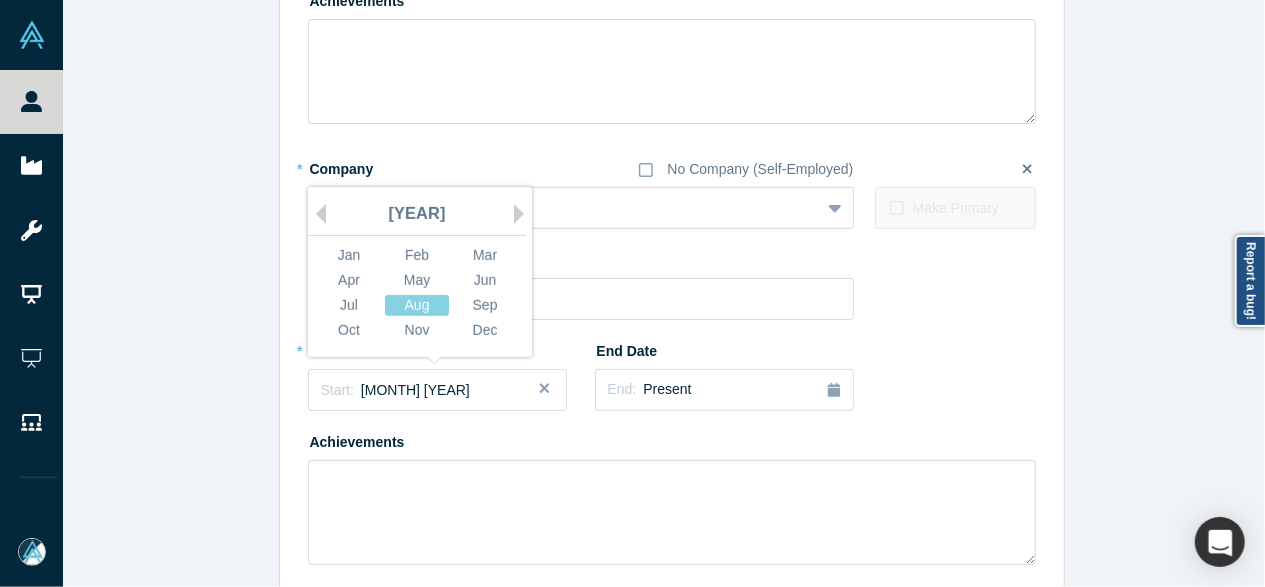 click on "Oct" at bounding box center [349, 330] 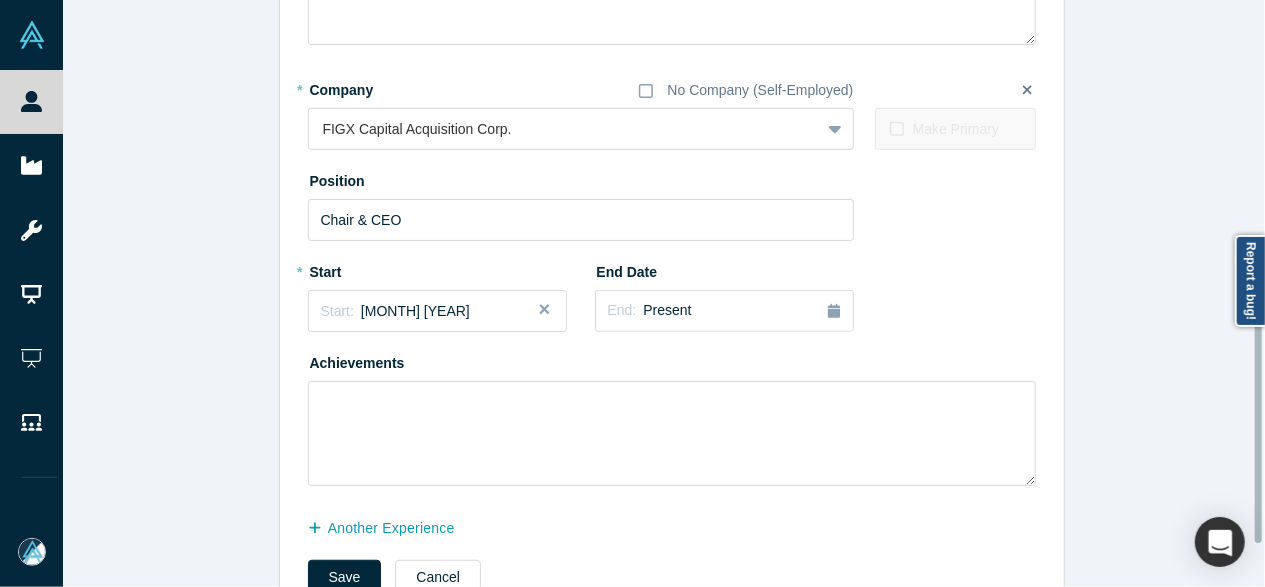 scroll, scrollTop: 554, scrollLeft: 0, axis: vertical 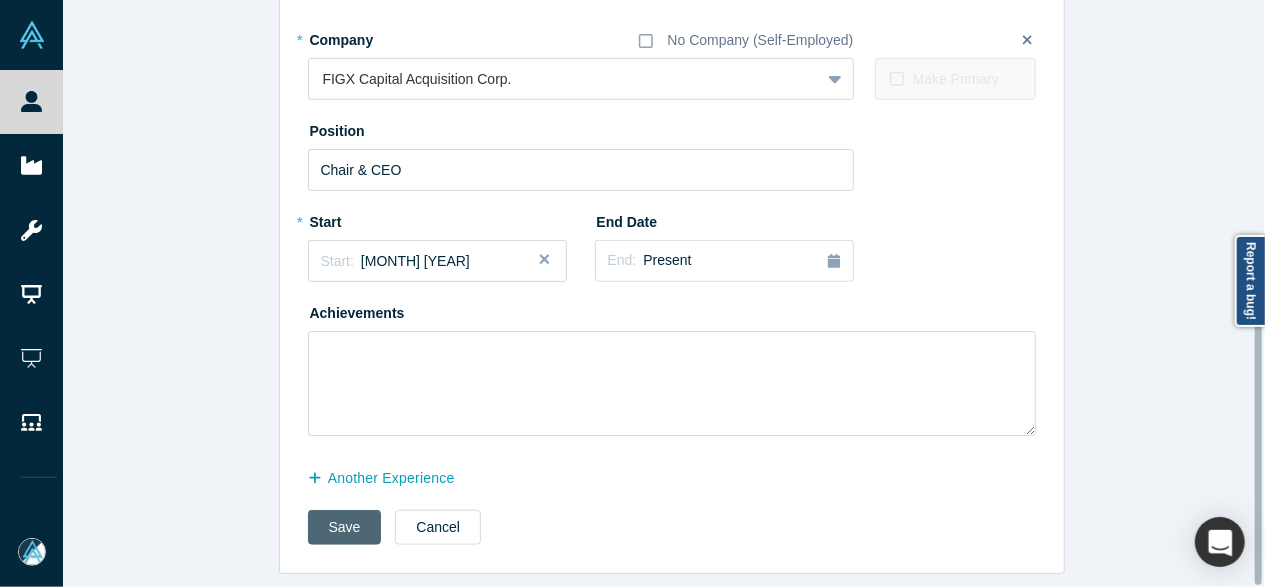 click on "Save" at bounding box center (345, 527) 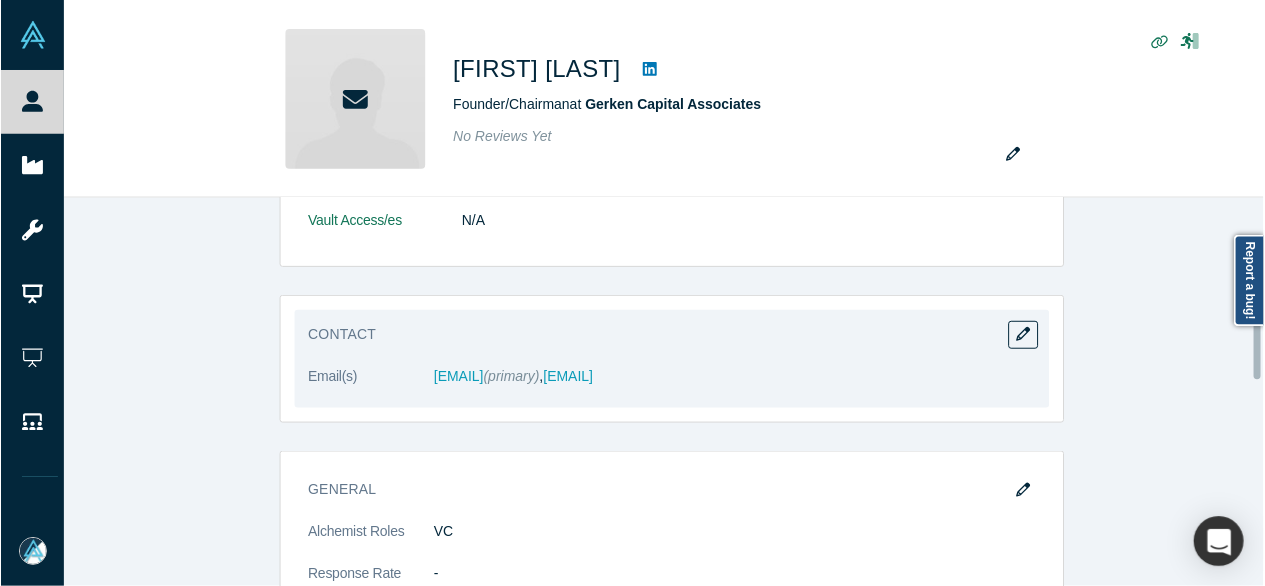 scroll, scrollTop: 500, scrollLeft: 0, axis: vertical 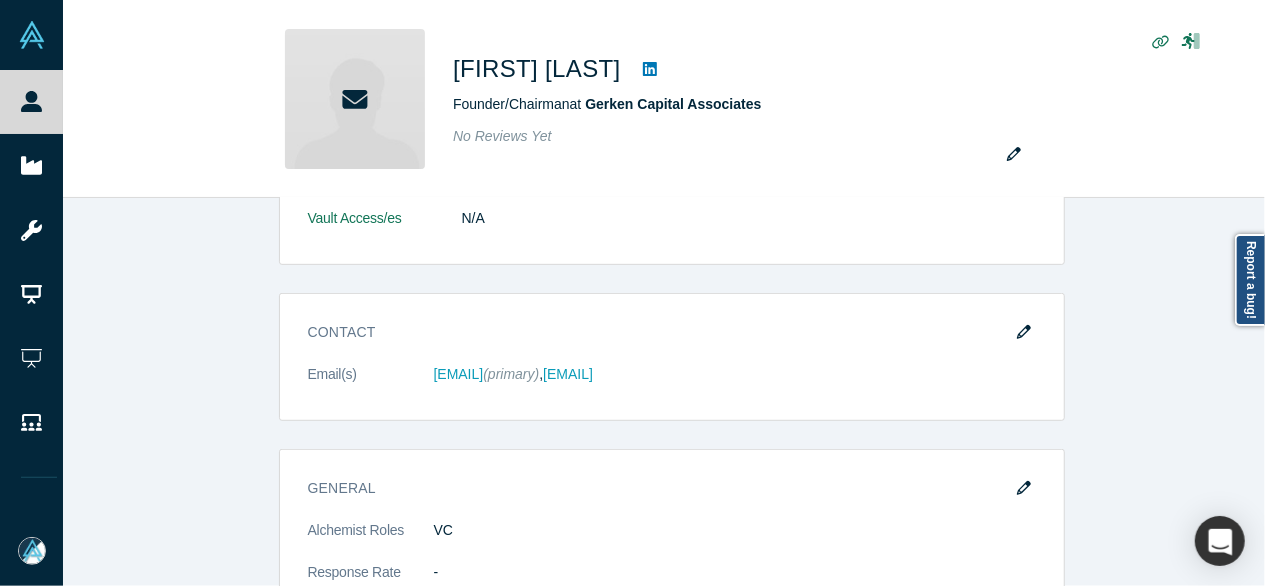 drag, startPoint x: 1006, startPoint y: 328, endPoint x: 906, endPoint y: 321, distance: 100.2447 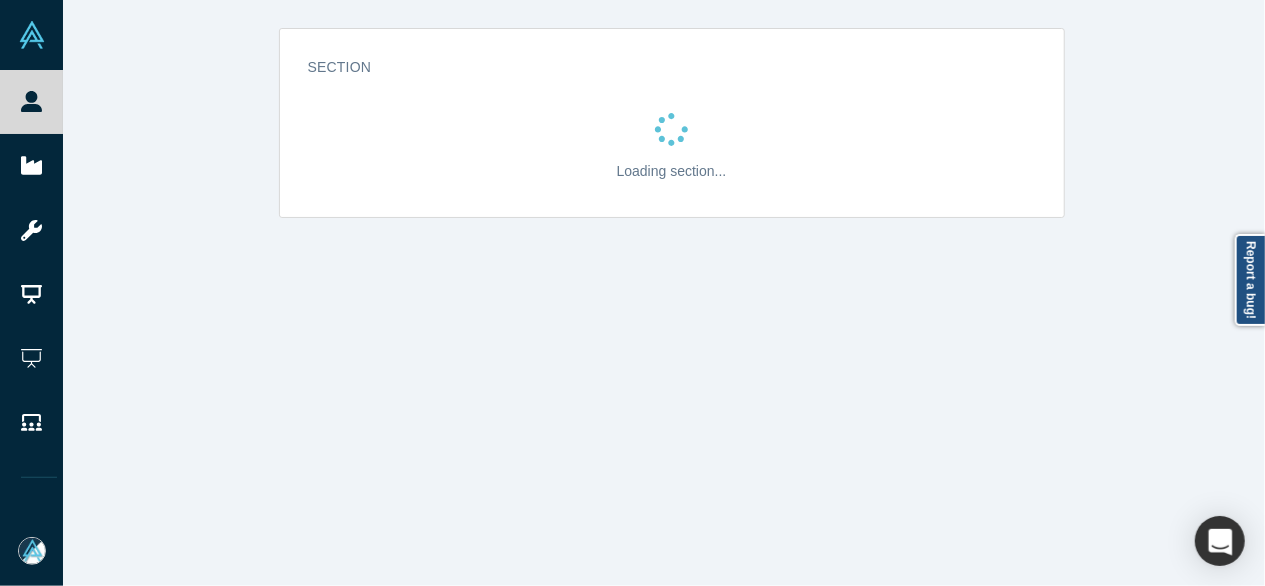 scroll, scrollTop: 0, scrollLeft: 0, axis: both 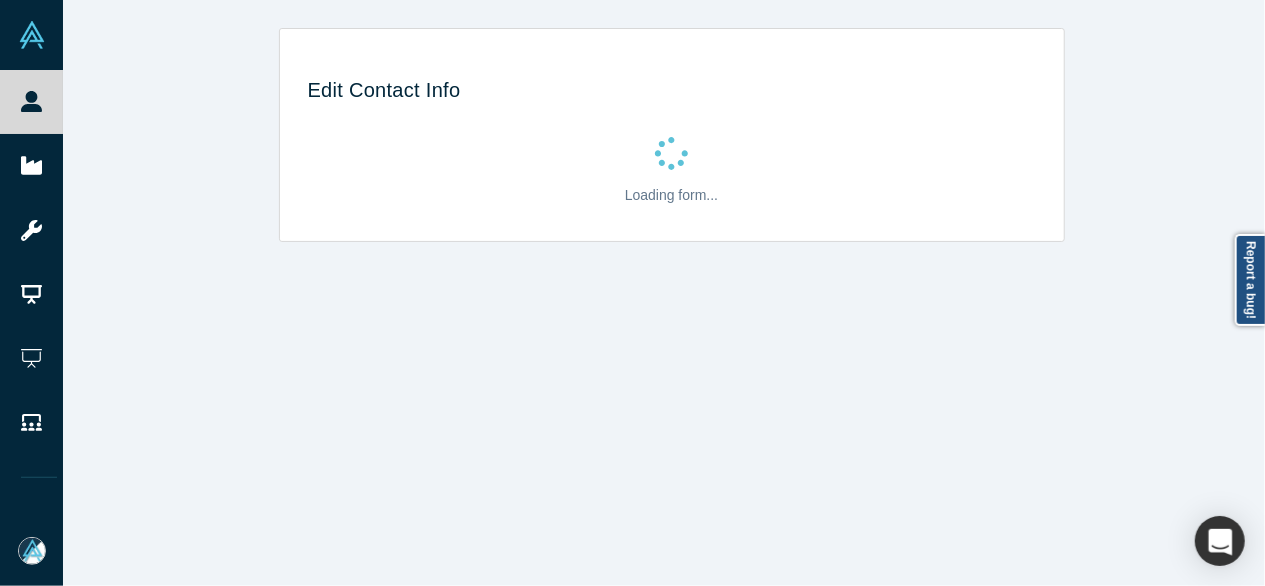 select on "US" 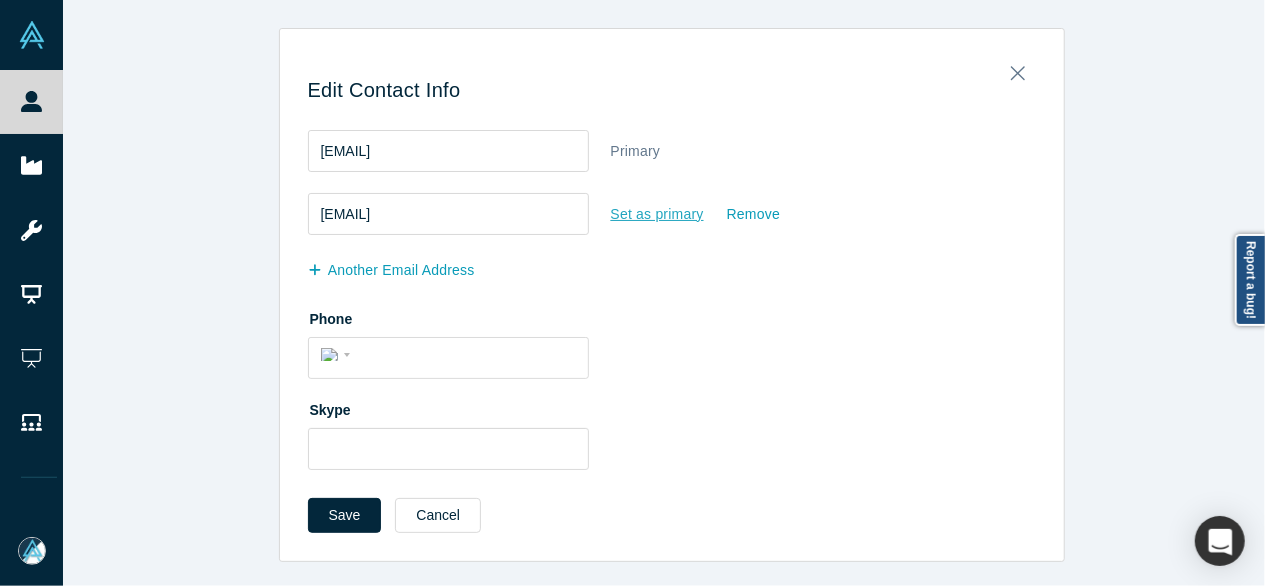 click on "Set as primary" at bounding box center [657, 214] 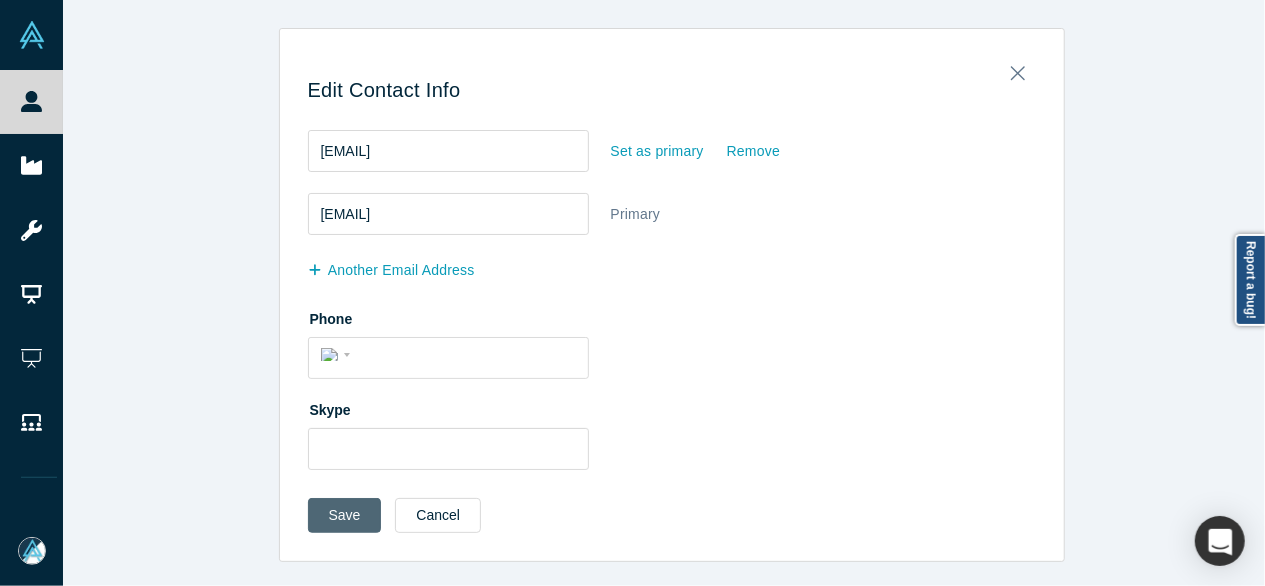 click on "Save" at bounding box center [345, 515] 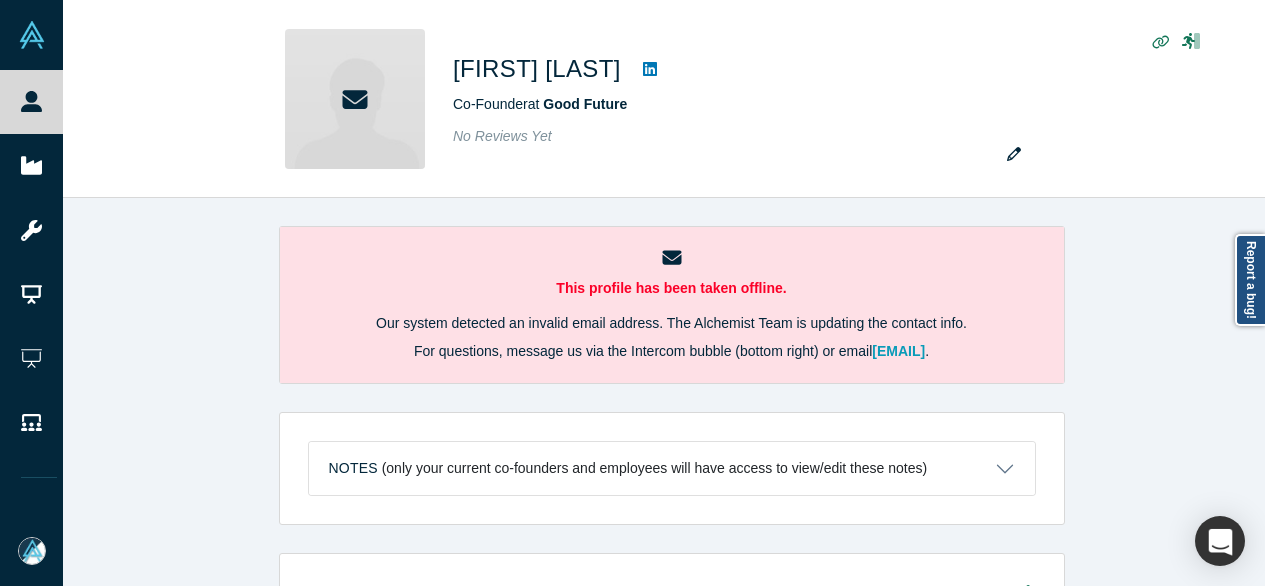 scroll, scrollTop: 0, scrollLeft: 0, axis: both 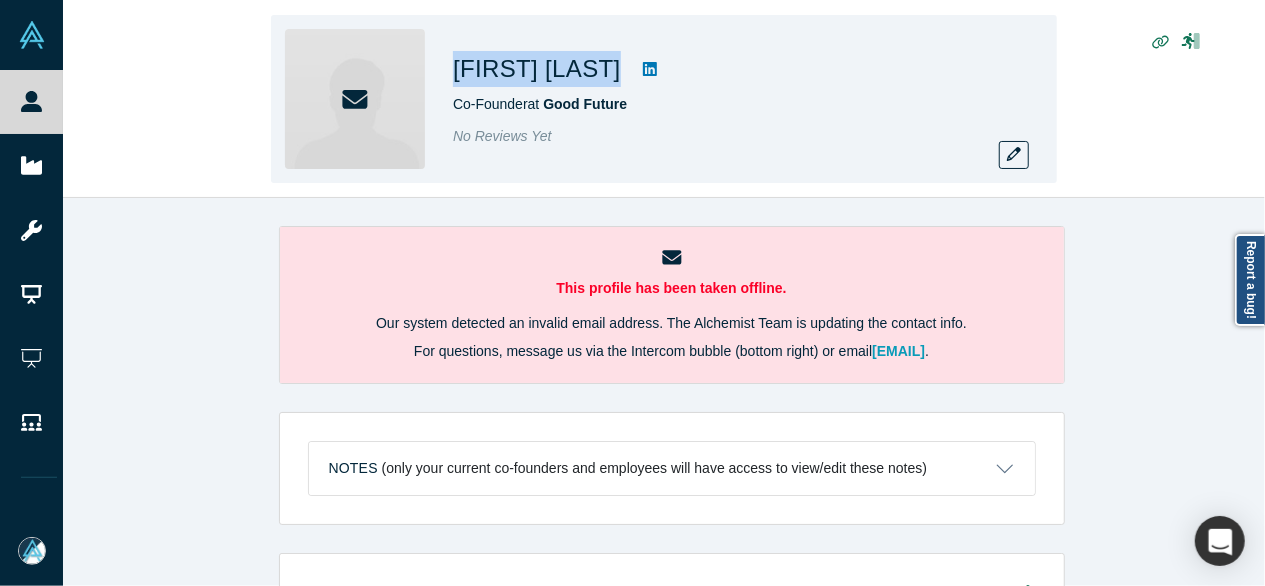 drag, startPoint x: 484, startPoint y: 67, endPoint x: 614, endPoint y: 74, distance: 130.18832 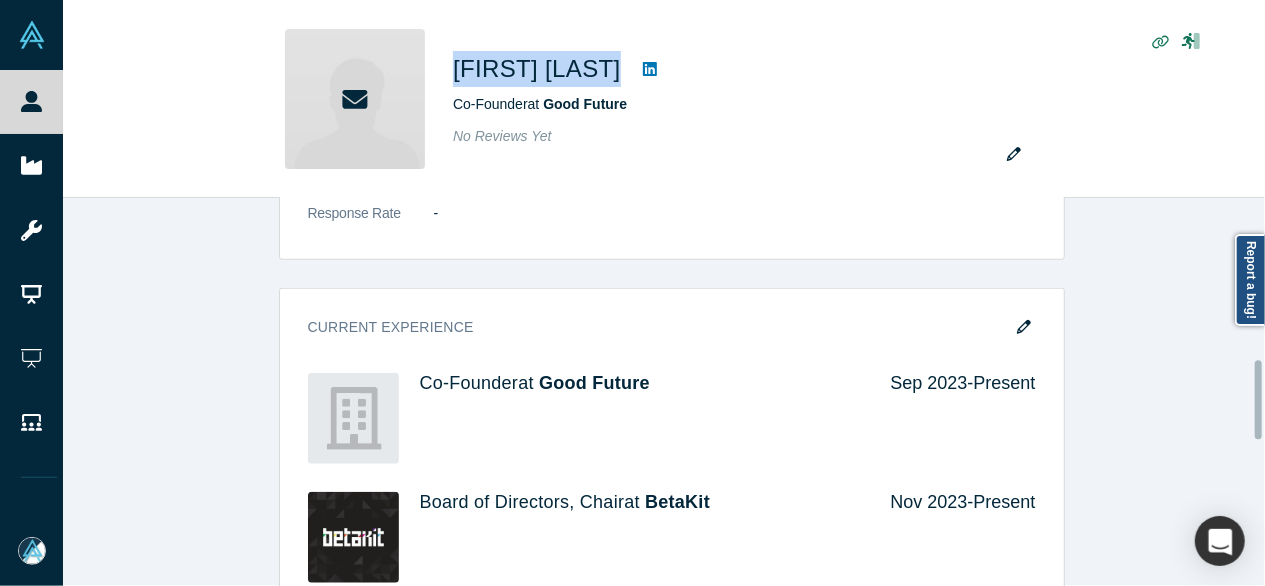 scroll, scrollTop: 900, scrollLeft: 0, axis: vertical 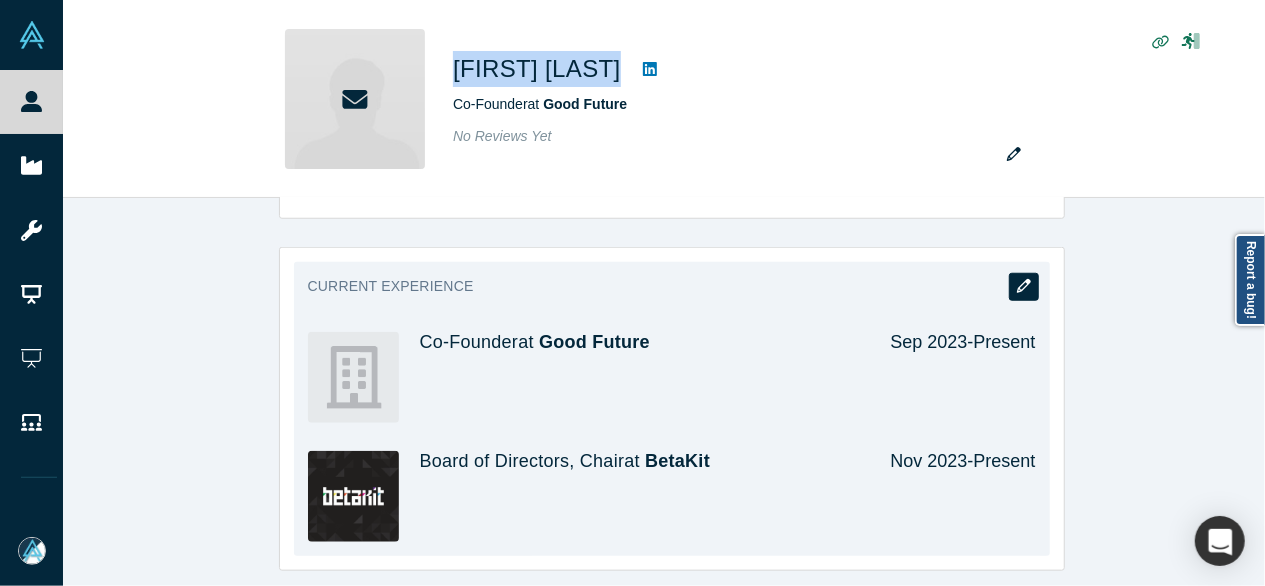 click at bounding box center (1024, 287) 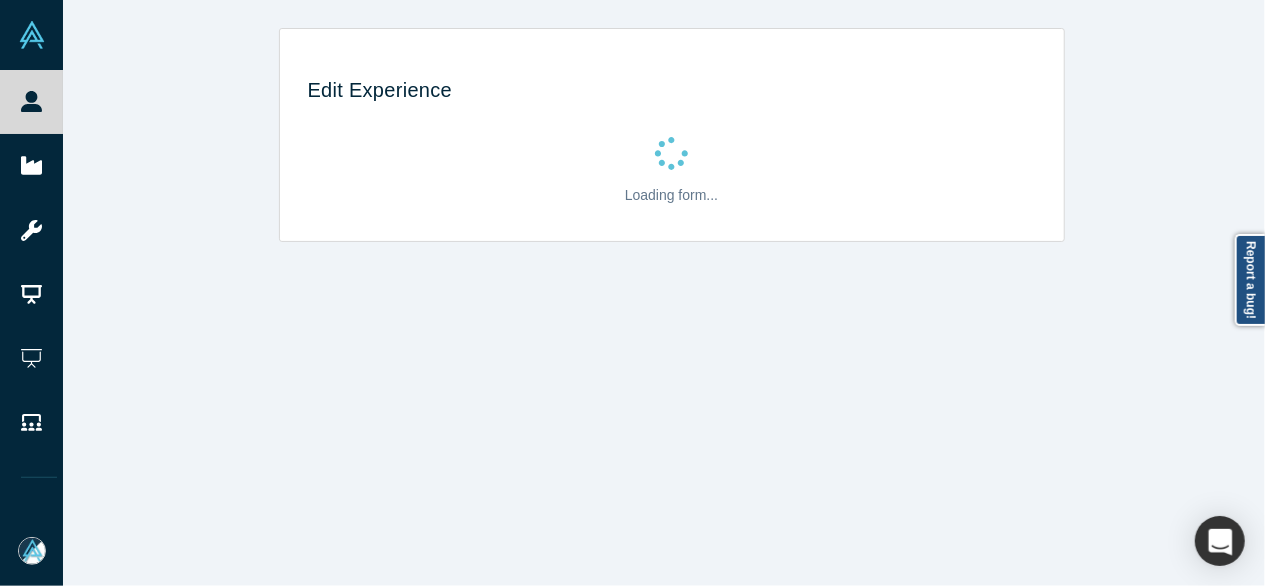 scroll, scrollTop: 0, scrollLeft: 0, axis: both 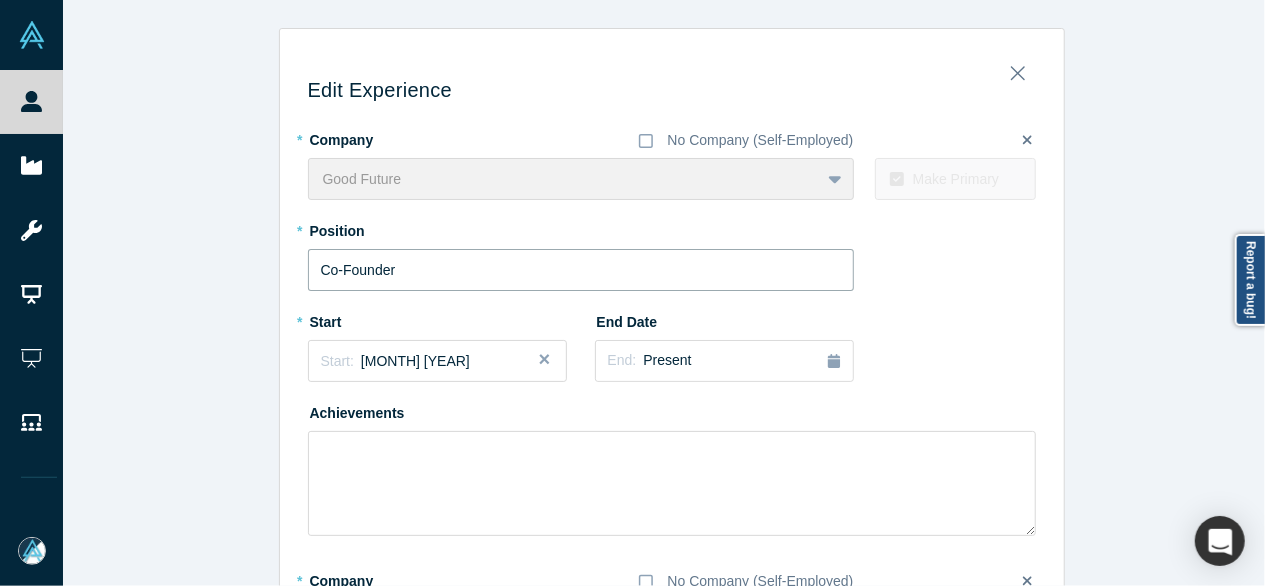 drag, startPoint x: 413, startPoint y: 269, endPoint x: 280, endPoint y: 263, distance: 133.13527 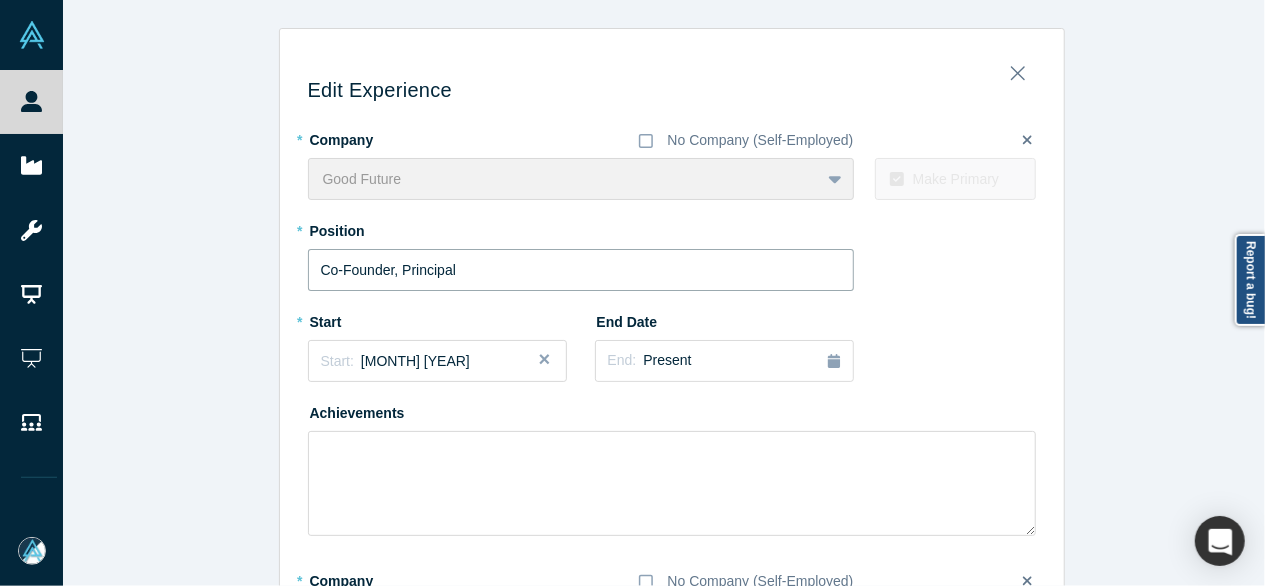 type on "Co-Founder, Principal" 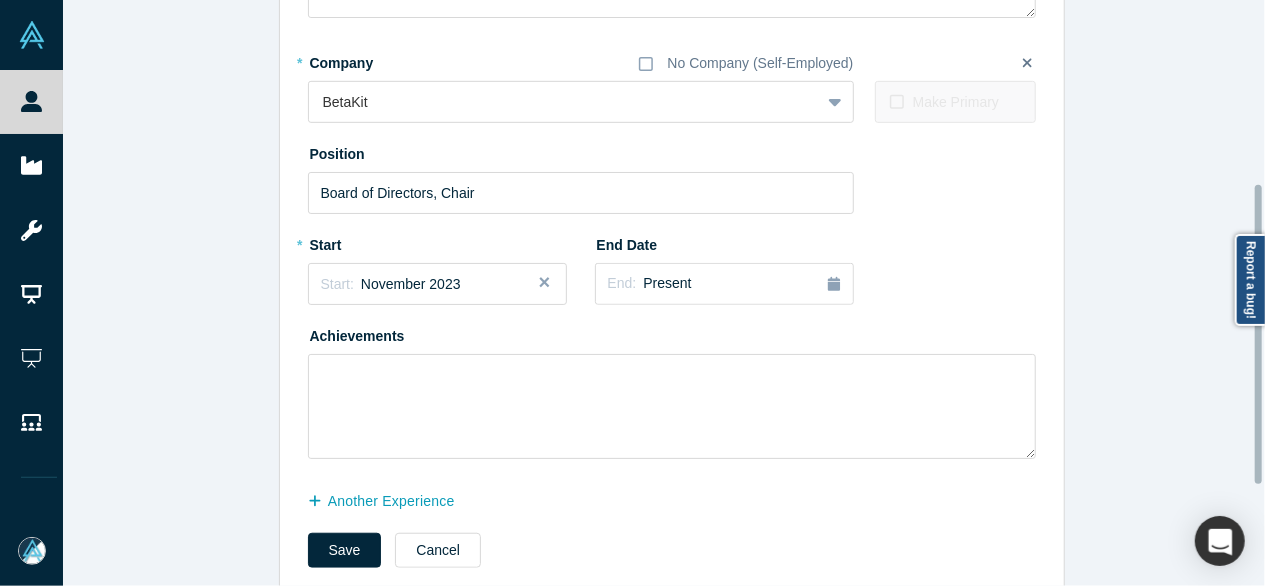 scroll, scrollTop: 555, scrollLeft: 0, axis: vertical 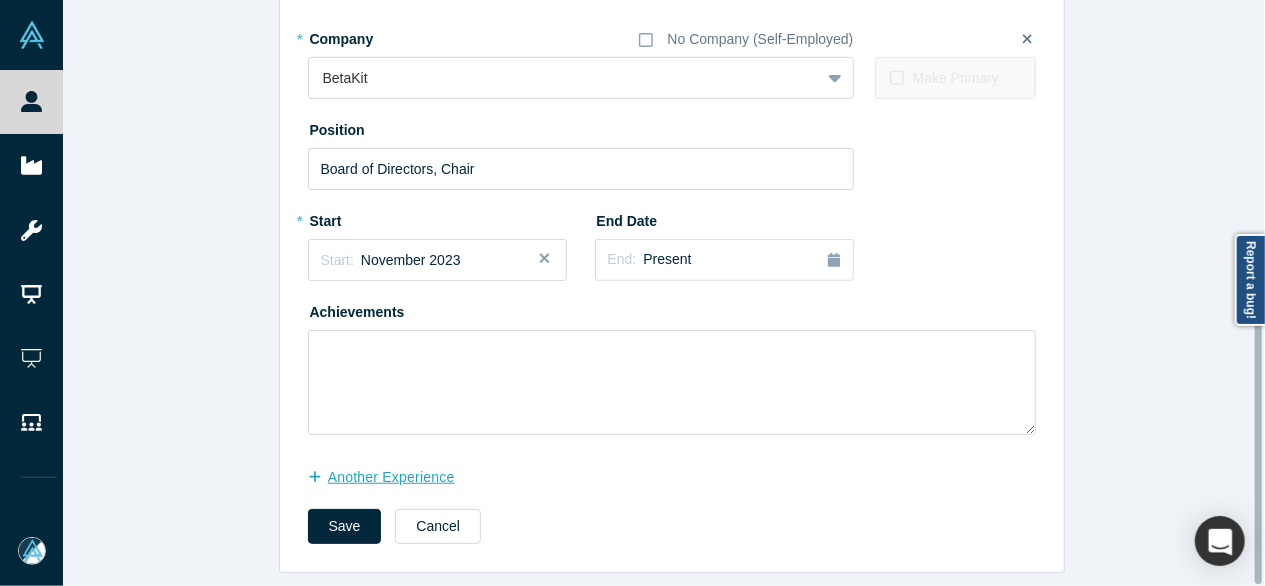 click on "another Experience" at bounding box center (392, 477) 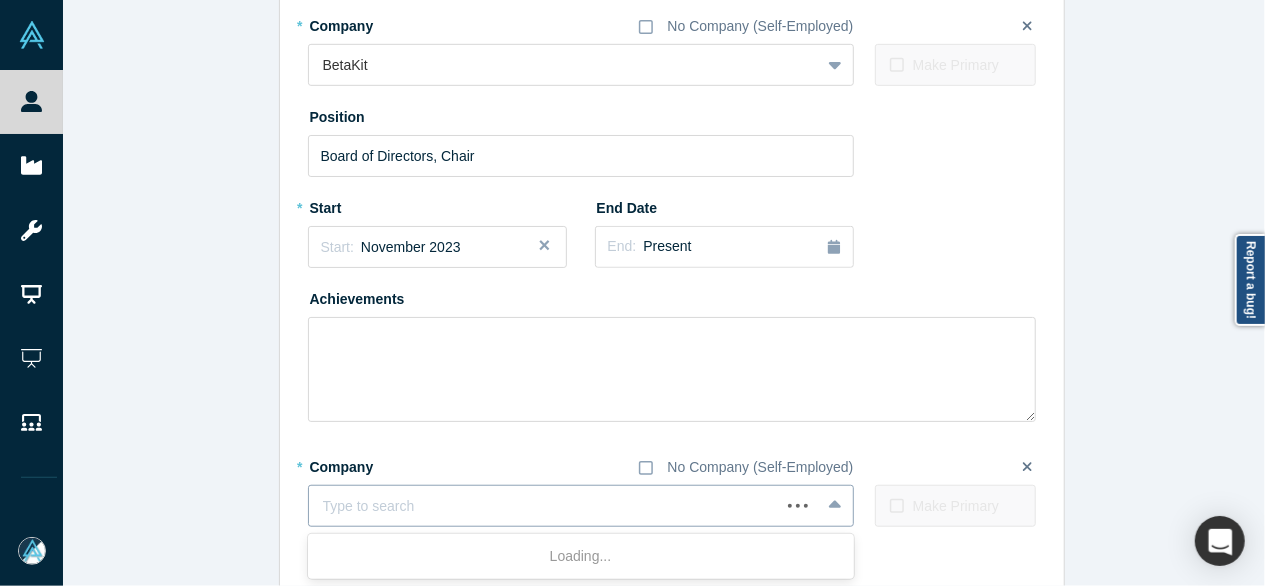 click at bounding box center (544, 506) 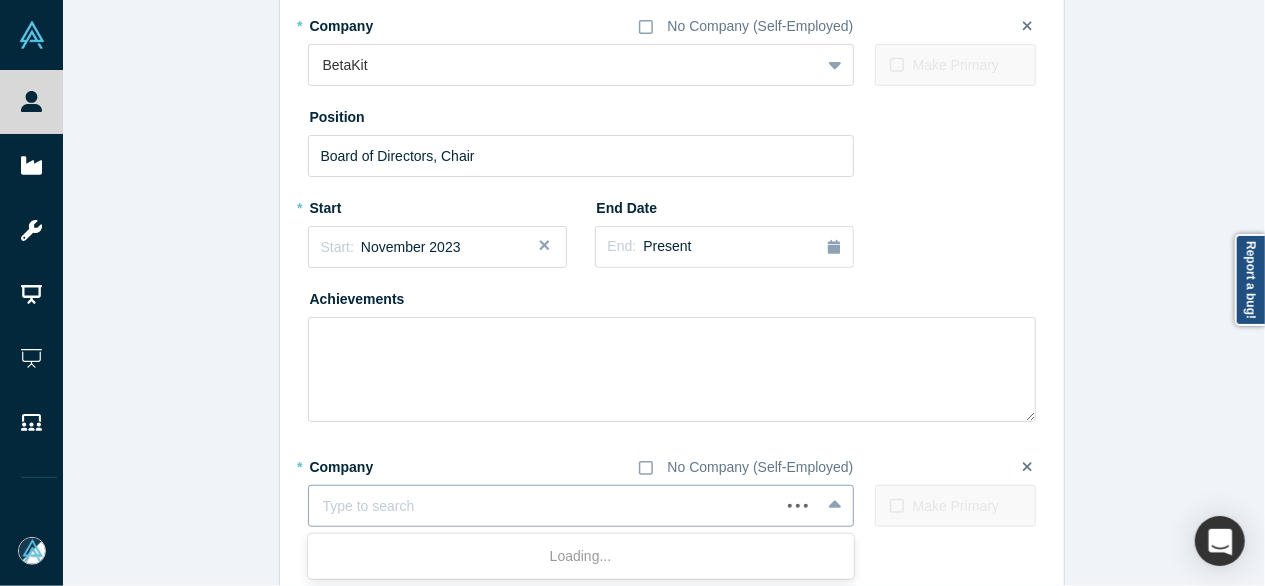 paste on "Co-Founder, Board of Directors Co-Founder, Board of Directors Toronto Tech Week" 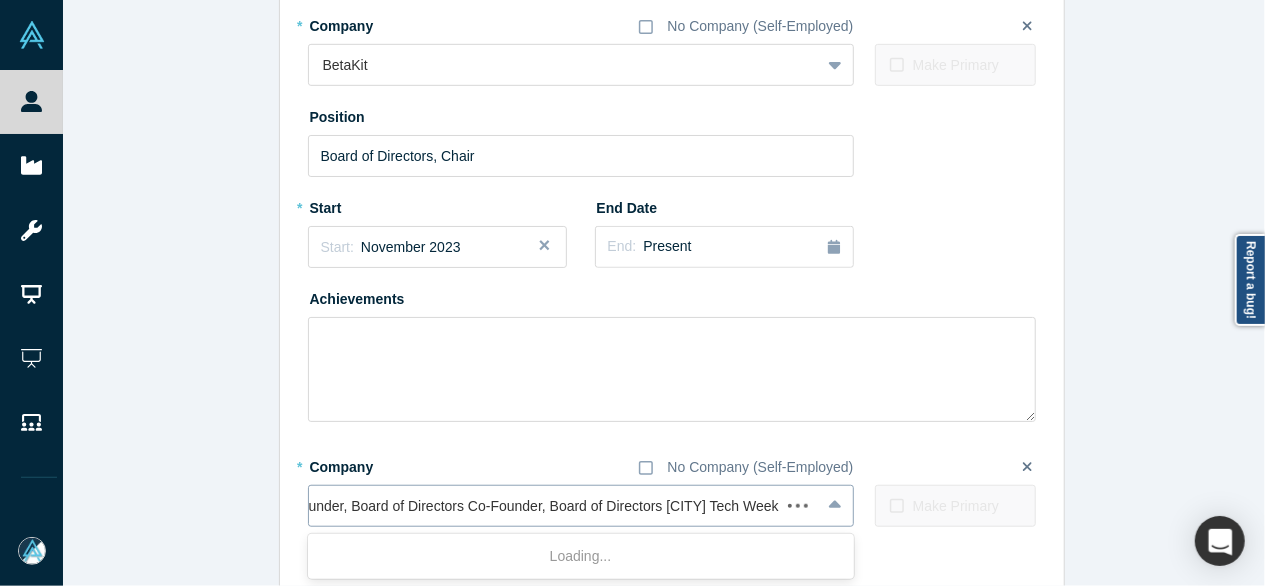 scroll, scrollTop: 0, scrollLeft: 31, axis: horizontal 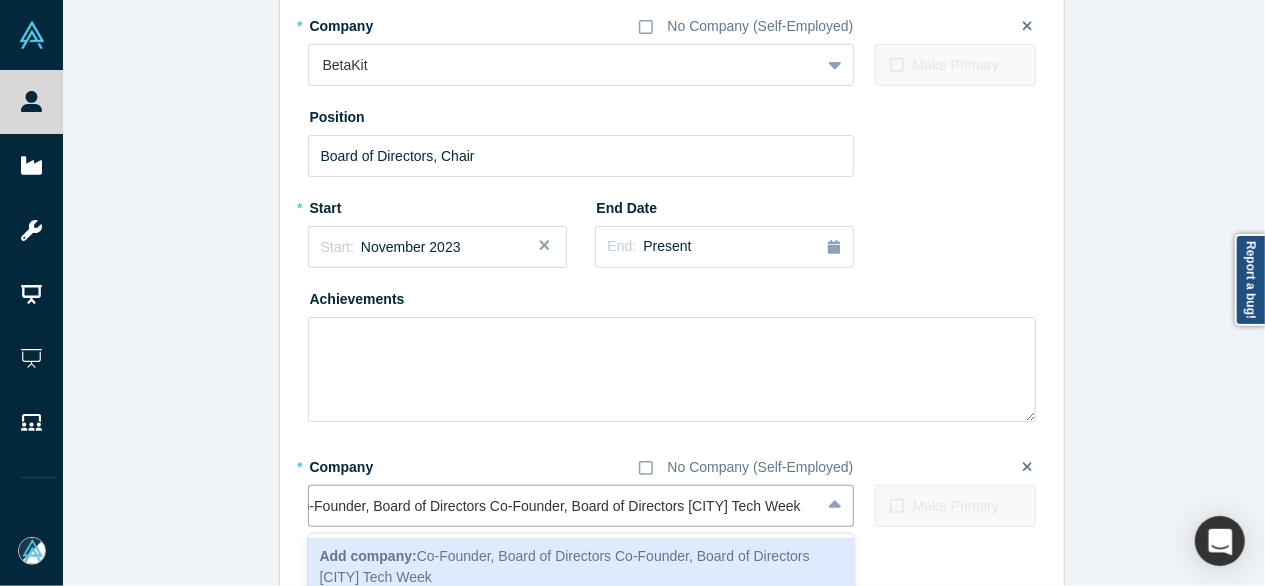 drag, startPoint x: 676, startPoint y: 510, endPoint x: 190, endPoint y: 512, distance: 486.00412 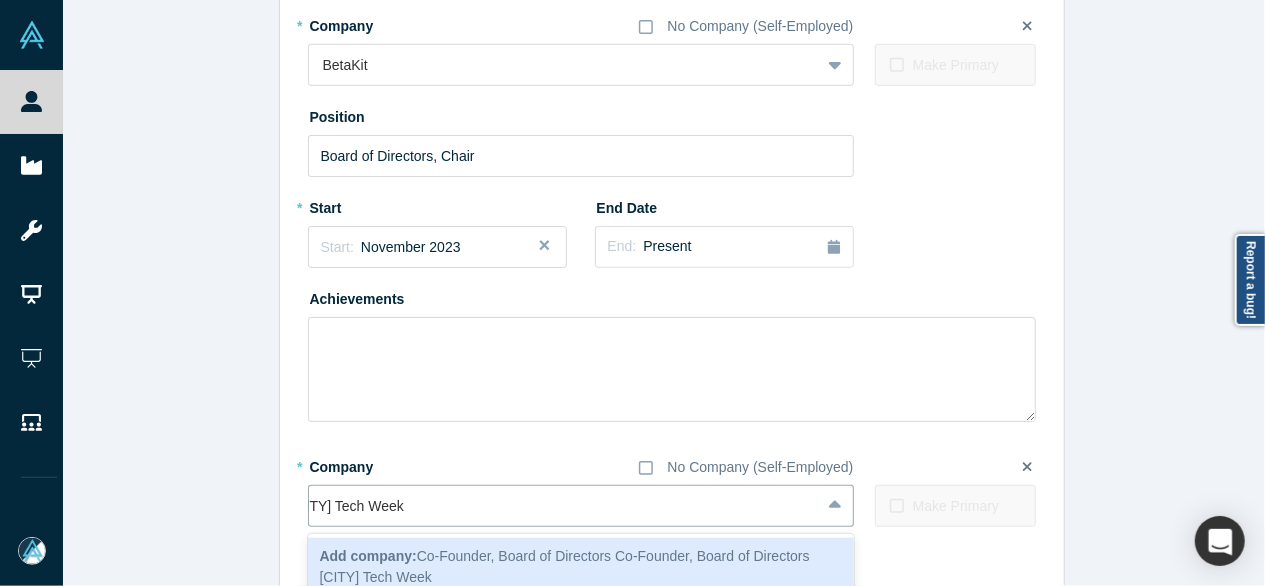 scroll, scrollTop: 0, scrollLeft: 0, axis: both 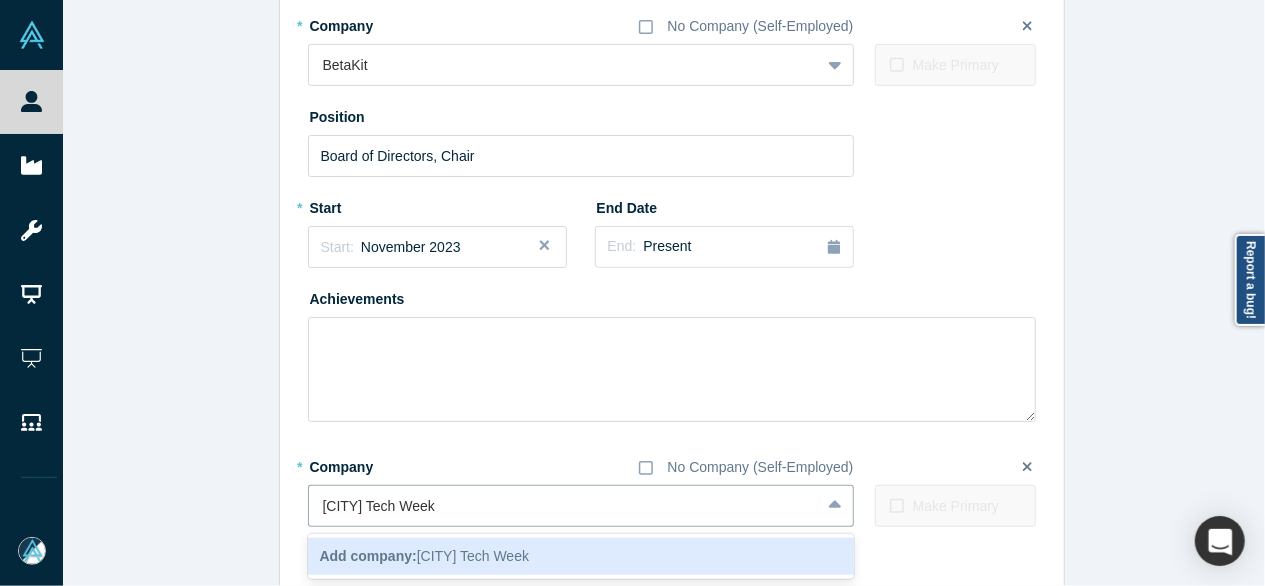 click on "Add company:  Toronto Tech Week" at bounding box center [425, 556] 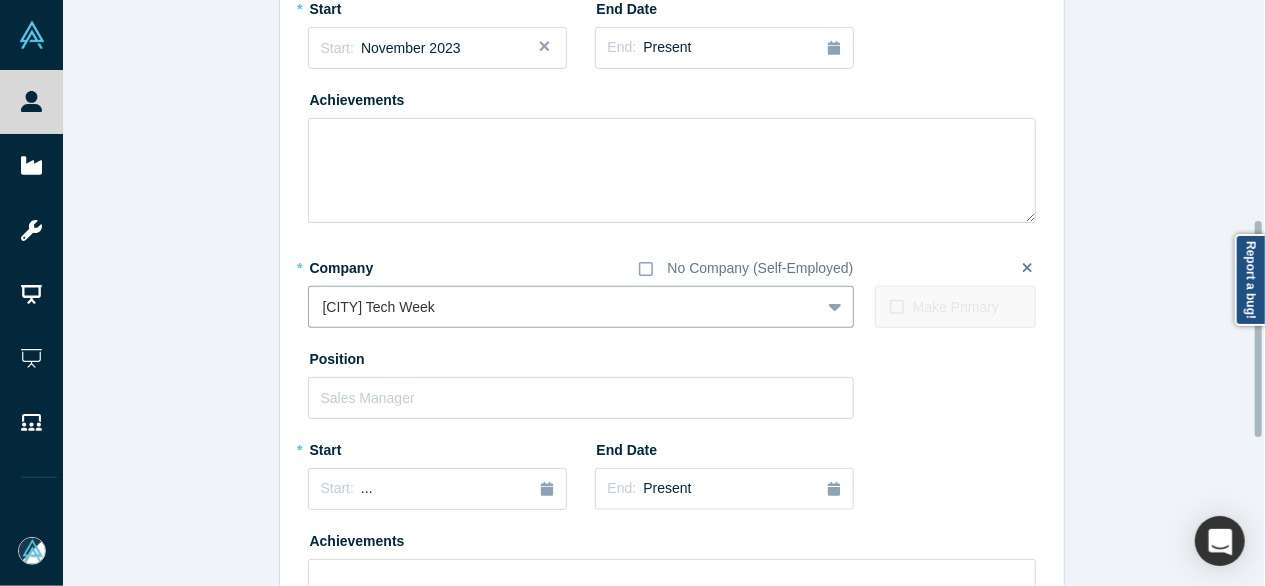 scroll, scrollTop: 755, scrollLeft: 0, axis: vertical 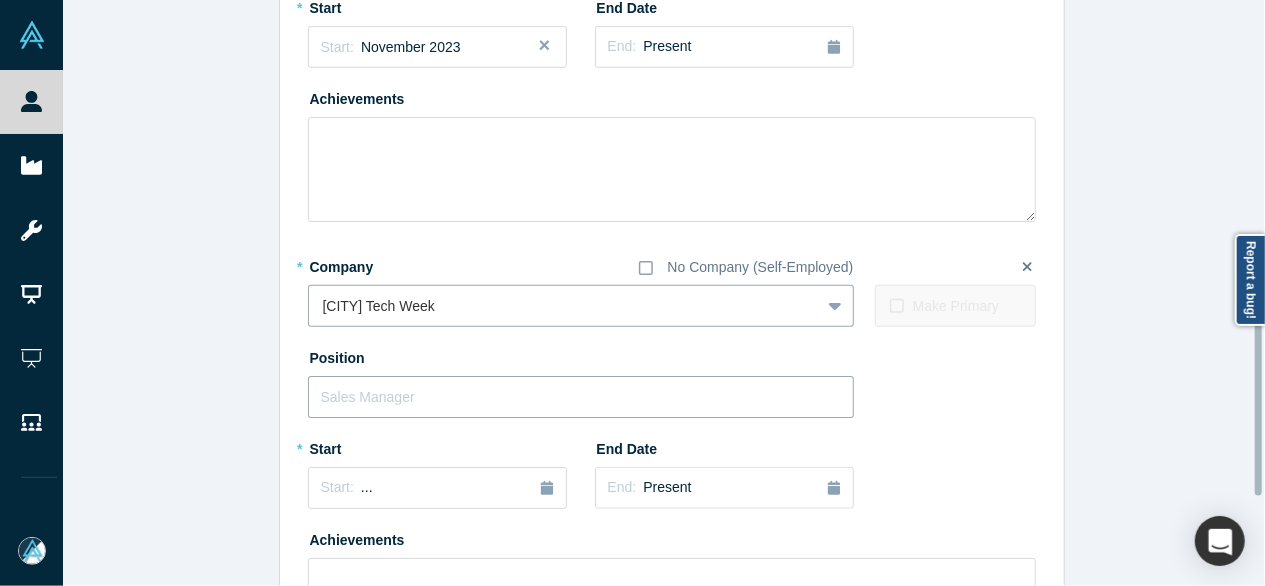 click at bounding box center [581, 397] 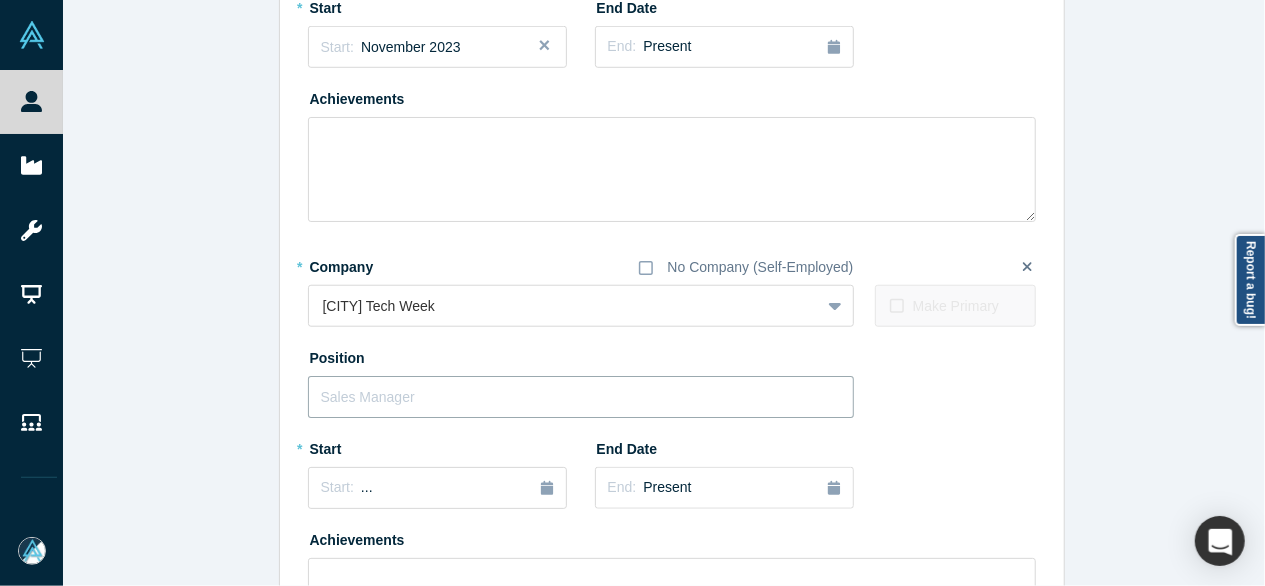 paste on "Co-Founder, Board of Directors Co-Founder, Board of Directors" 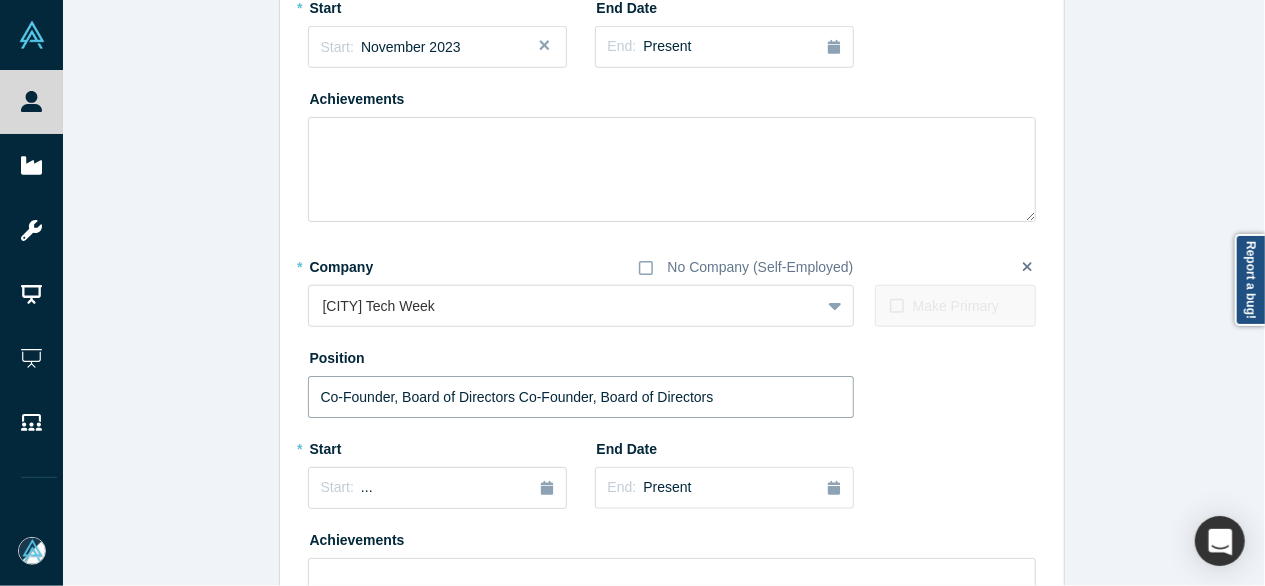 drag, startPoint x: 506, startPoint y: 399, endPoint x: 721, endPoint y: 407, distance: 215.14879 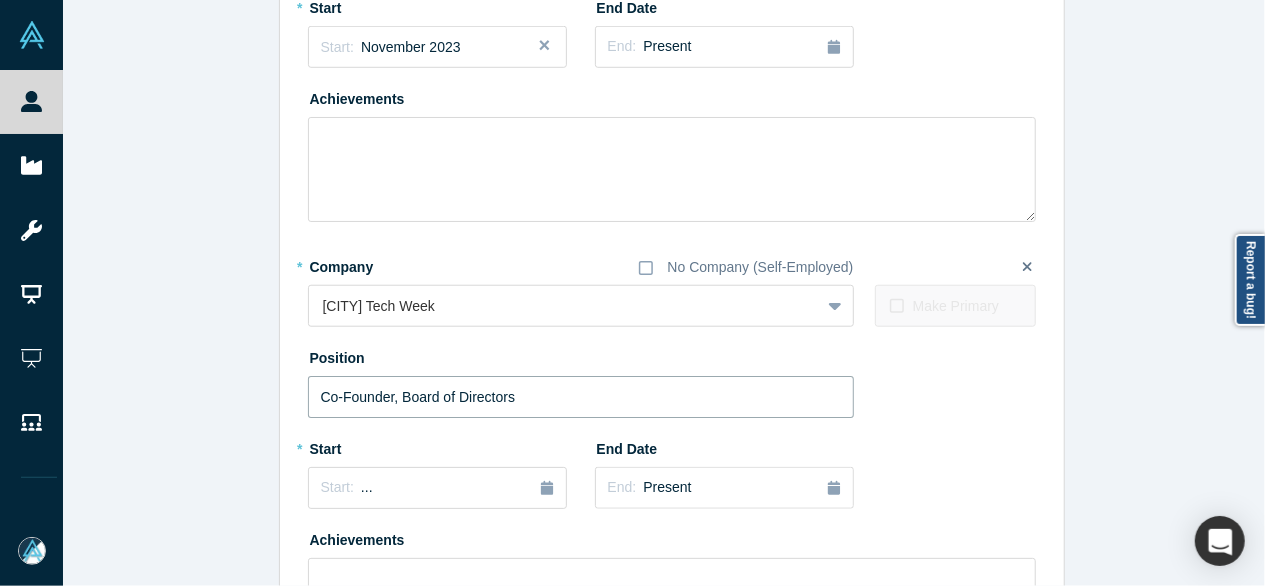 type on "Co-Founder, Board of Directors" 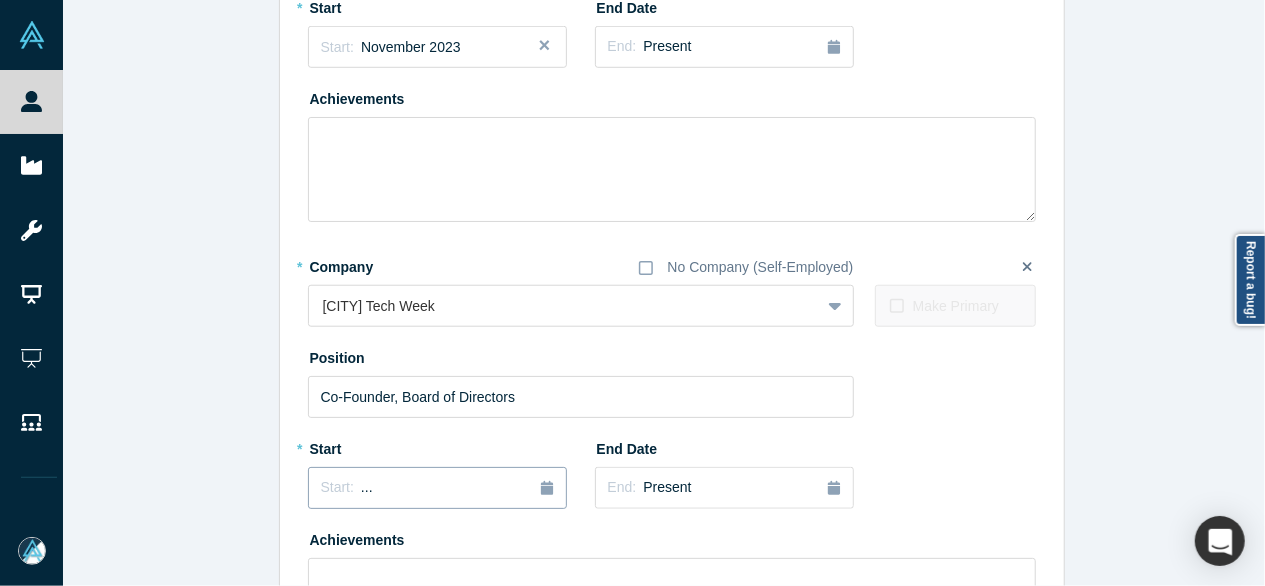 click on "Start: ..." at bounding box center (437, 488) 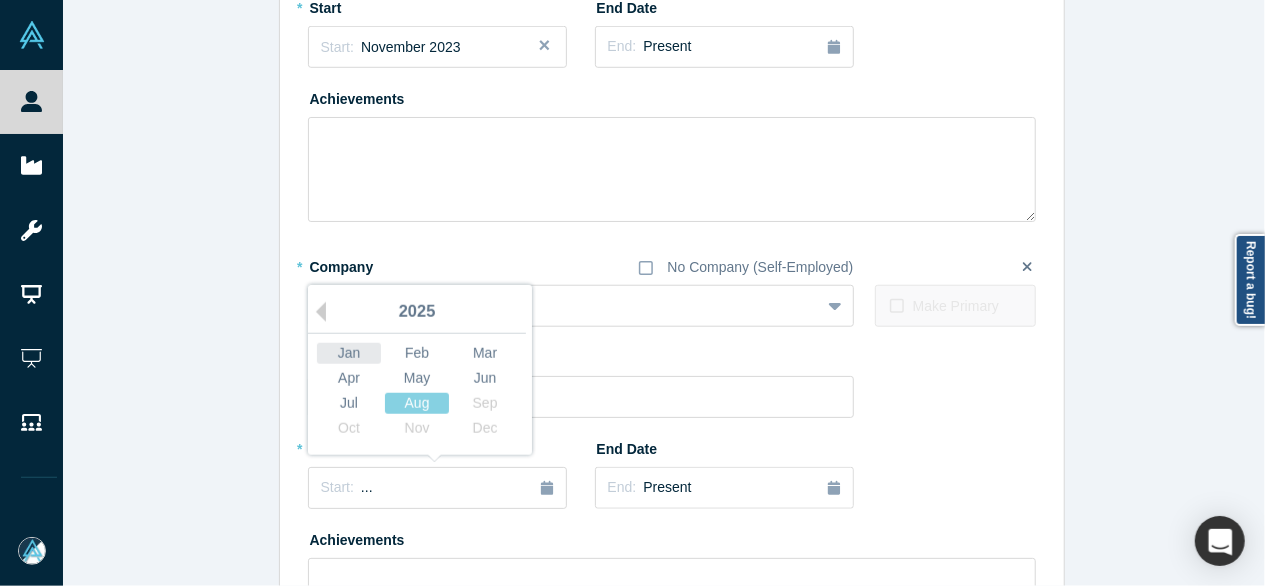 click on "Jan" at bounding box center [349, 353] 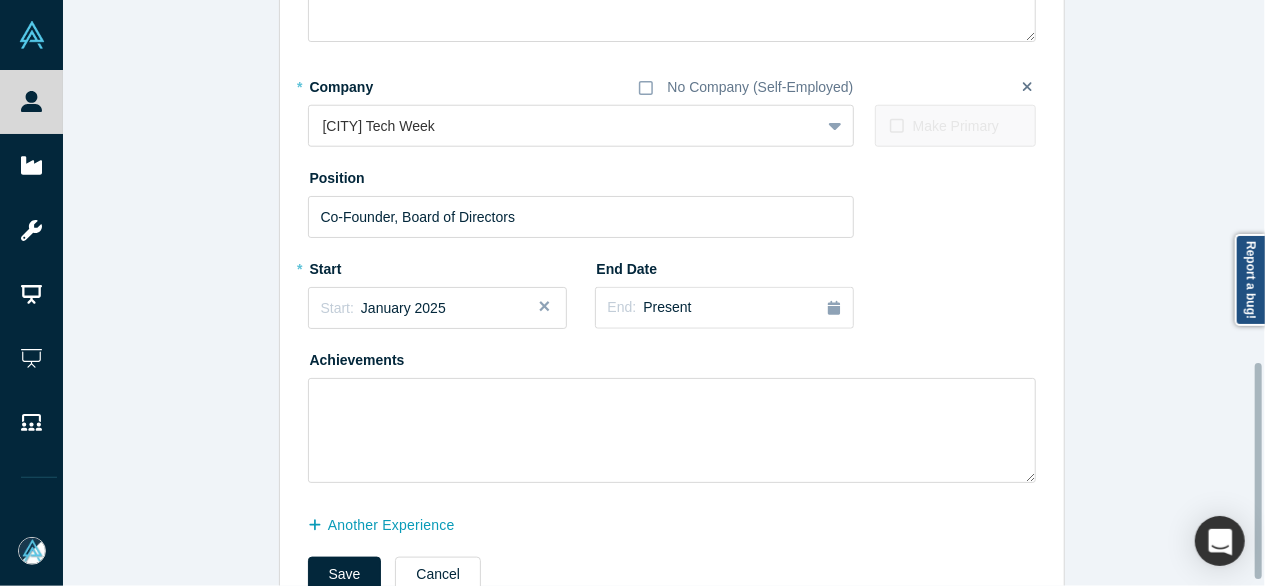 scroll, scrollTop: 996, scrollLeft: 0, axis: vertical 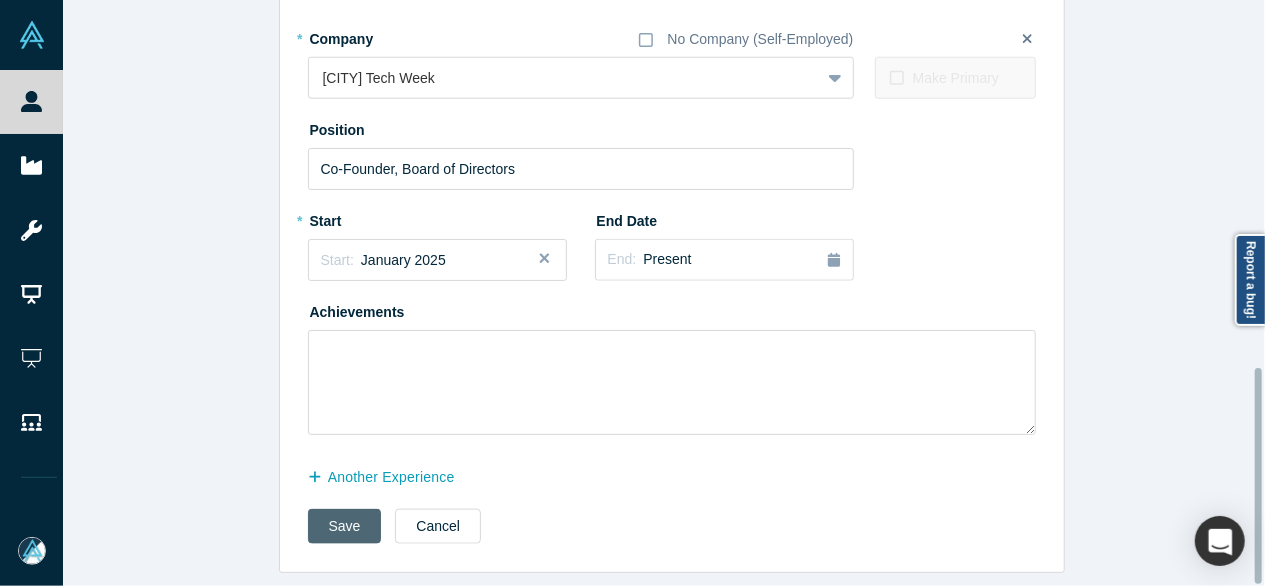 click on "Save" at bounding box center [345, 526] 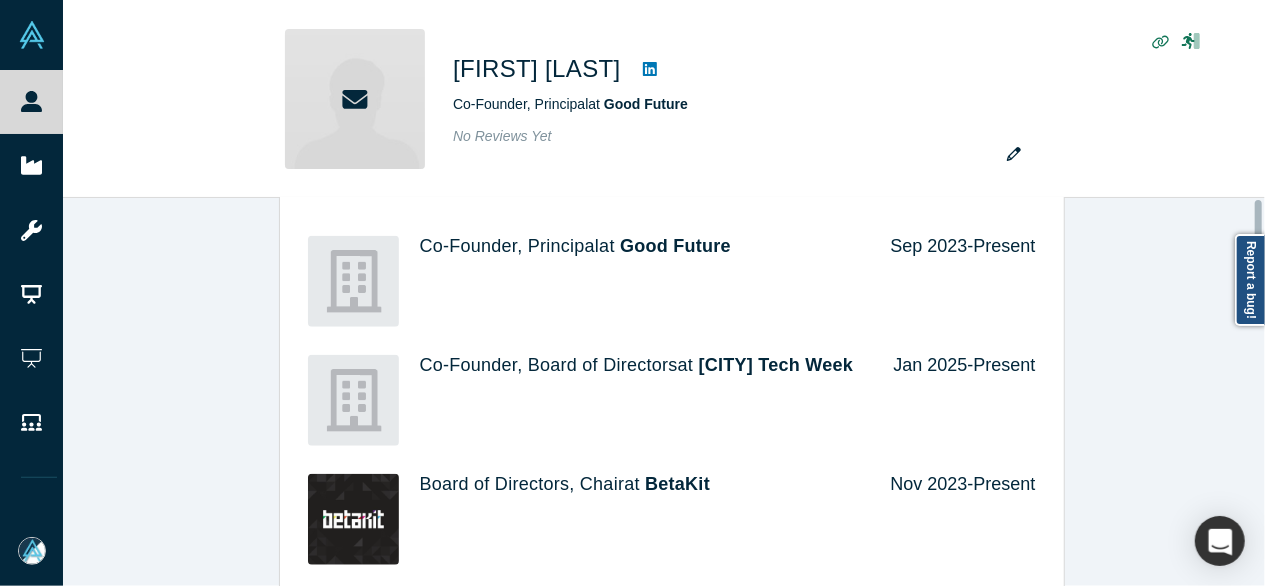 scroll, scrollTop: 0, scrollLeft: 0, axis: both 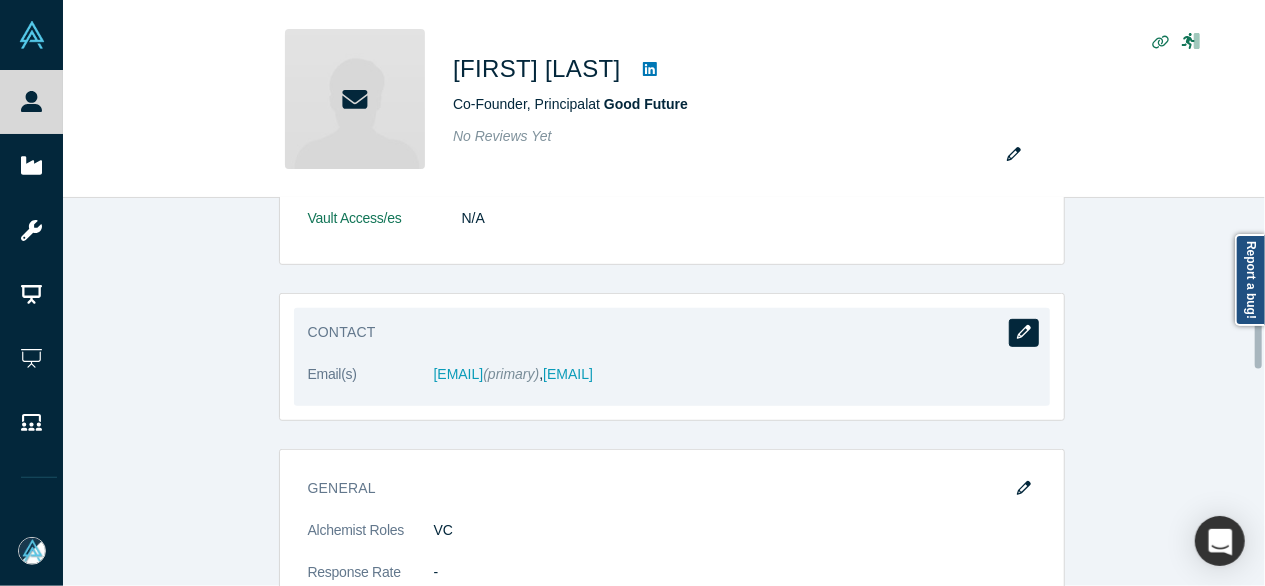 click at bounding box center (1024, 333) 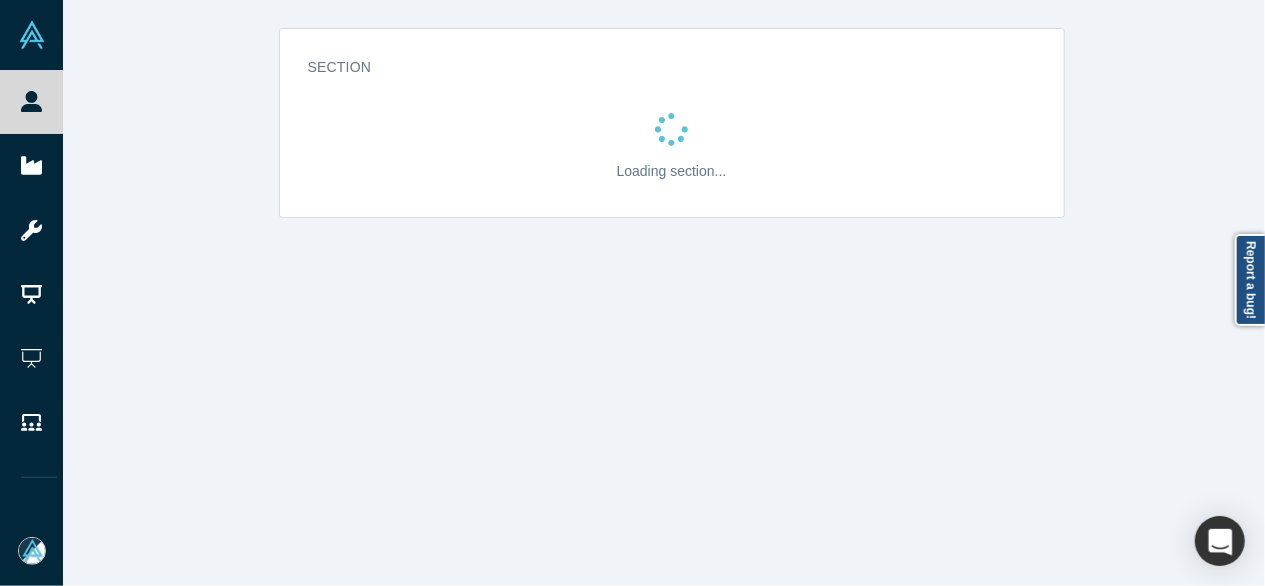 scroll, scrollTop: 0, scrollLeft: 0, axis: both 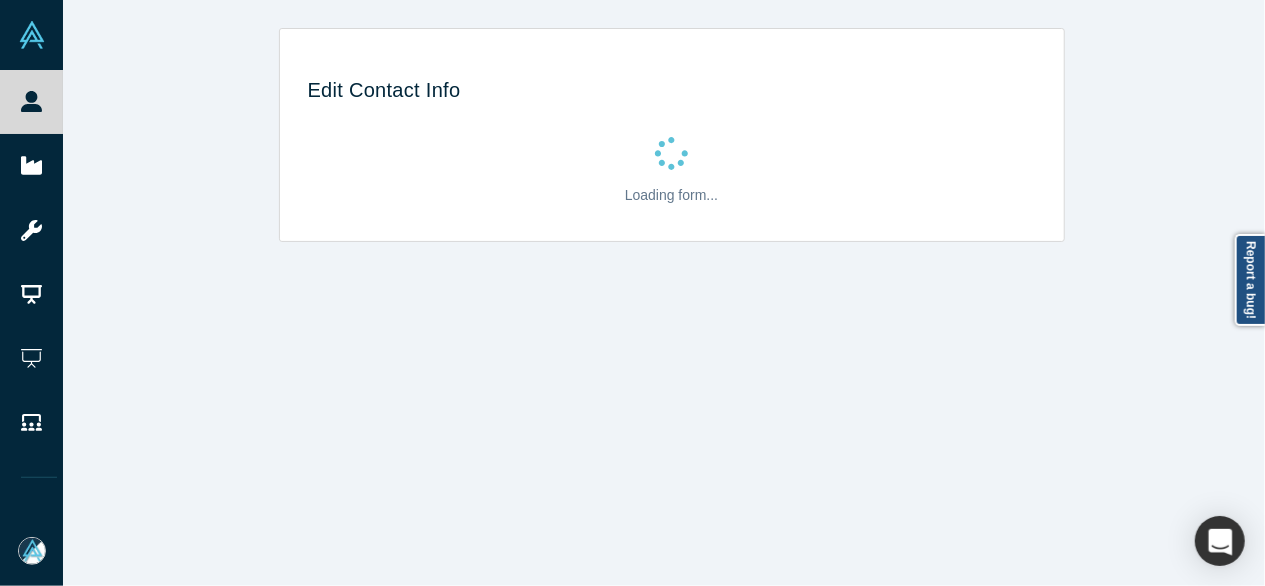 select on "US" 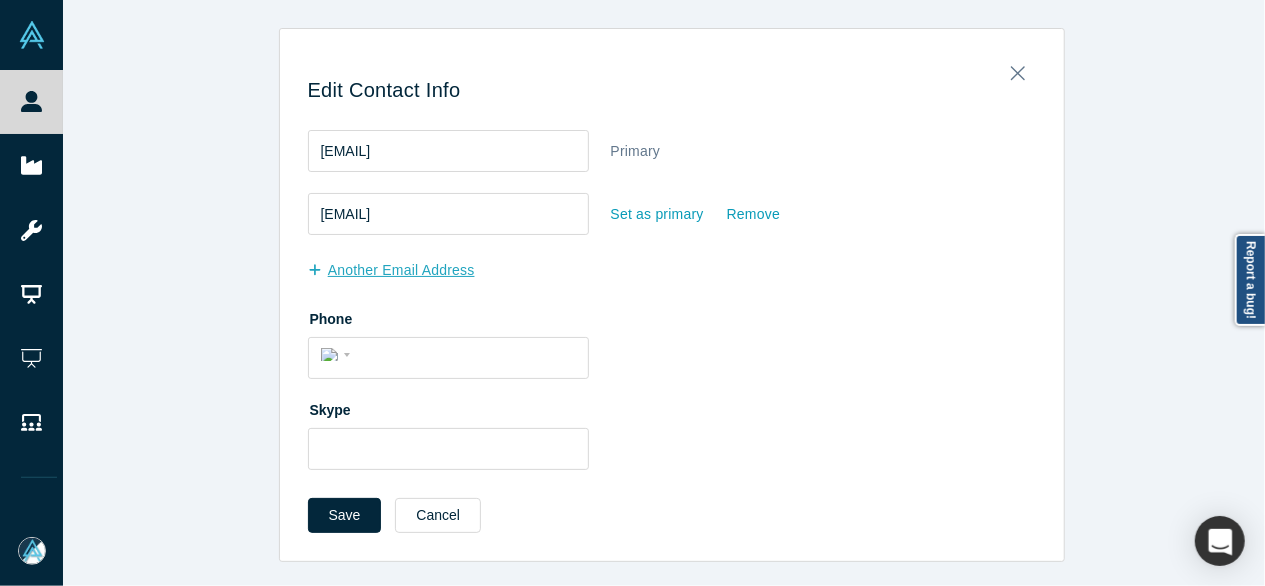 click on "another Email Address" at bounding box center (402, 270) 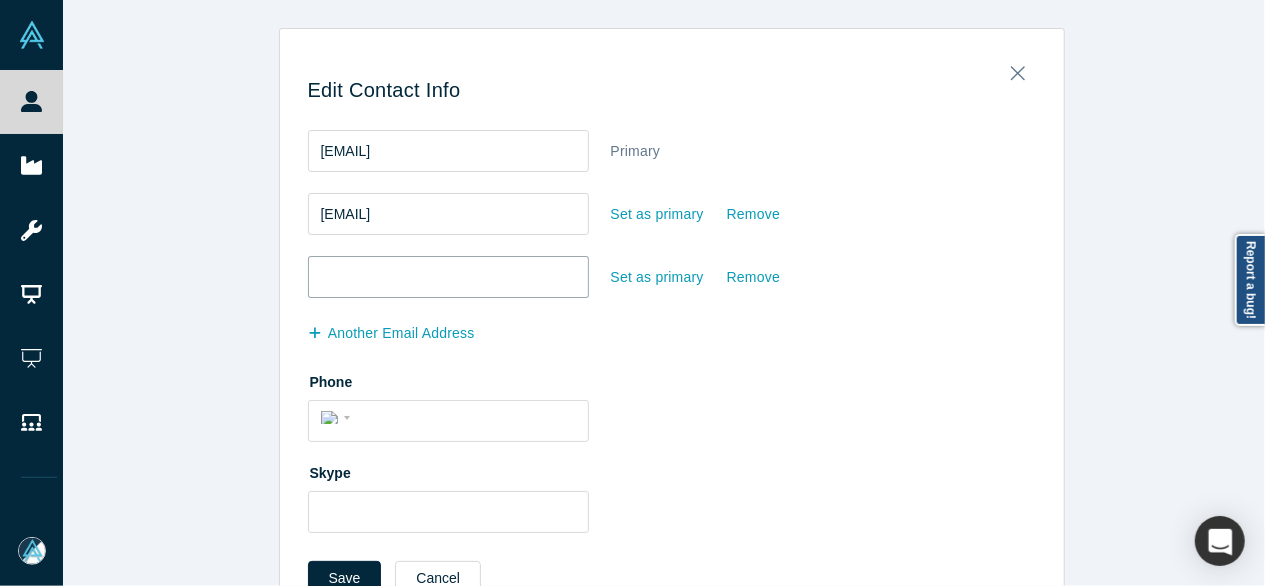 click at bounding box center [448, 277] 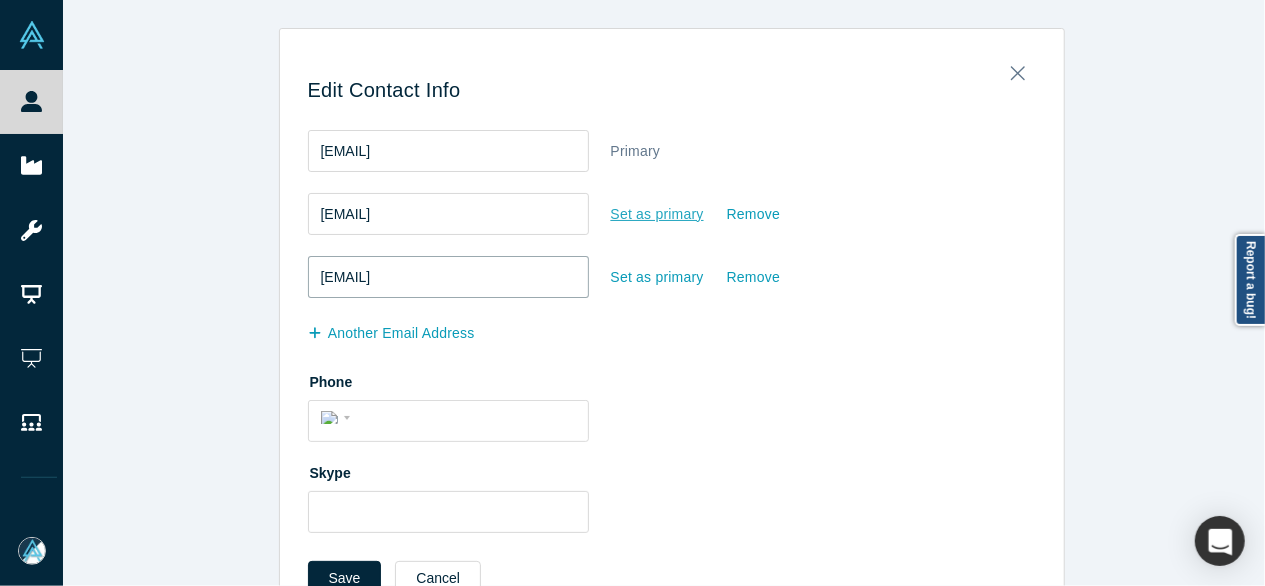 type on "satish.kanwar@gmail.com" 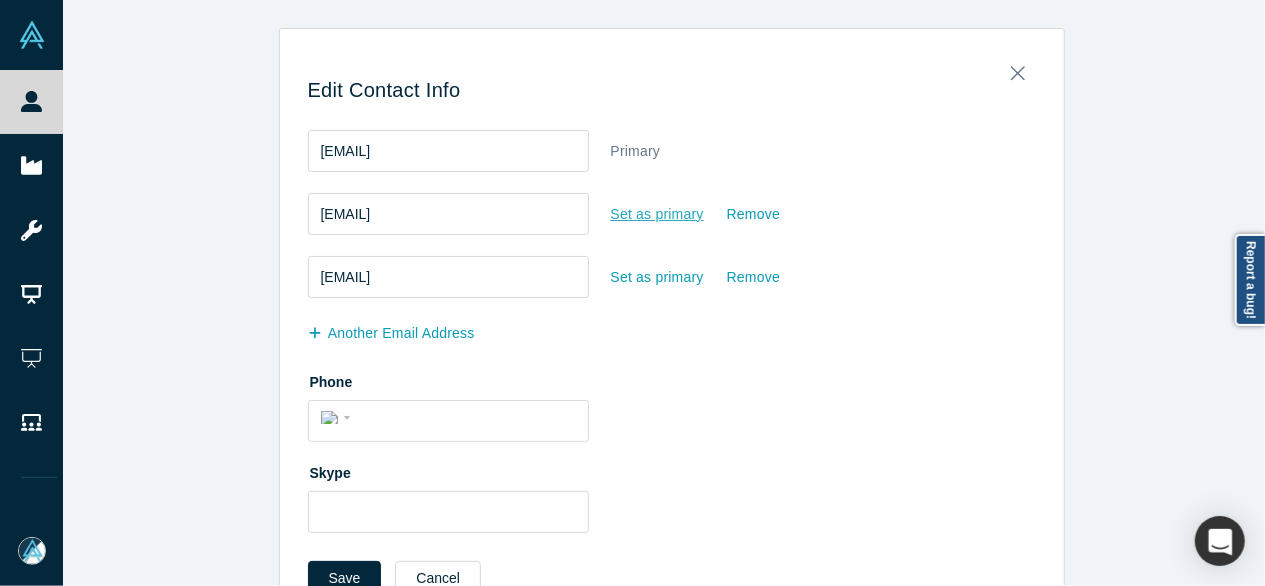 click on "Set as primary" at bounding box center [657, 214] 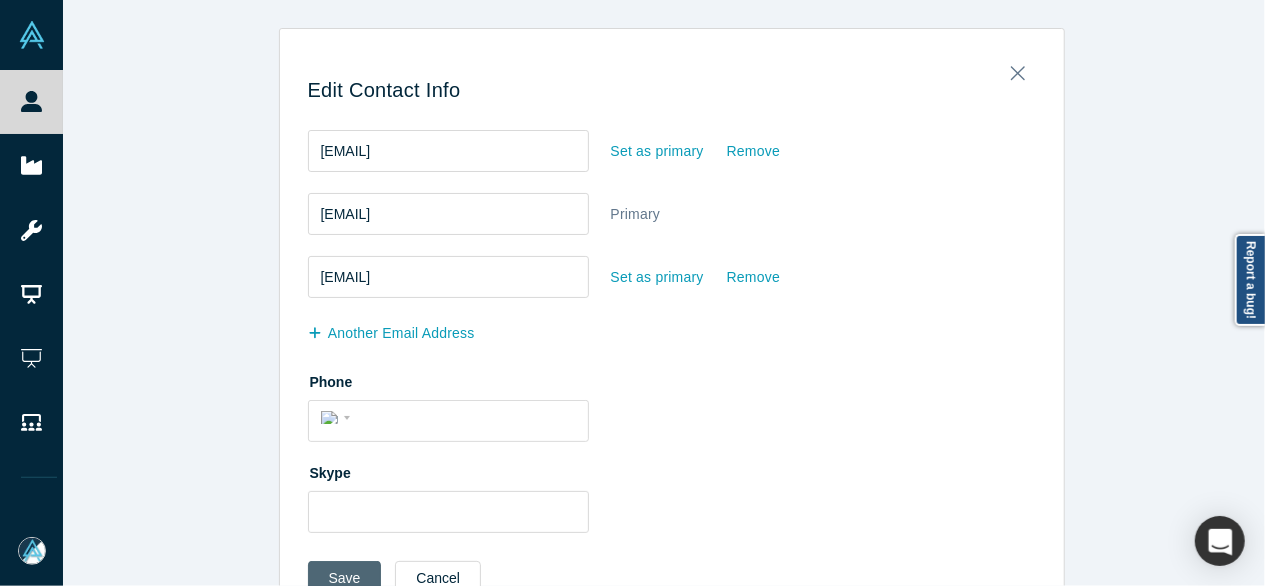 click on "Save" at bounding box center [345, 578] 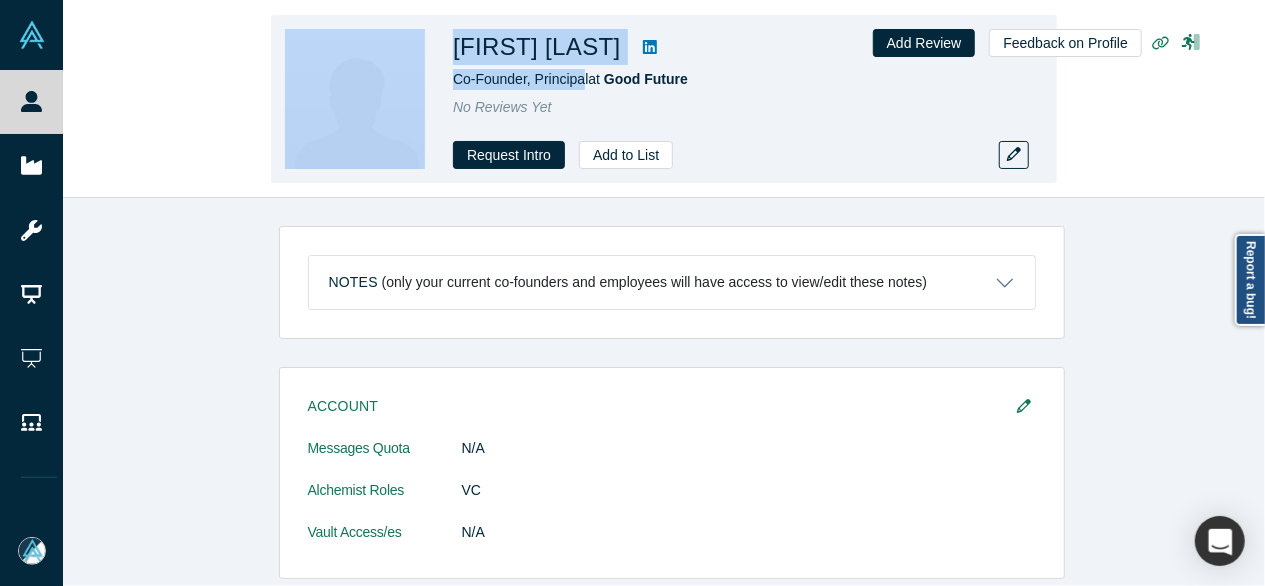 drag, startPoint x: 444, startPoint y: 77, endPoint x: 584, endPoint y: 81, distance: 140.05713 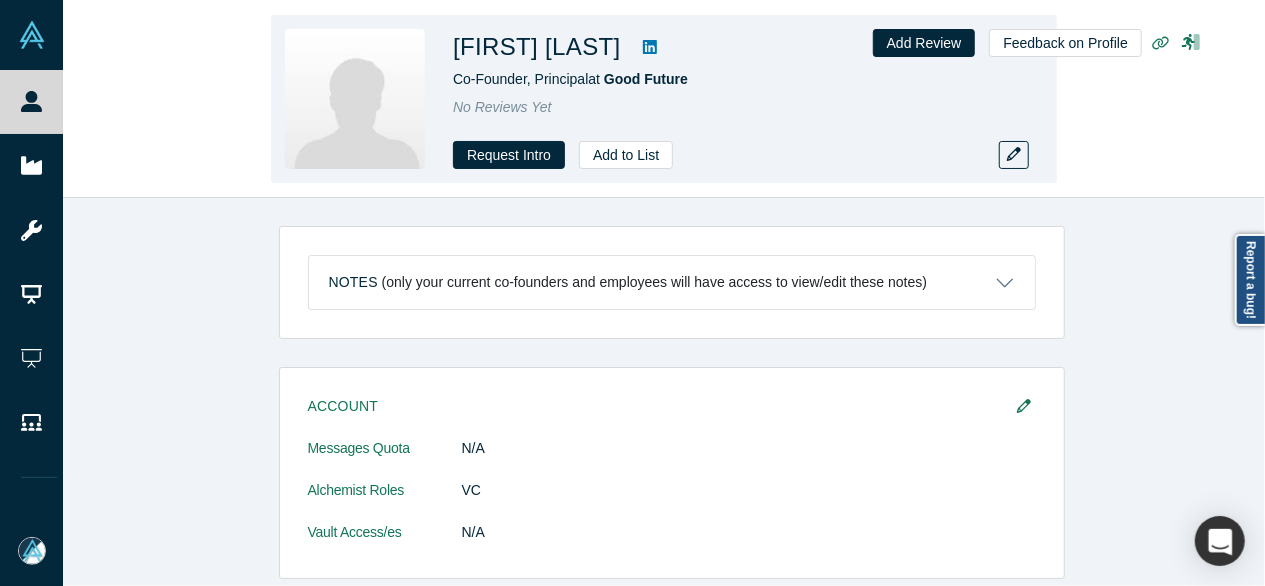 click on "Satish Kanwar Co-Founder, Principal  at   Good Future No Reviews Yet Request Intro Add to List Add Review Feedback on Profile" at bounding box center (664, 99) 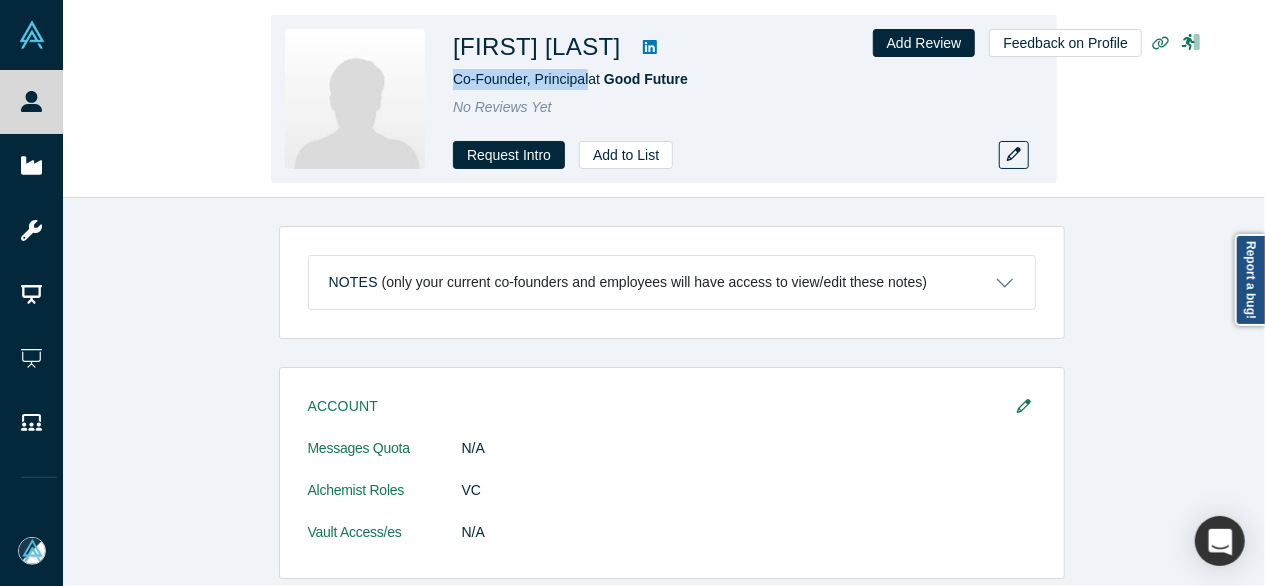 drag, startPoint x: 460, startPoint y: 84, endPoint x: 585, endPoint y: 87, distance: 125.035995 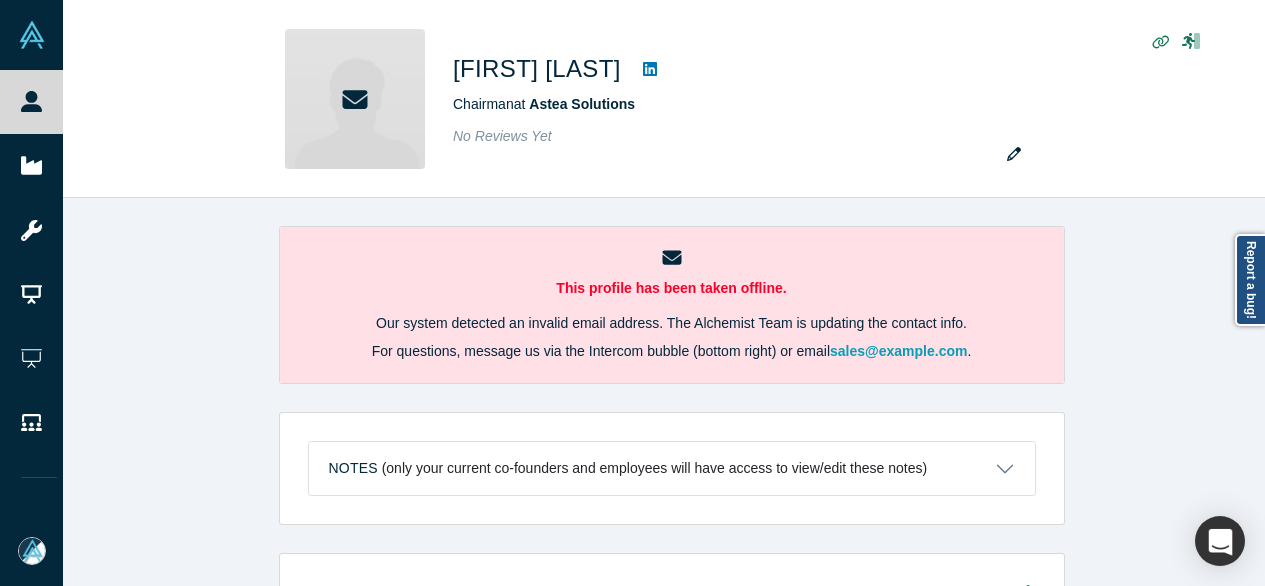 scroll, scrollTop: 0, scrollLeft: 0, axis: both 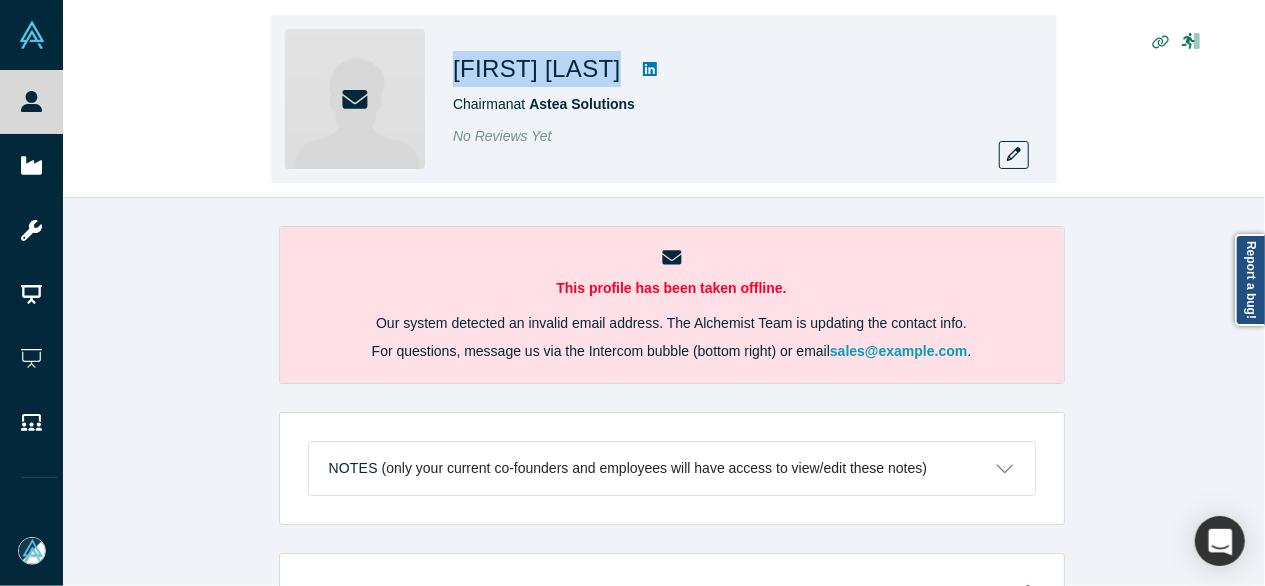 drag, startPoint x: 0, startPoint y: 0, endPoint x: 617, endPoint y: 77, distance: 621.78613 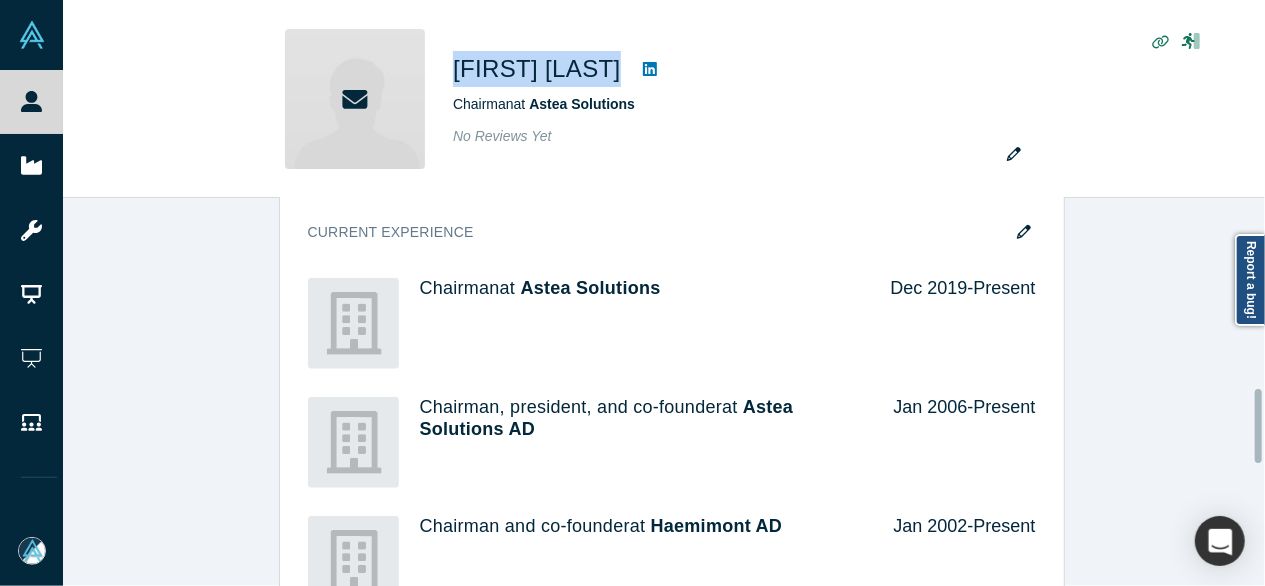 scroll, scrollTop: 1000, scrollLeft: 0, axis: vertical 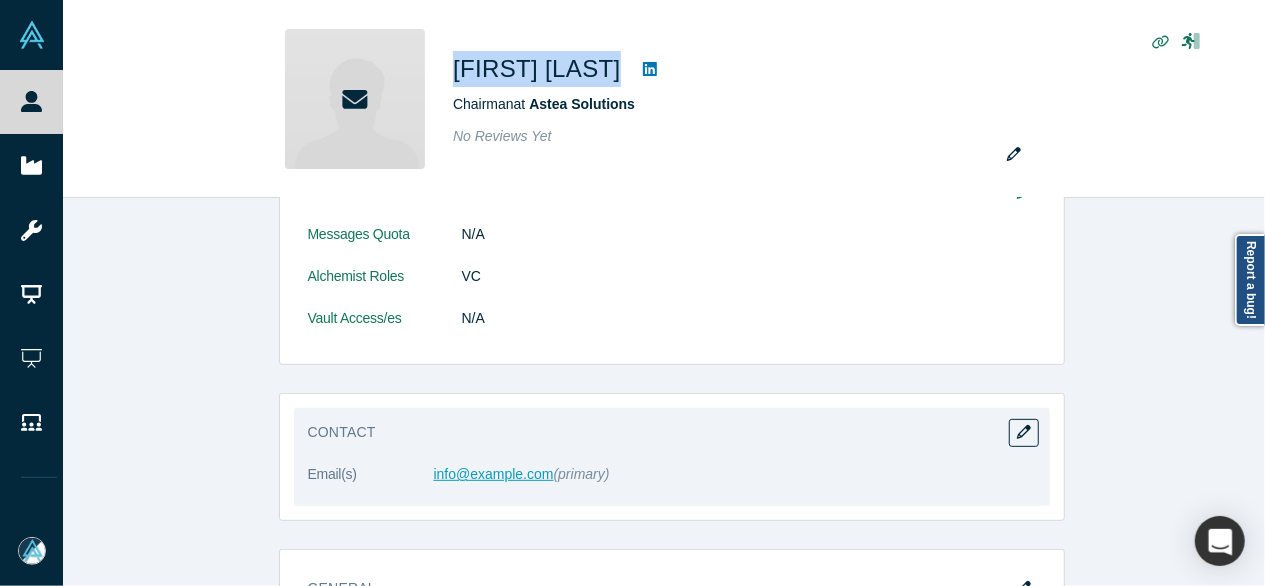 drag, startPoint x: 415, startPoint y: 481, endPoint x: 603, endPoint y: 477, distance: 188.04254 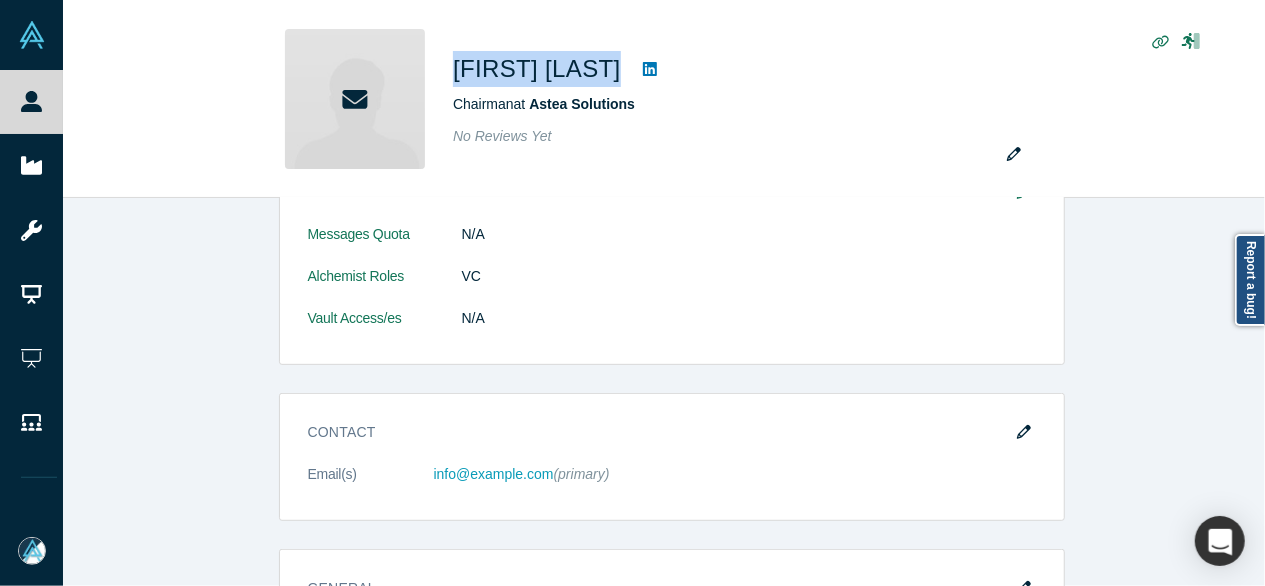 copy on "info@example.com" 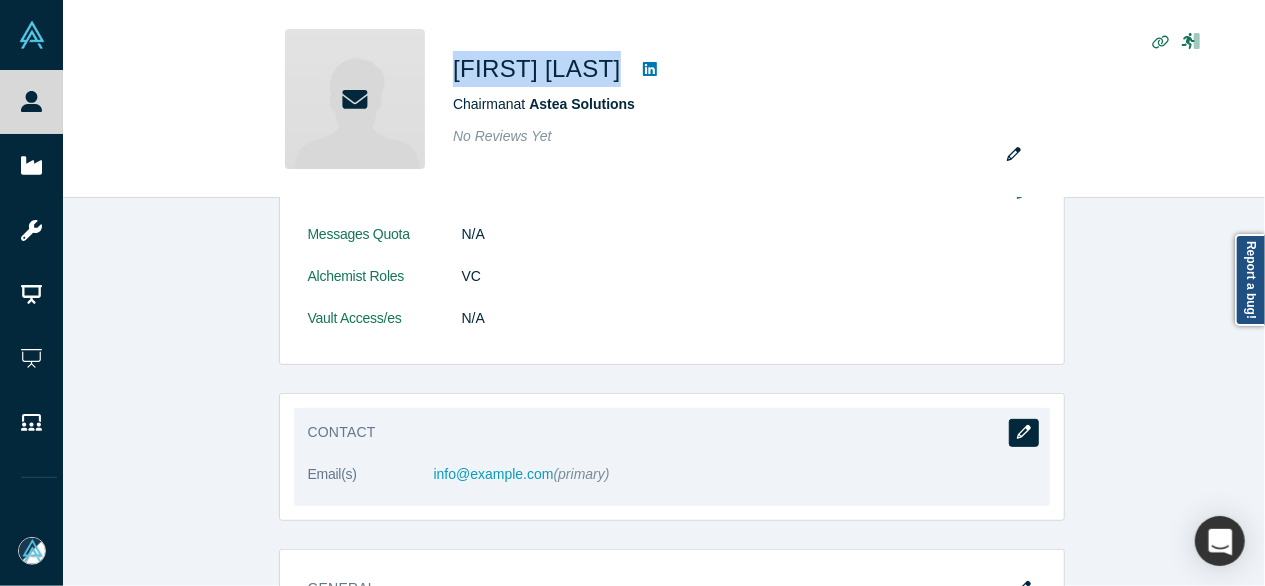 click 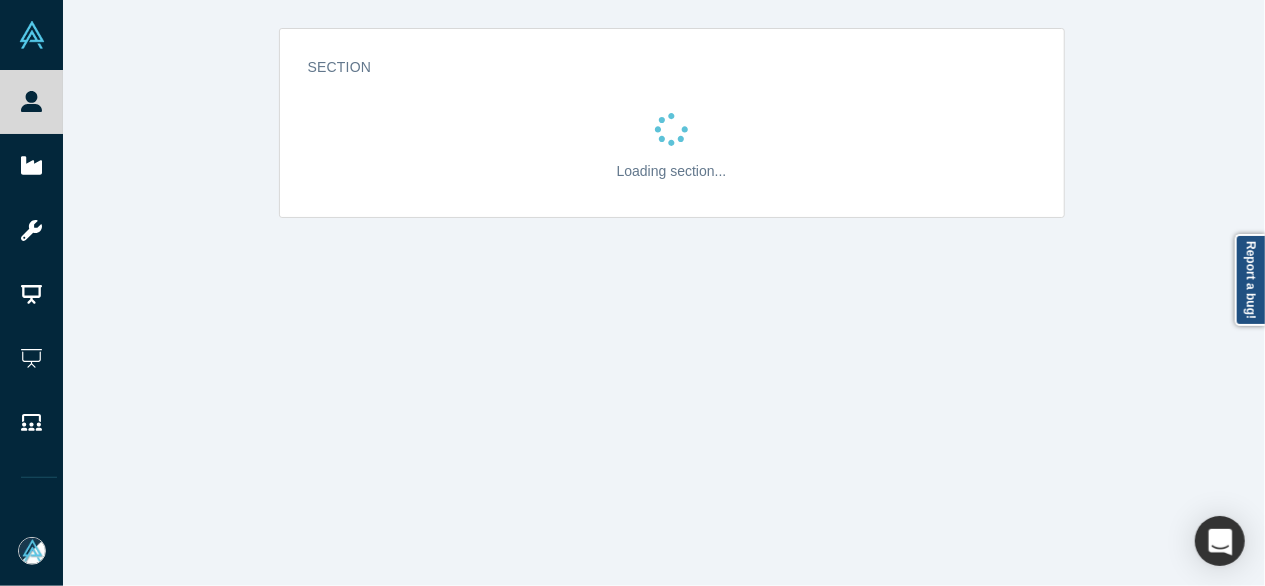 scroll, scrollTop: 0, scrollLeft: 0, axis: both 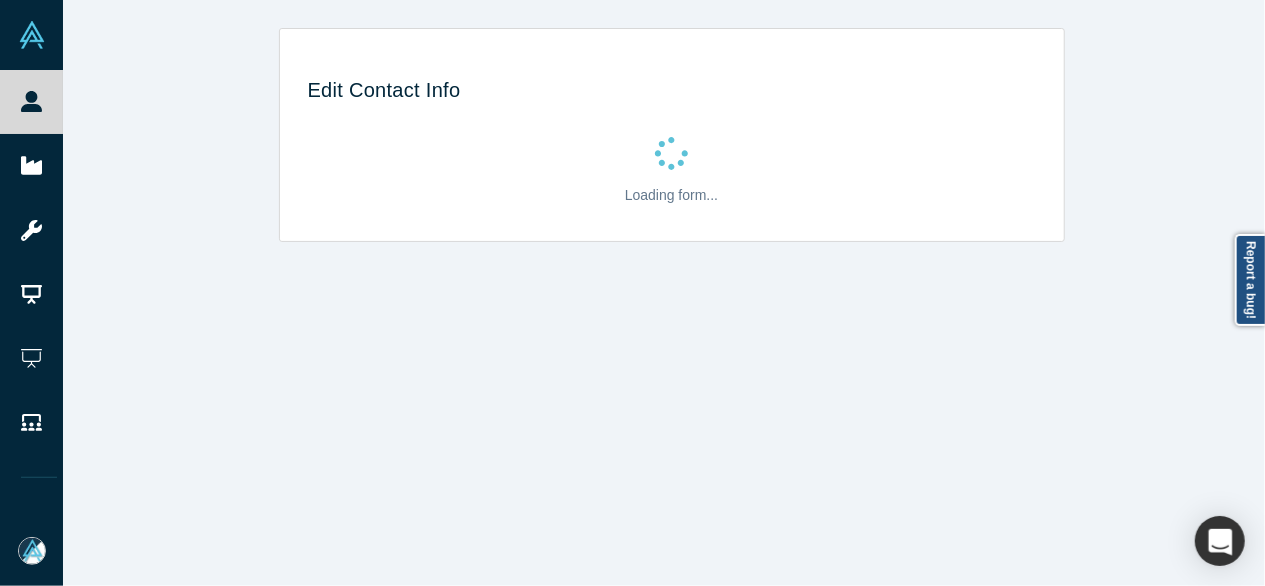 select on "US" 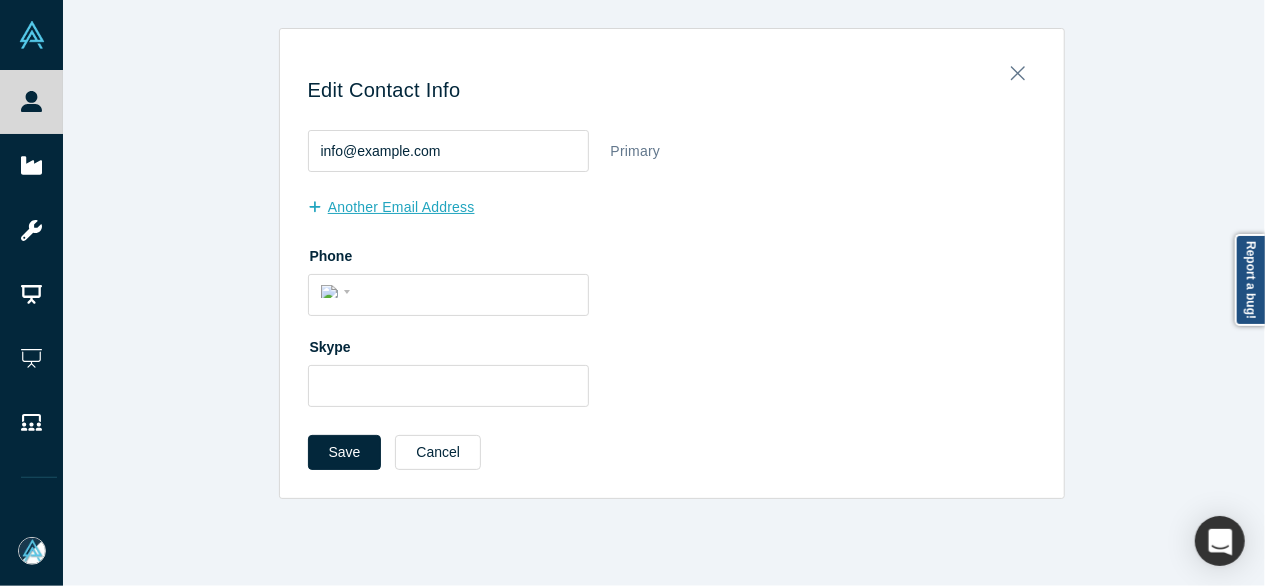 click on "another Email Address" at bounding box center [402, 207] 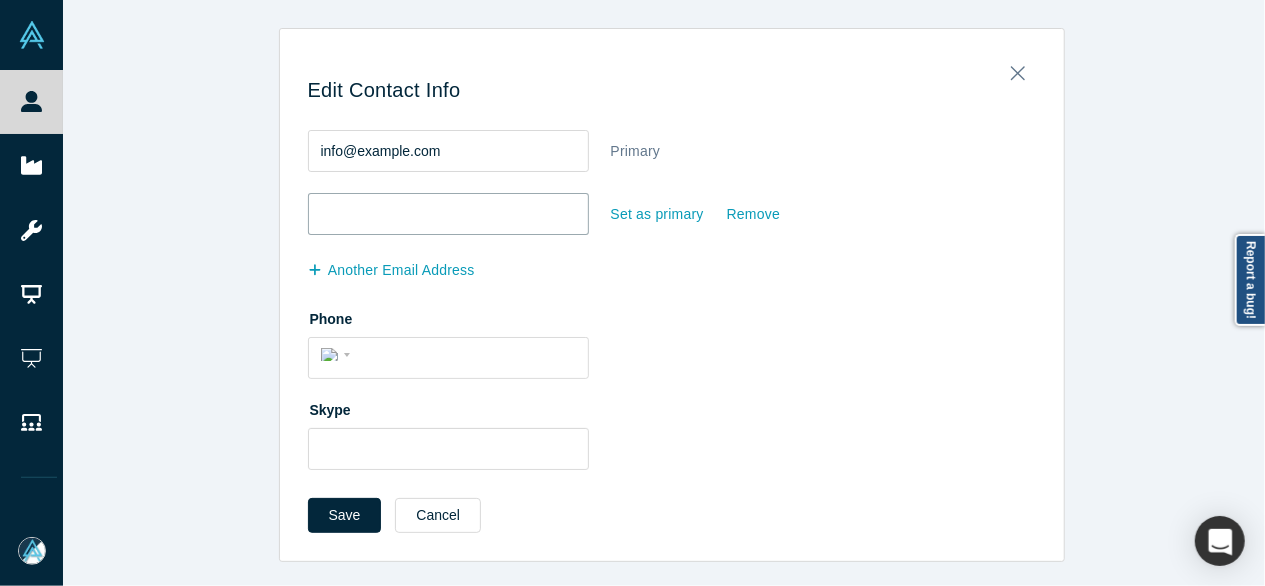 click at bounding box center (448, 214) 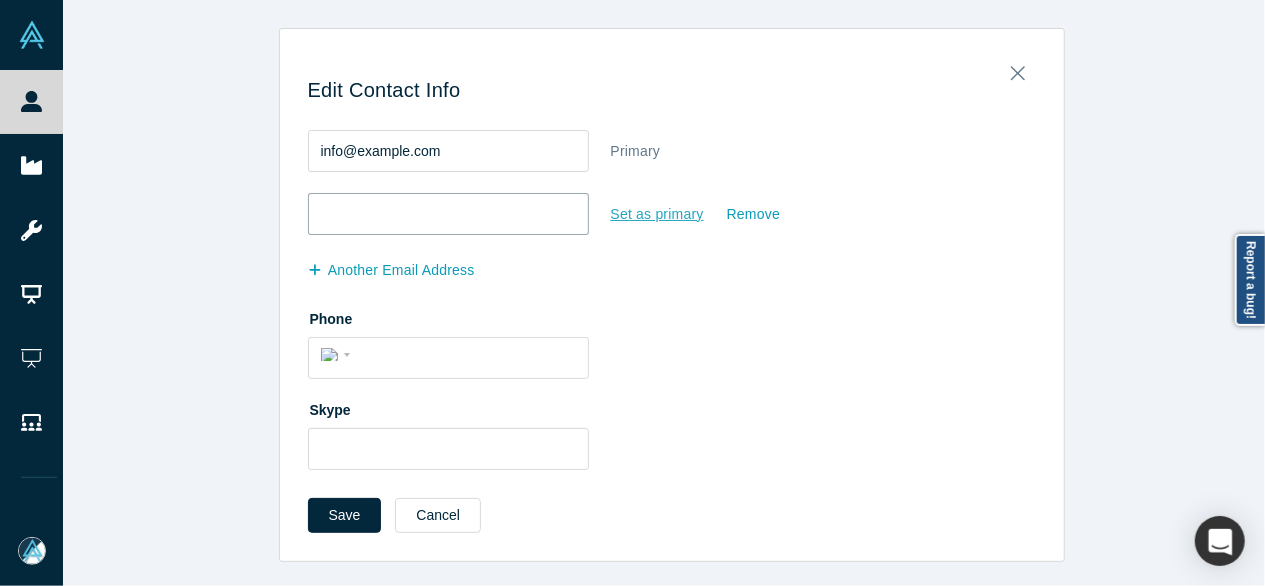 paste on "support@example.com" 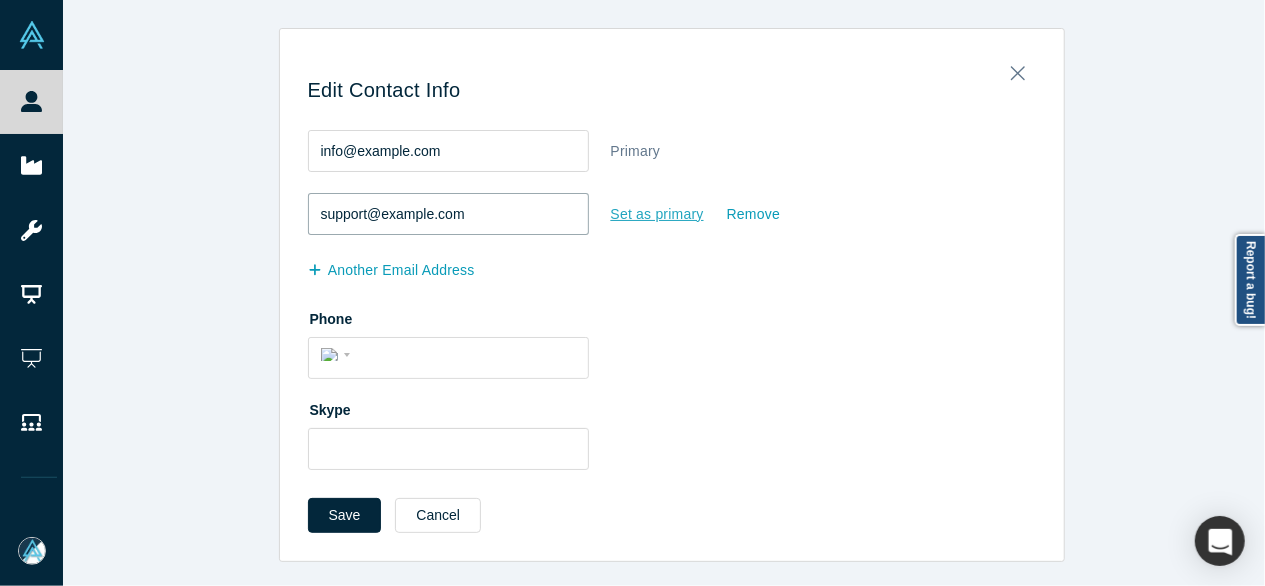 type on "support@example.com" 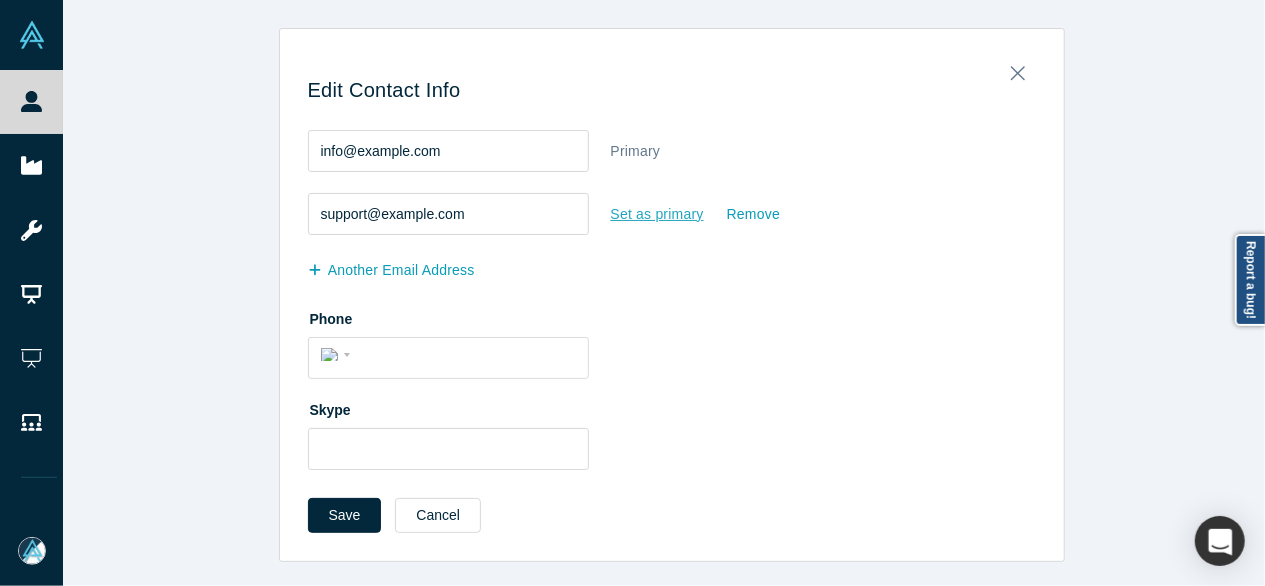 click on "Set as primary" at bounding box center (657, 214) 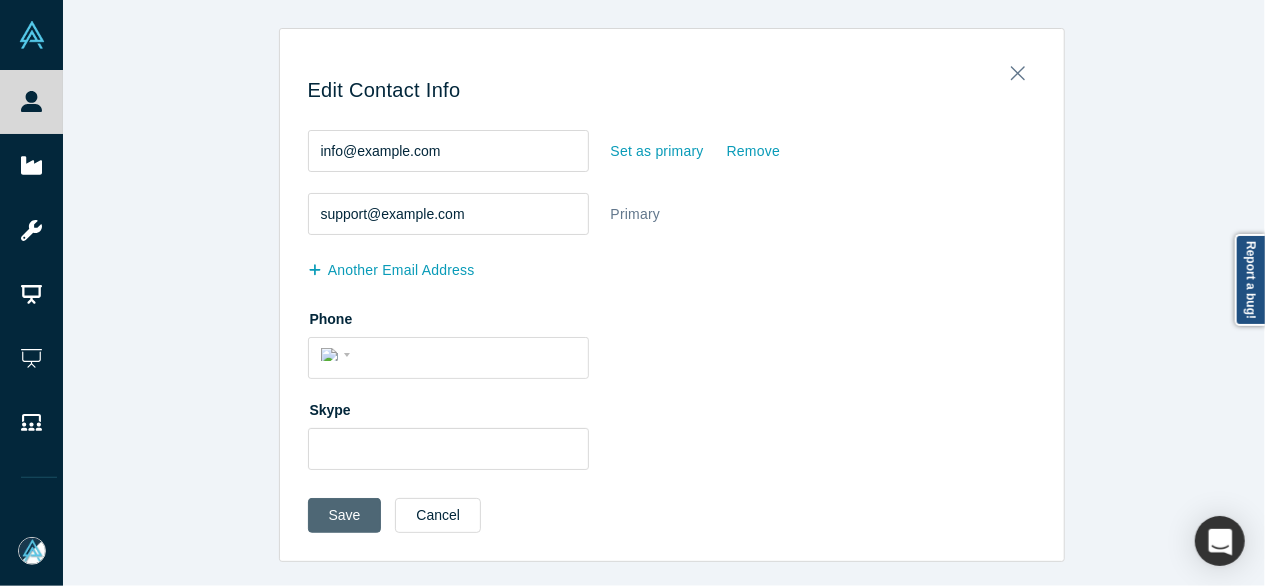 click on "Save" at bounding box center [345, 515] 